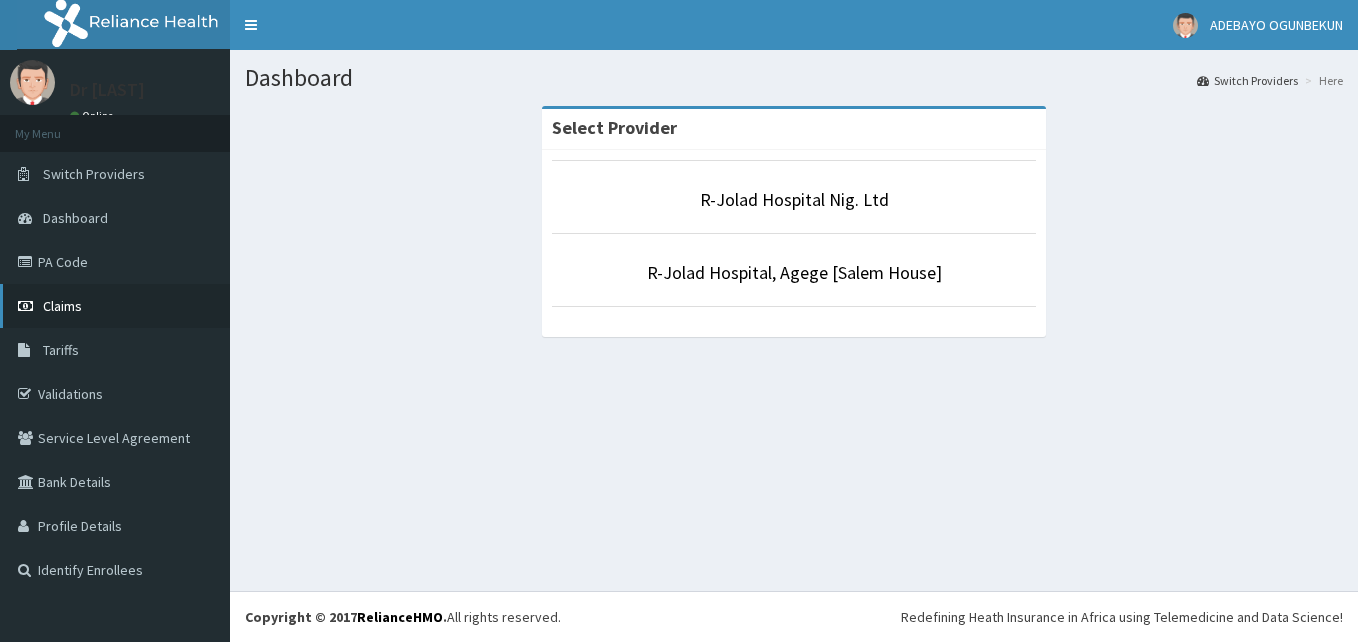 scroll, scrollTop: 0, scrollLeft: 0, axis: both 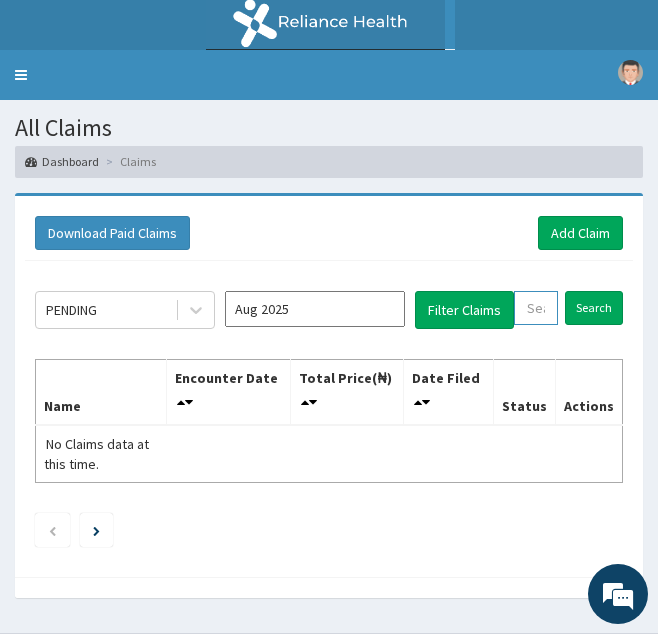 click at bounding box center (536, 308) 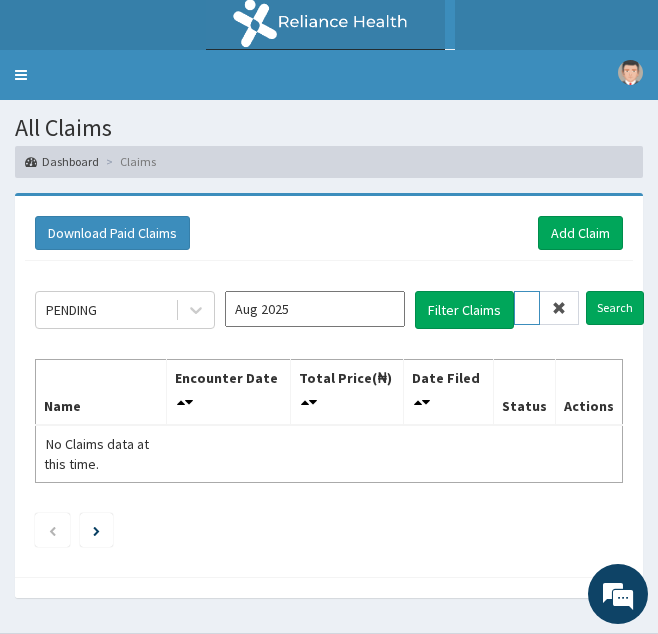 scroll, scrollTop: 0, scrollLeft: 71, axis: horizontal 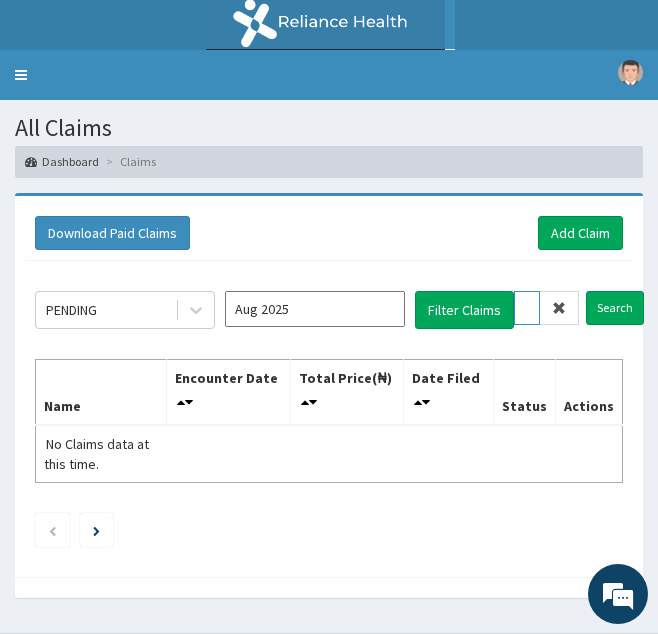 type on "HIC/10195/B" 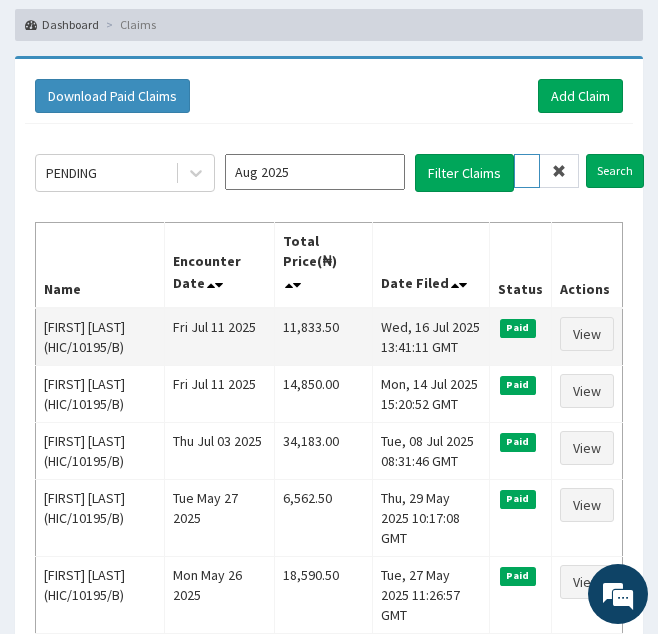 scroll, scrollTop: 142, scrollLeft: 0, axis: vertical 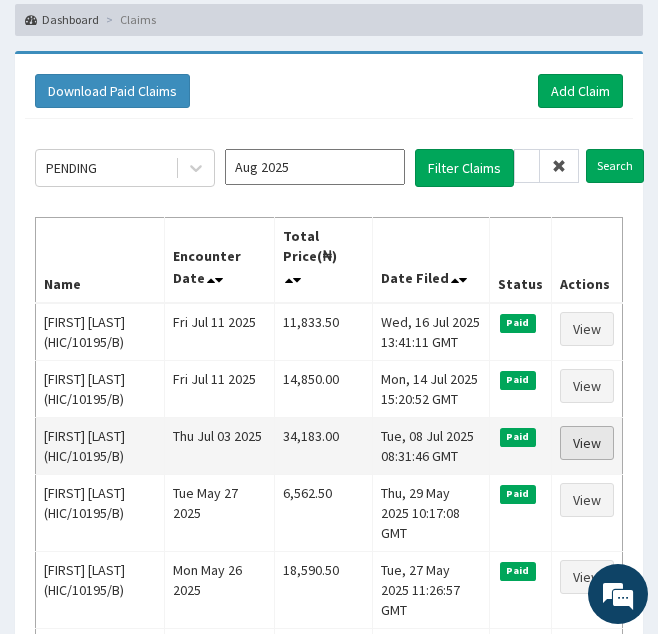 click on "View" at bounding box center [587, 443] 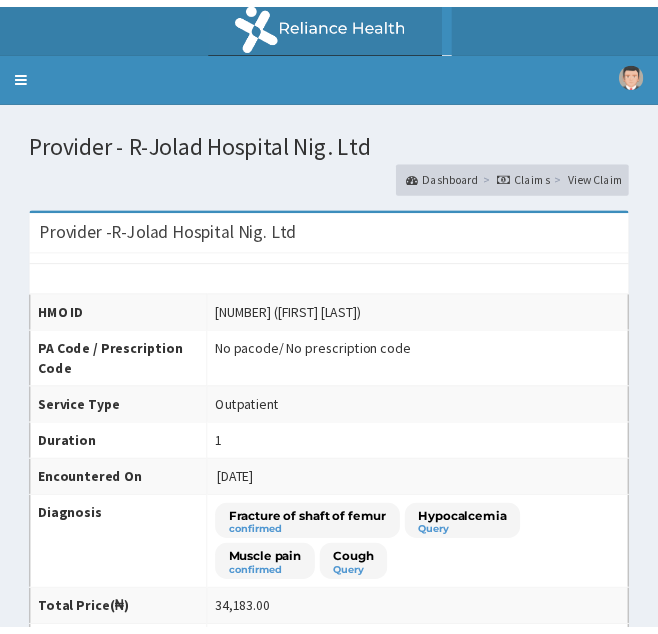 scroll, scrollTop: 0, scrollLeft: 0, axis: both 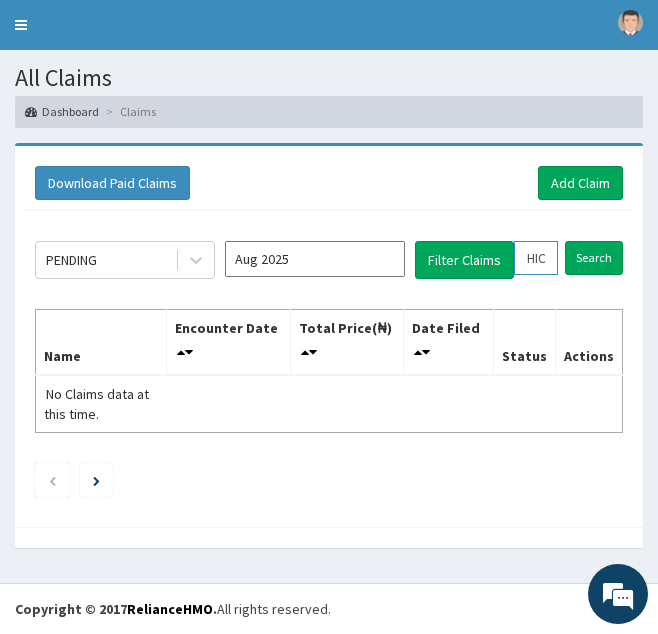 drag, startPoint x: 521, startPoint y: 256, endPoint x: 643, endPoint y: 234, distance: 123.967735 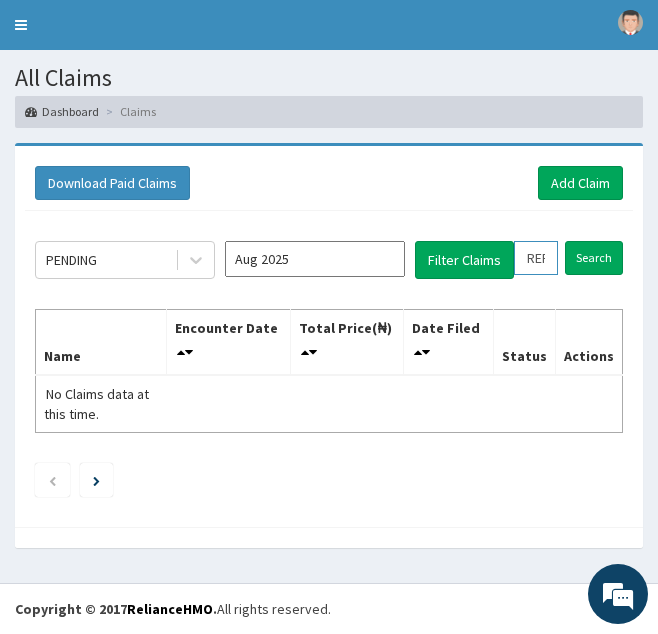 scroll, scrollTop: 0, scrollLeft: 70, axis: horizontal 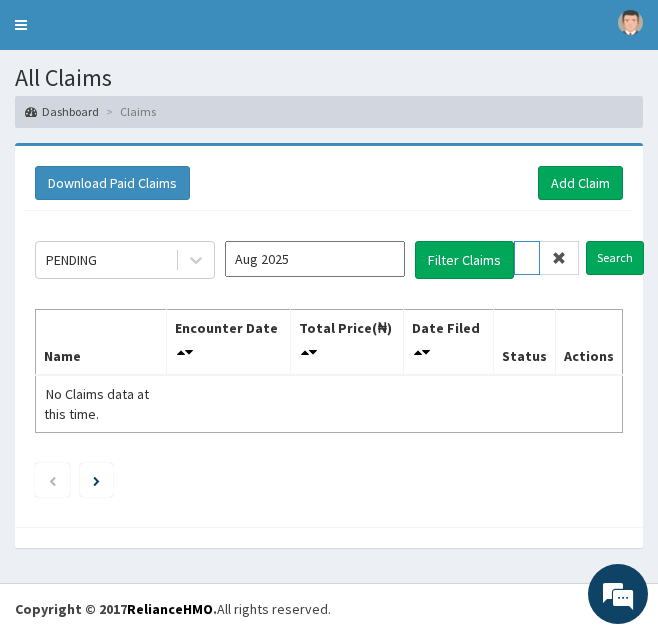 type on "REF/10129/A" 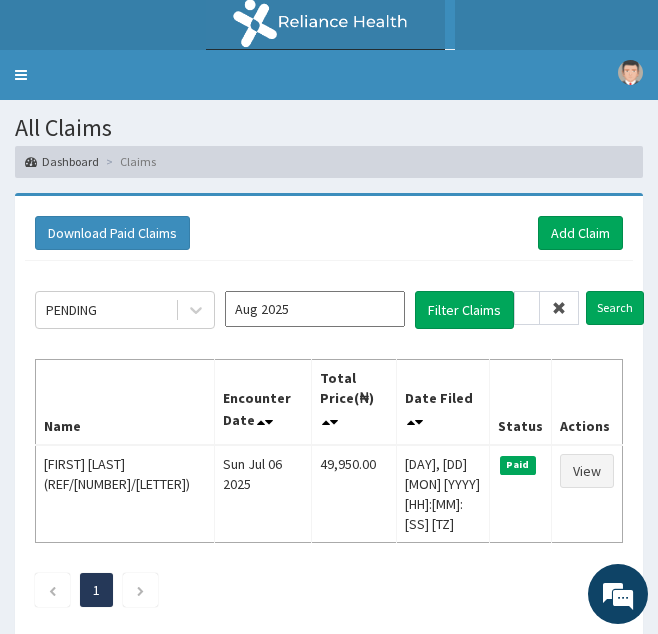scroll, scrollTop: 0, scrollLeft: 0, axis: both 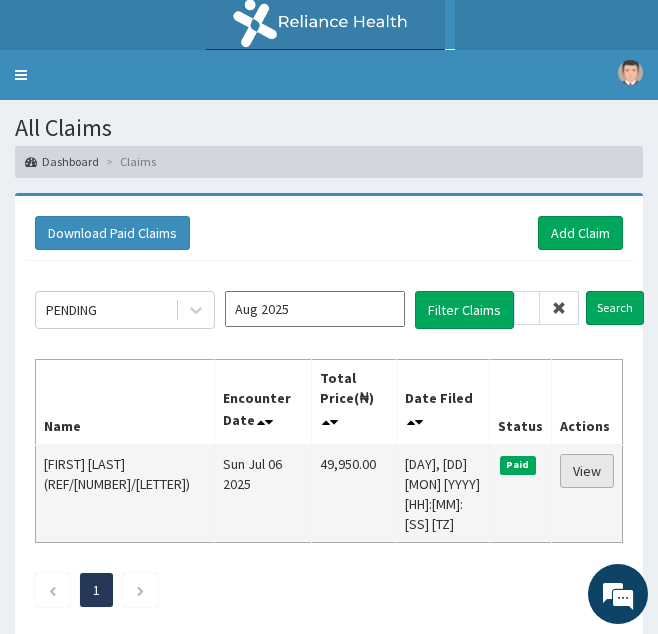 click on "View" at bounding box center [587, 471] 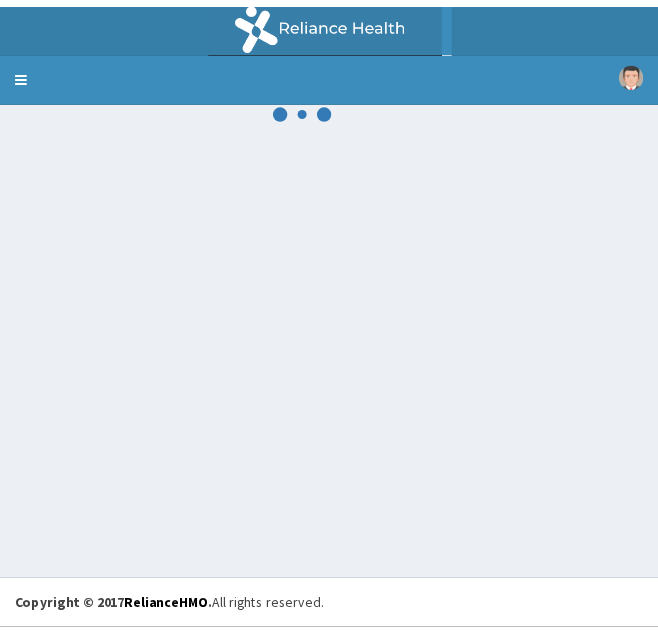 scroll, scrollTop: 0, scrollLeft: 0, axis: both 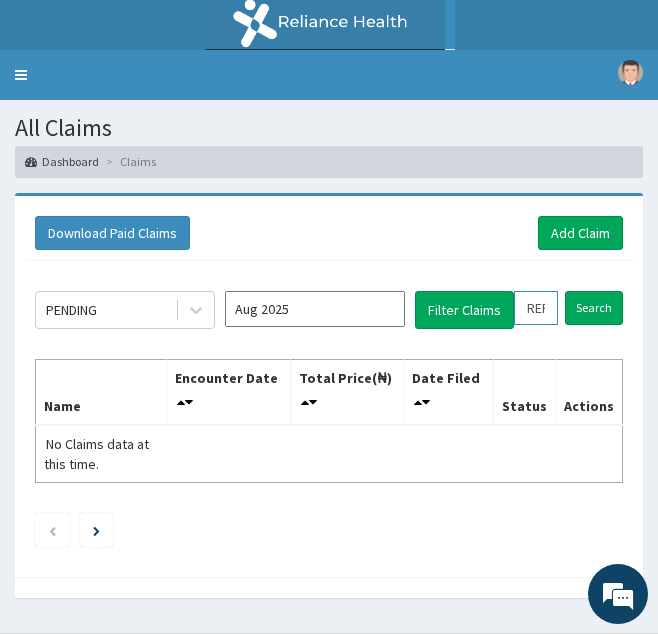 drag, startPoint x: 526, startPoint y: 315, endPoint x: 624, endPoint y: 313, distance: 98.02041 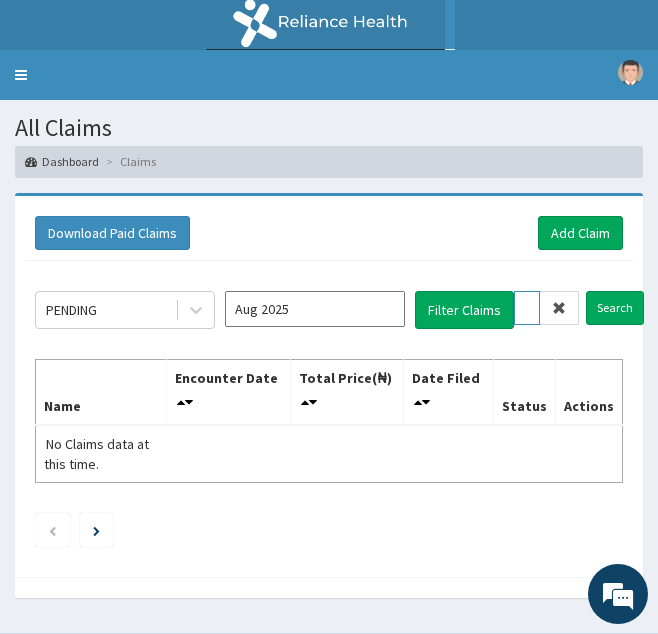scroll, scrollTop: 0, scrollLeft: 74, axis: horizontal 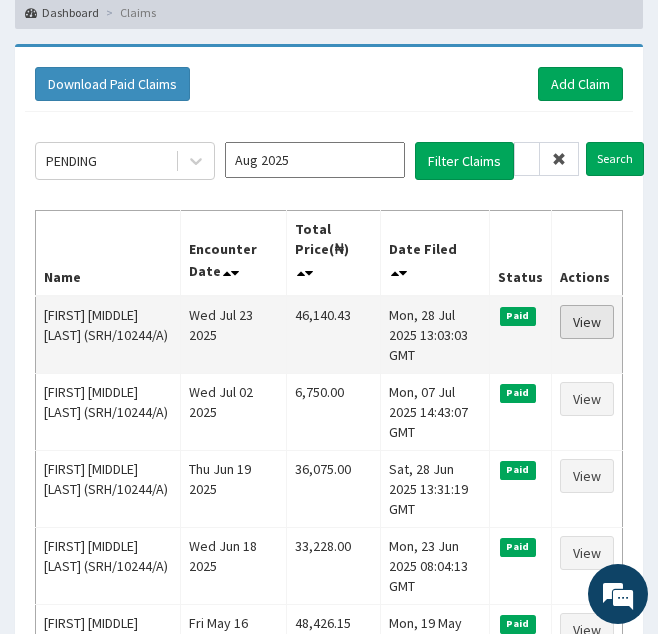 click on "View" at bounding box center [587, 322] 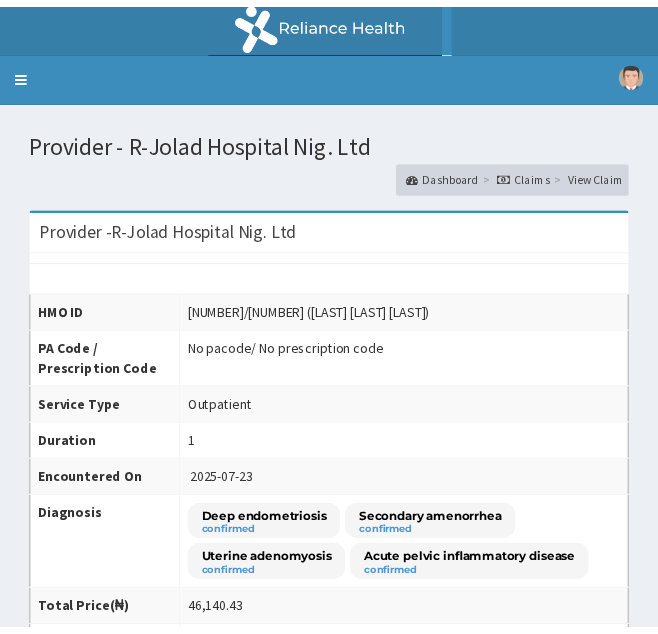 scroll, scrollTop: 0, scrollLeft: 0, axis: both 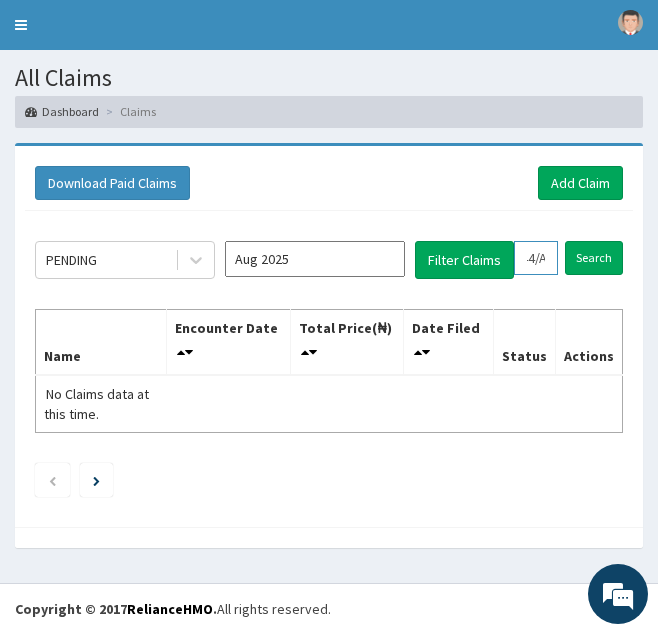 drag, startPoint x: 515, startPoint y: 260, endPoint x: 651, endPoint y: 267, distance: 136.18002 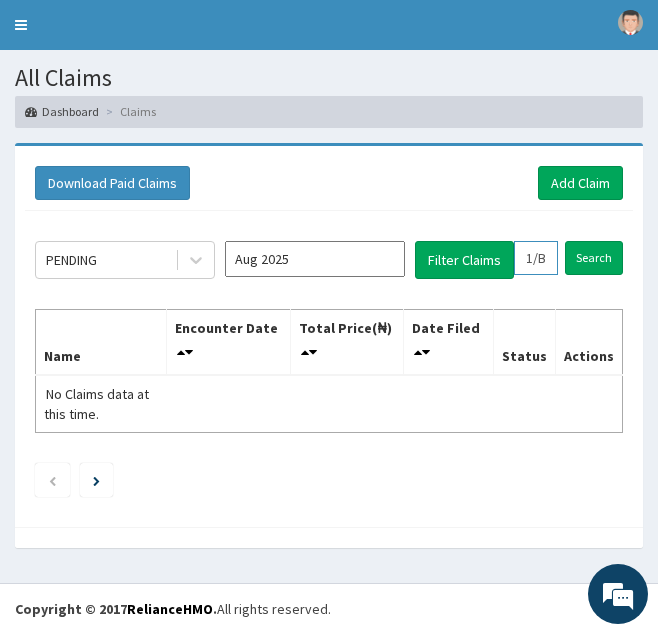 scroll, scrollTop: 0, scrollLeft: 73, axis: horizontal 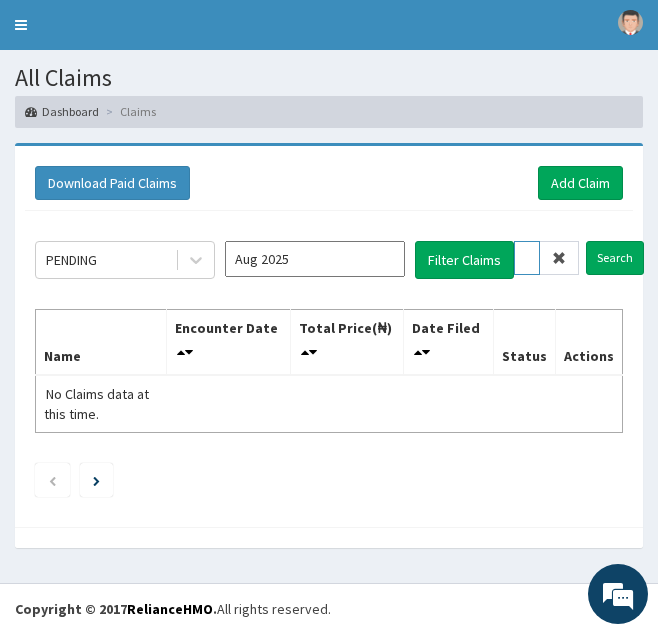 type on "FRE/10001/B" 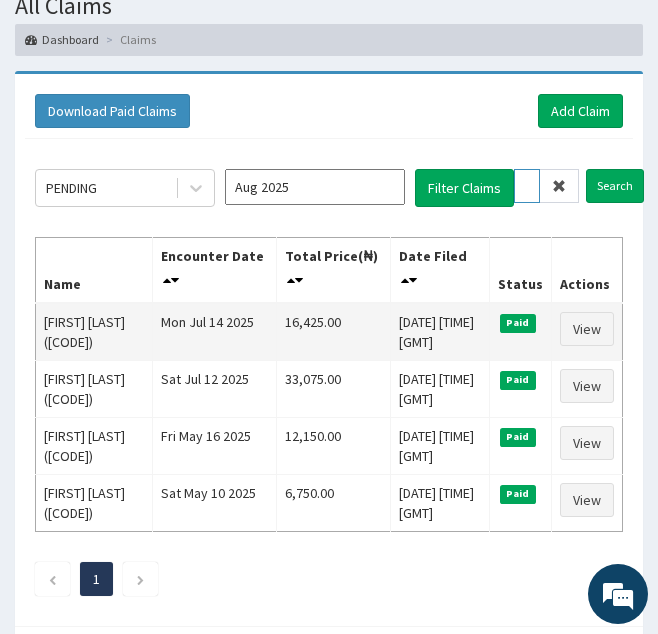 scroll, scrollTop: 123, scrollLeft: 0, axis: vertical 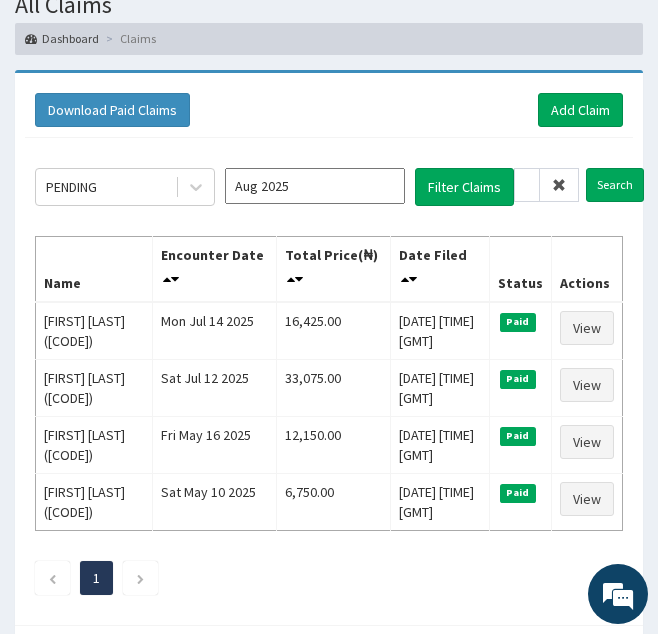click at bounding box center [559, 185] 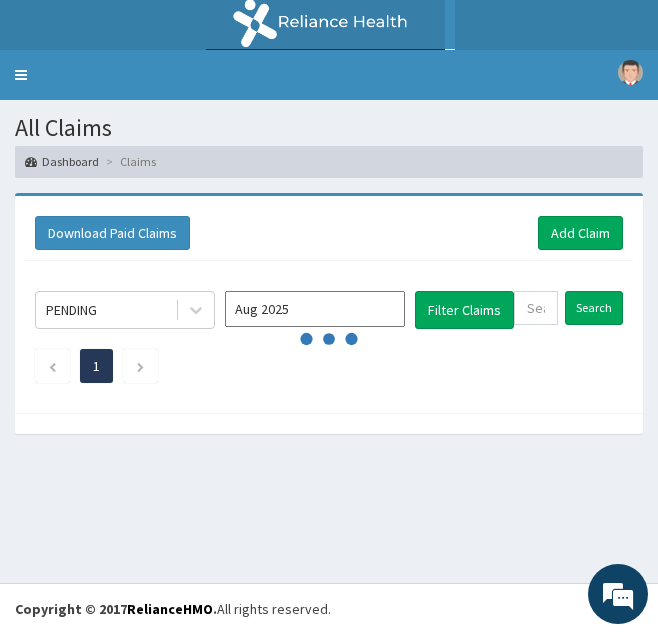 scroll, scrollTop: 0, scrollLeft: 0, axis: both 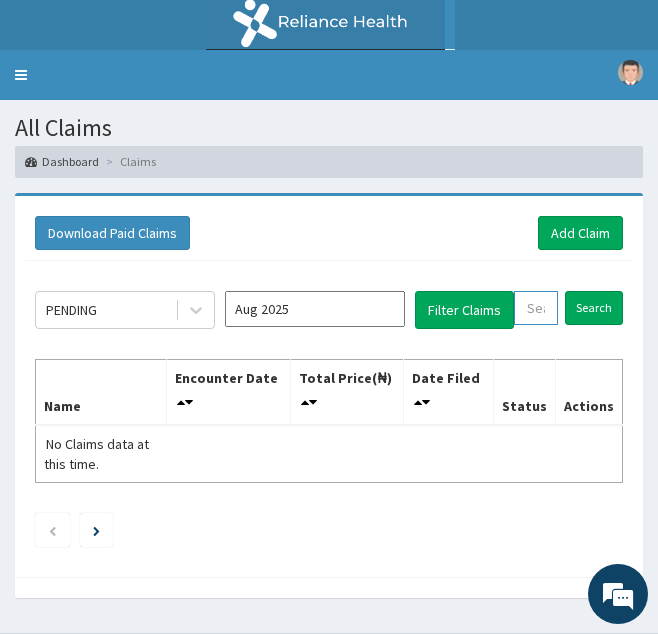 click at bounding box center (536, 308) 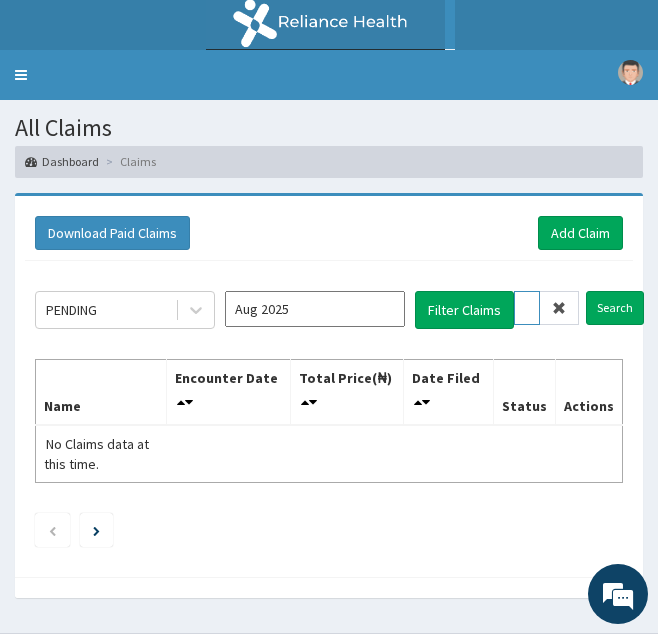 scroll, scrollTop: 0, scrollLeft: 75, axis: horizontal 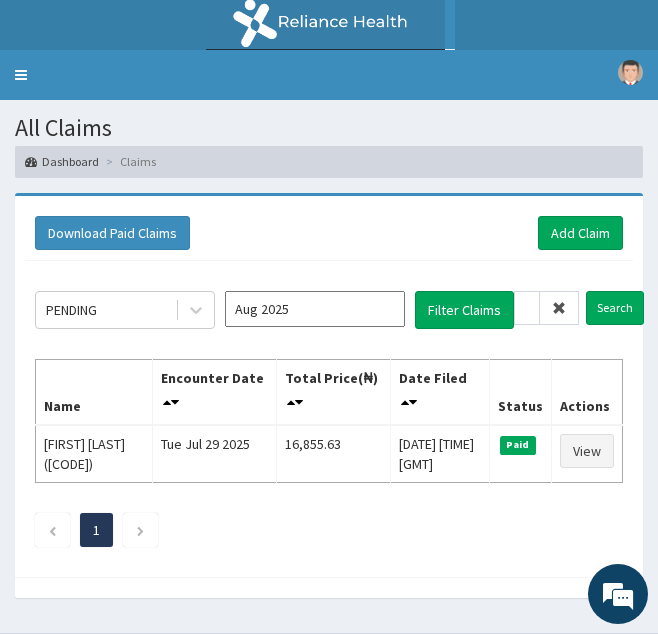 click at bounding box center (559, 308) 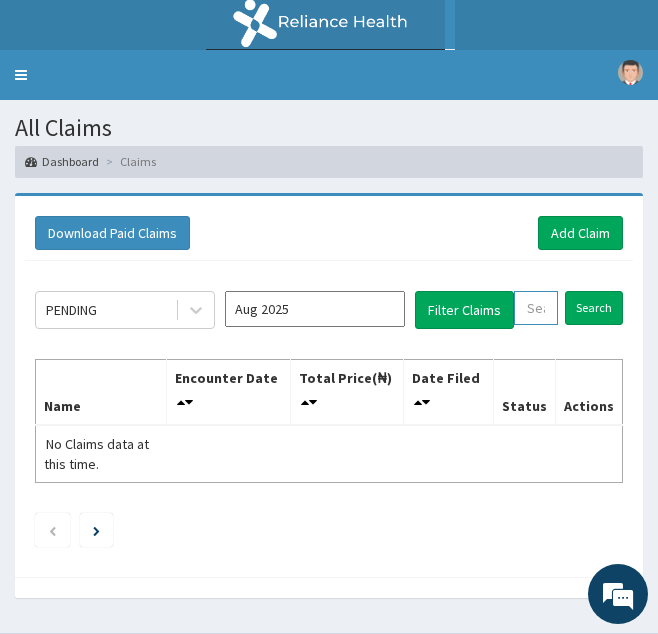 click at bounding box center [536, 308] 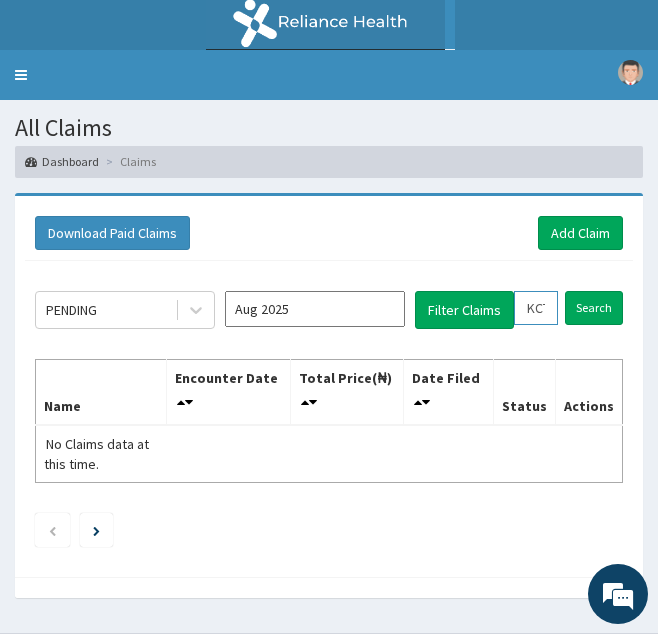 scroll, scrollTop: 0, scrollLeft: 72, axis: horizontal 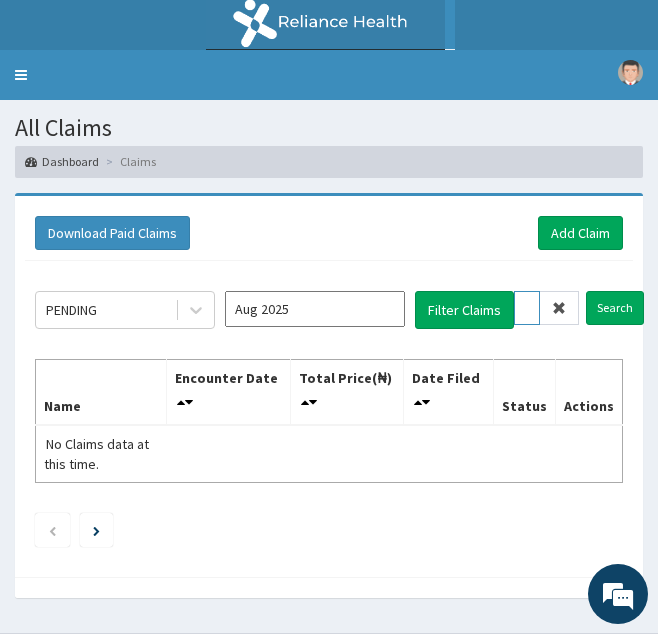 type on "KCT/10001/B" 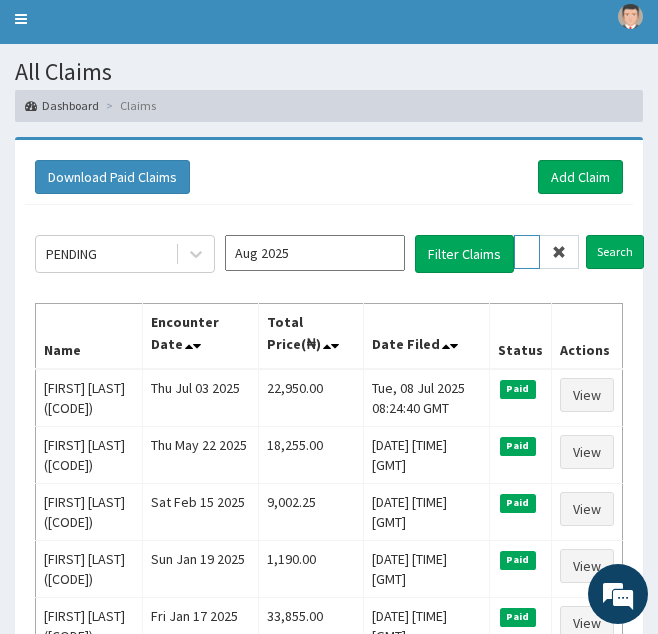 scroll, scrollTop: 70, scrollLeft: 0, axis: vertical 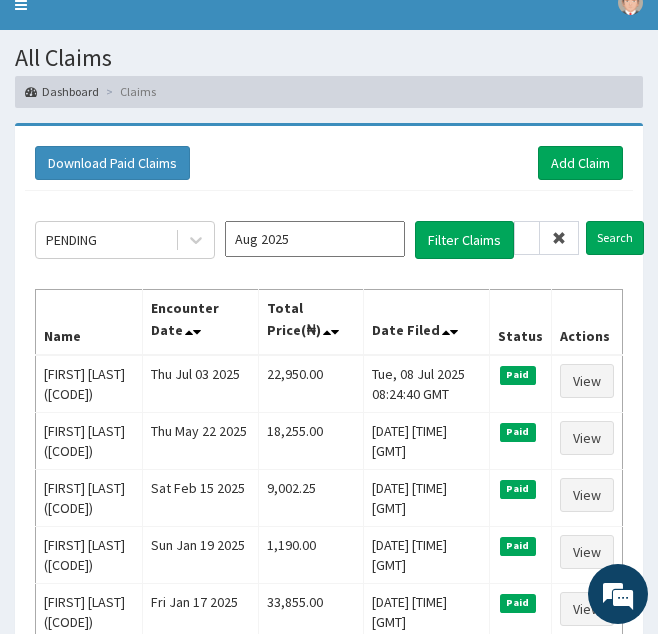 click at bounding box center (559, 238) 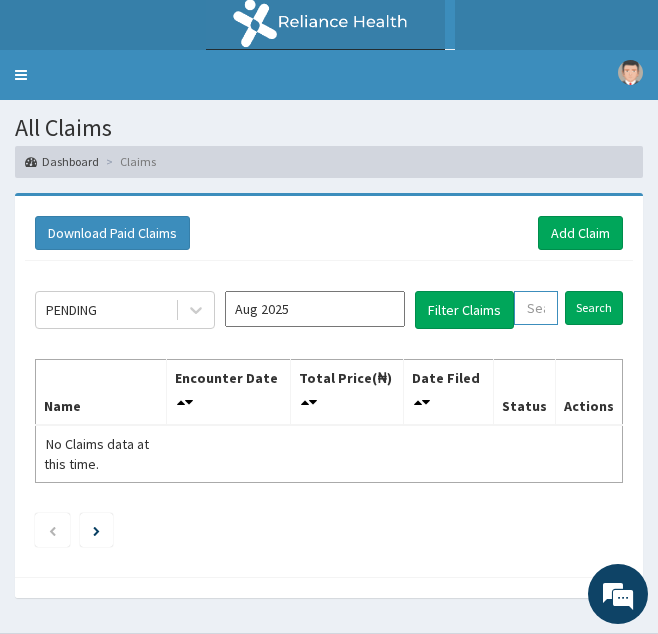 click at bounding box center [536, 308] 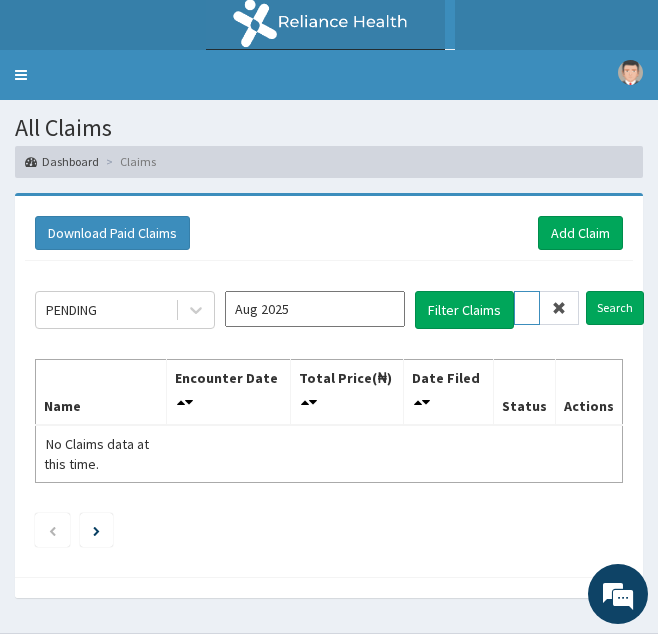 scroll, scrollTop: 0, scrollLeft: 72, axis: horizontal 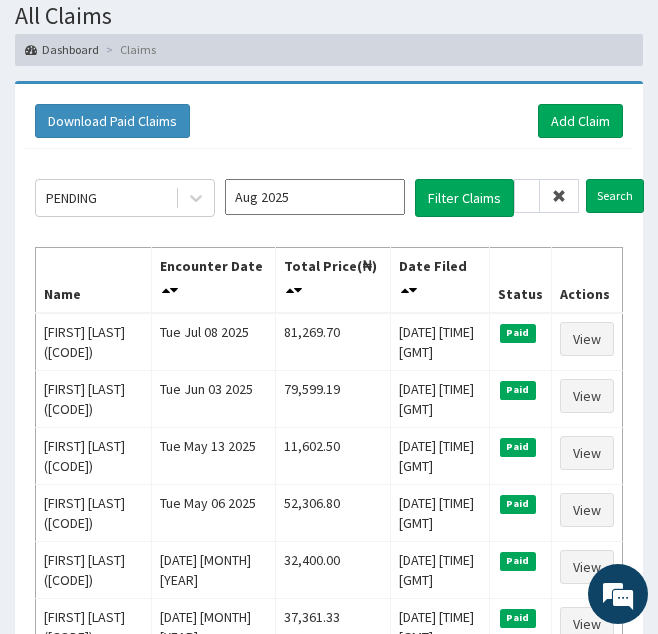 click at bounding box center (559, 196) 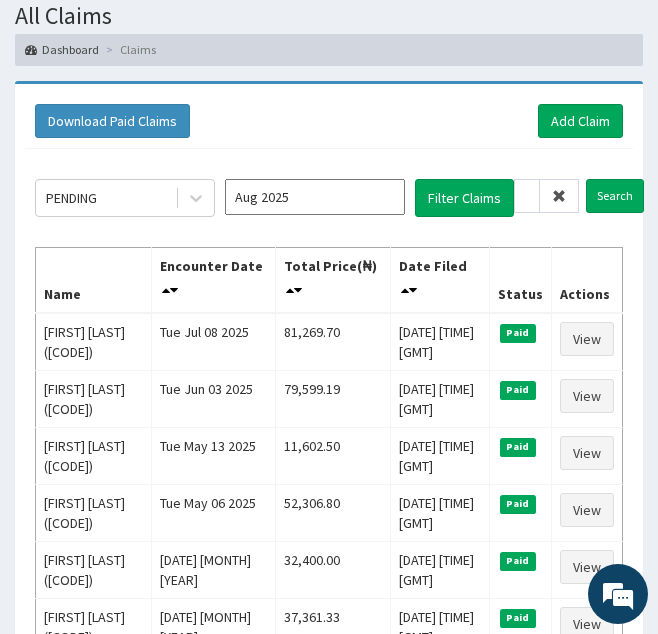 scroll, scrollTop: 0, scrollLeft: 0, axis: both 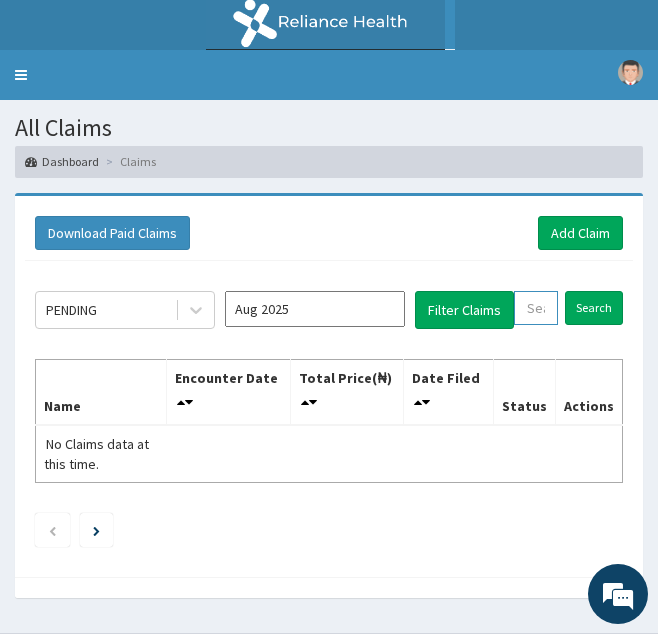 click at bounding box center [536, 308] 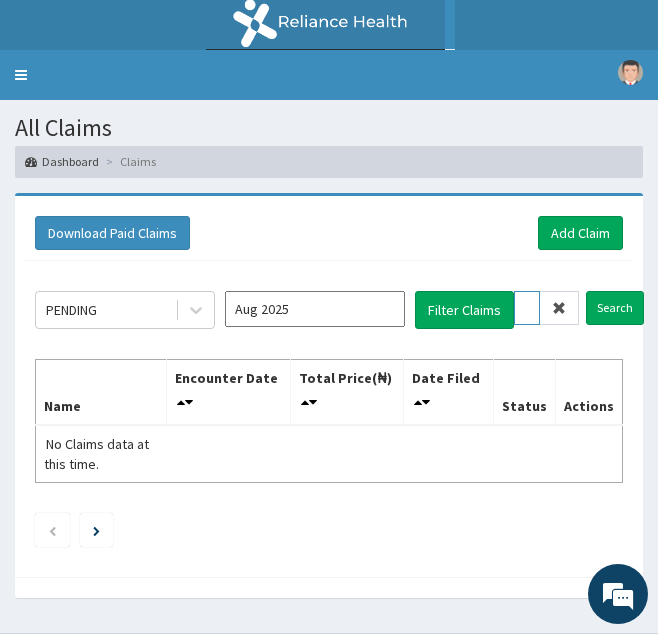 scroll, scrollTop: 0, scrollLeft: 72, axis: horizontal 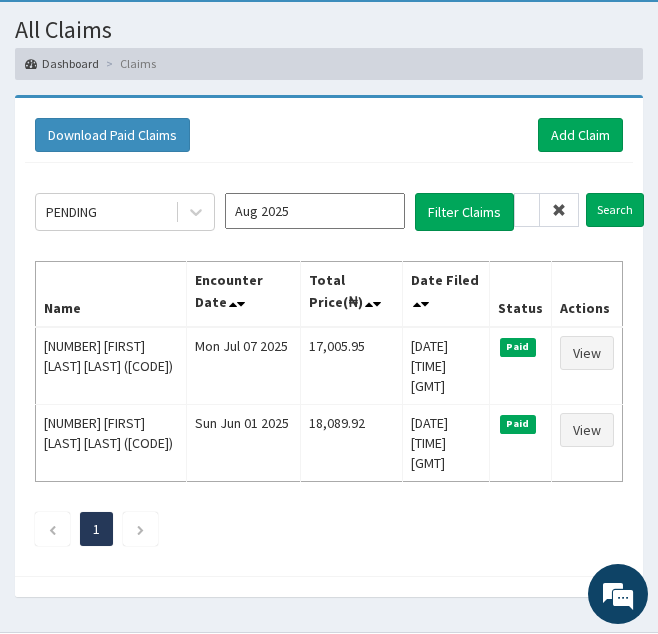 click at bounding box center (559, 210) 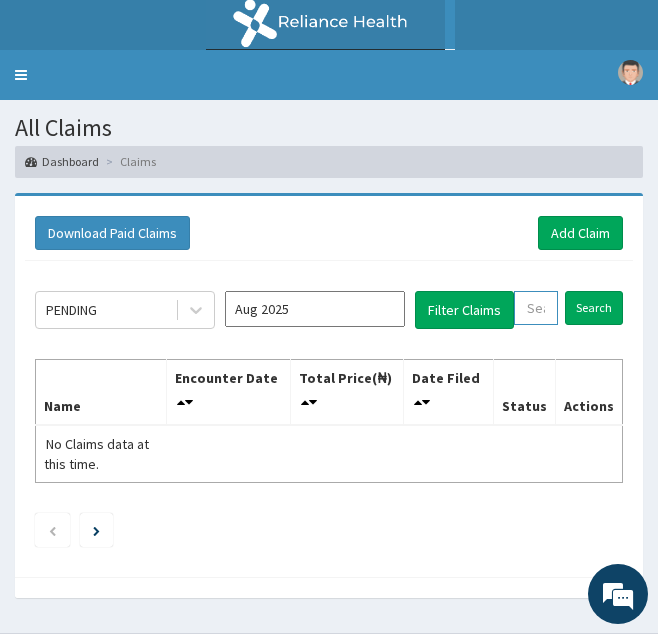 click at bounding box center (536, 308) 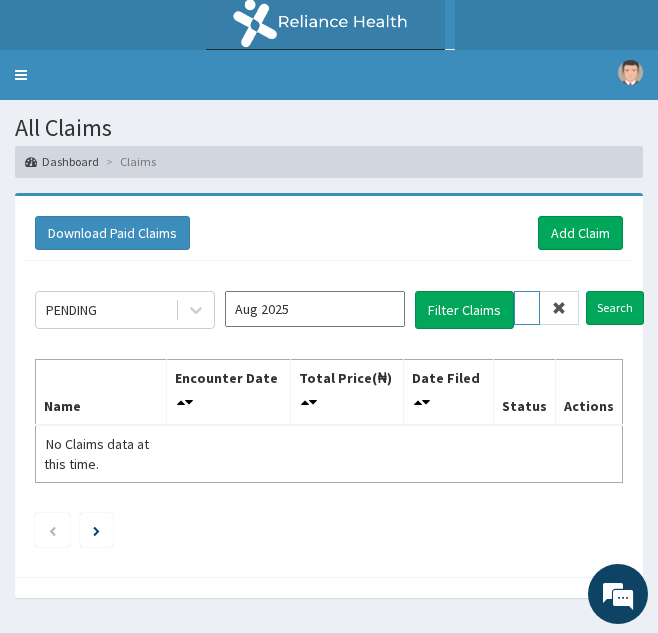 scroll, scrollTop: 0, scrollLeft: 72, axis: horizontal 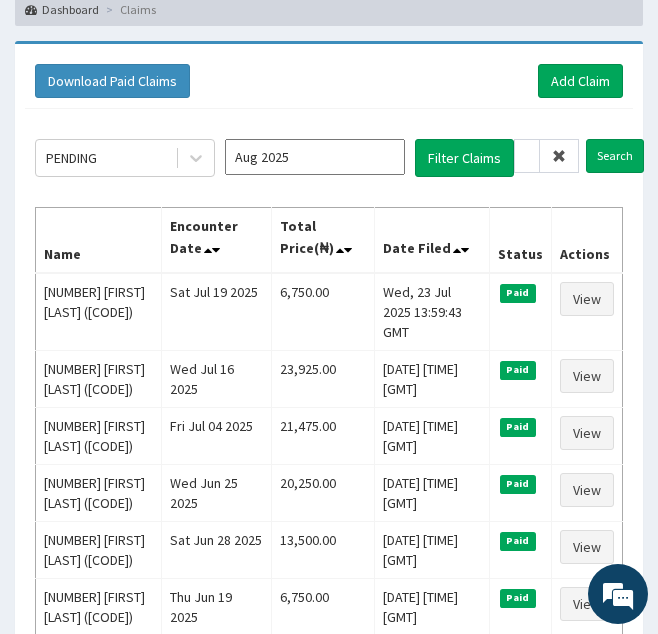 click at bounding box center (559, 156) 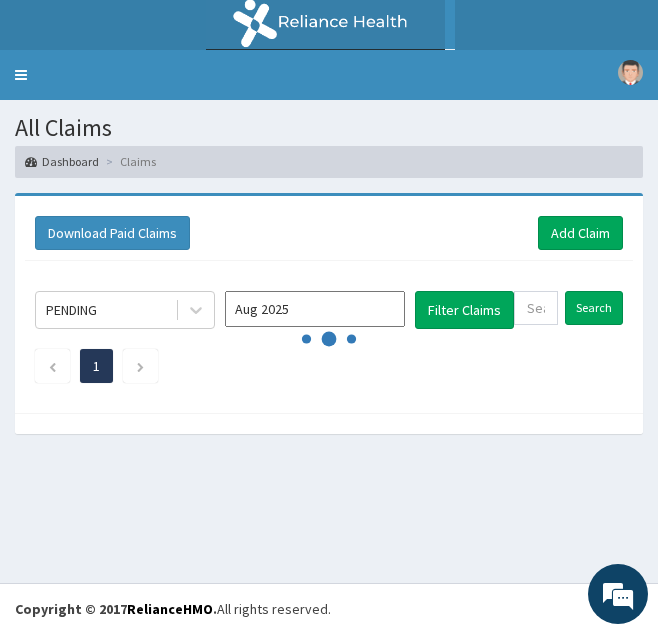 scroll, scrollTop: 0, scrollLeft: 0, axis: both 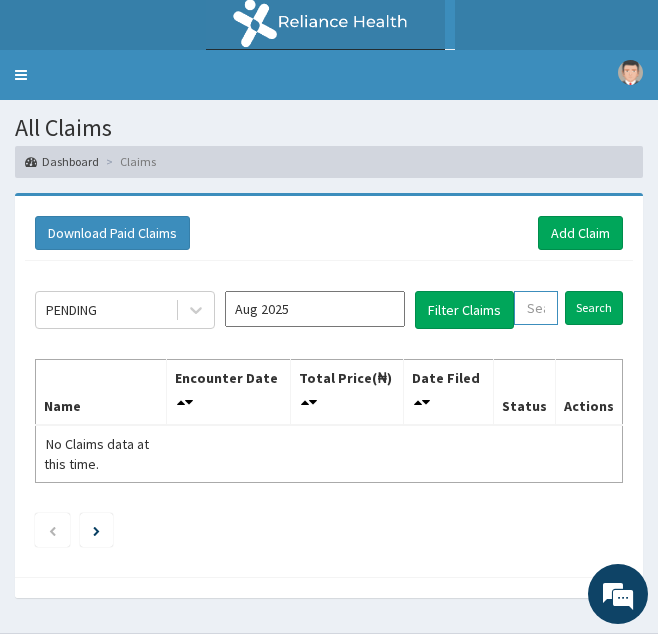 click at bounding box center [536, 308] 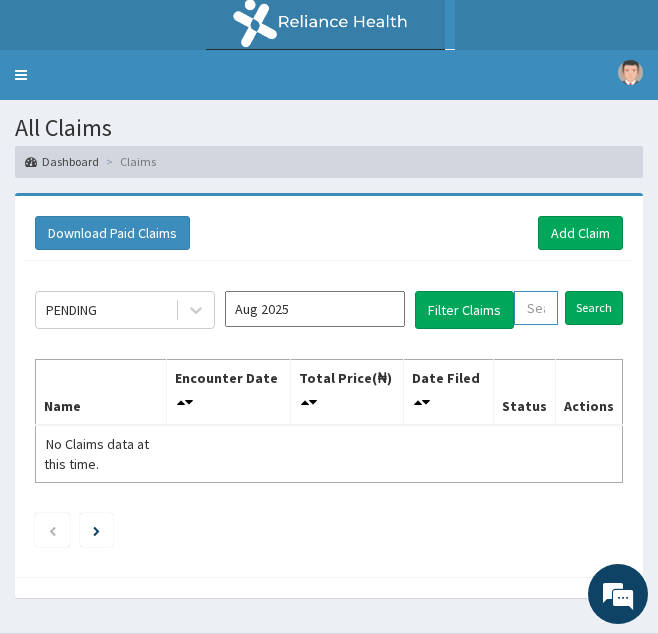 paste on "FCC/11190/A" 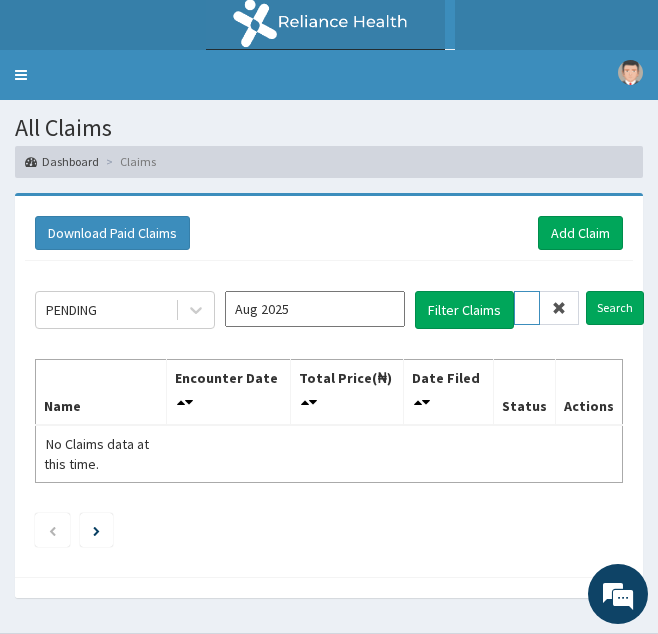 scroll, scrollTop: 0, scrollLeft: 72, axis: horizontal 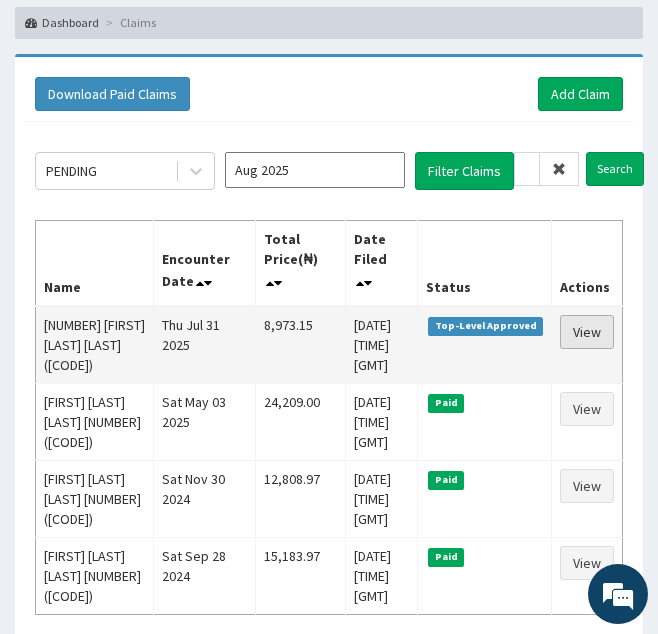 click on "View" at bounding box center [587, 332] 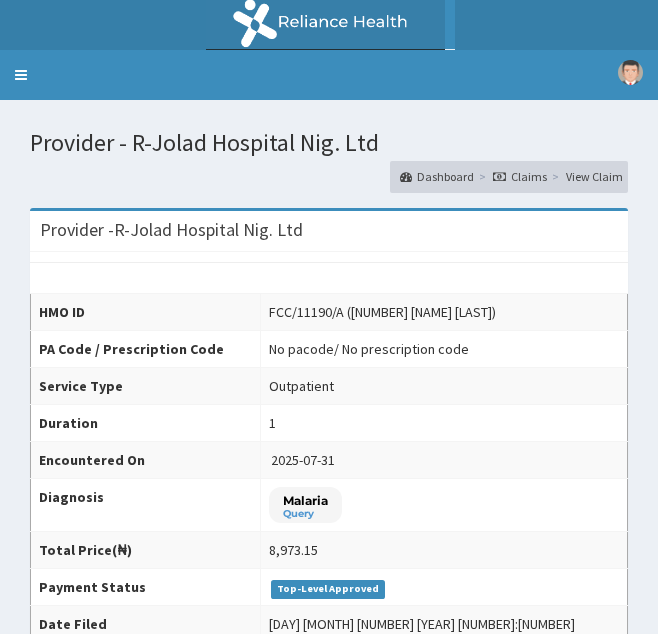 scroll, scrollTop: 0, scrollLeft: 0, axis: both 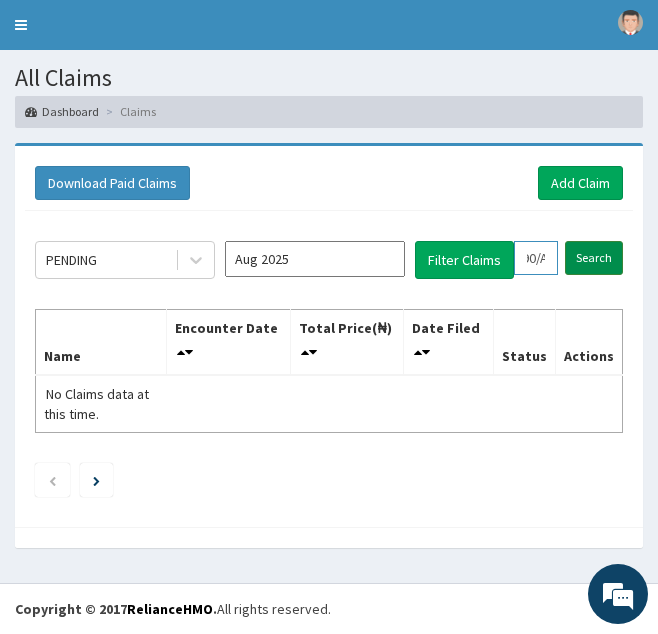 drag, startPoint x: 523, startPoint y: 256, endPoint x: 621, endPoint y: 256, distance: 98 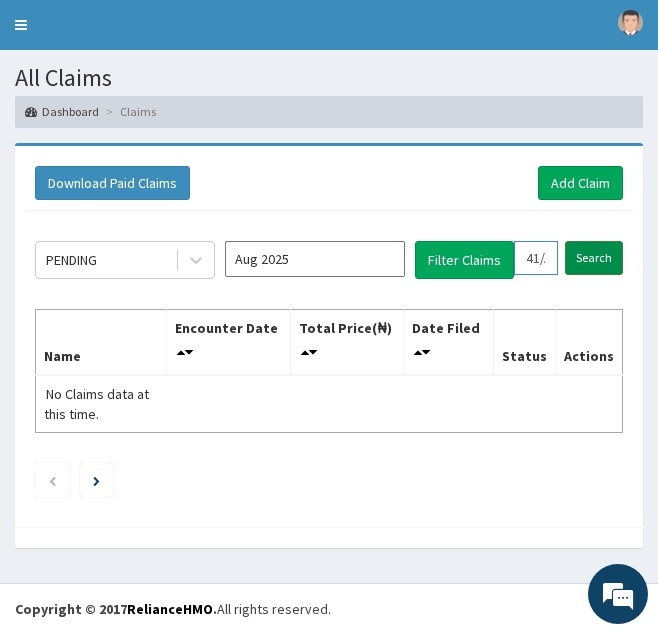 scroll, scrollTop: 0, scrollLeft: 77, axis: horizontal 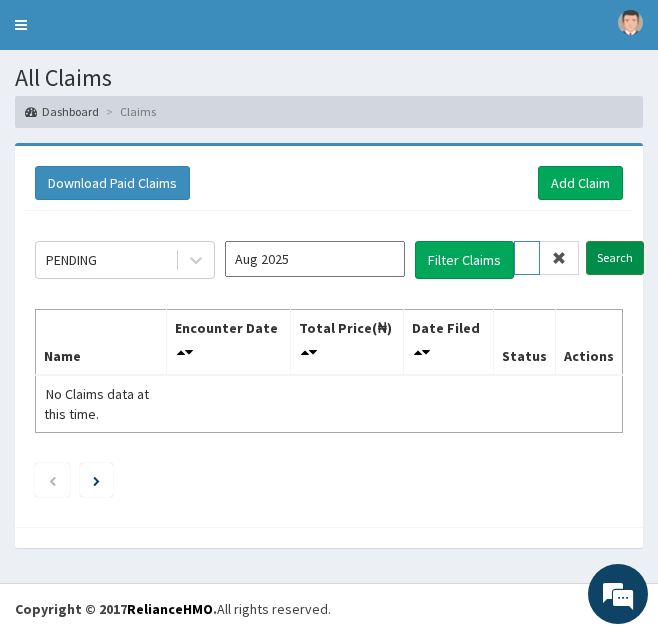 type on "CWN/10141/A" 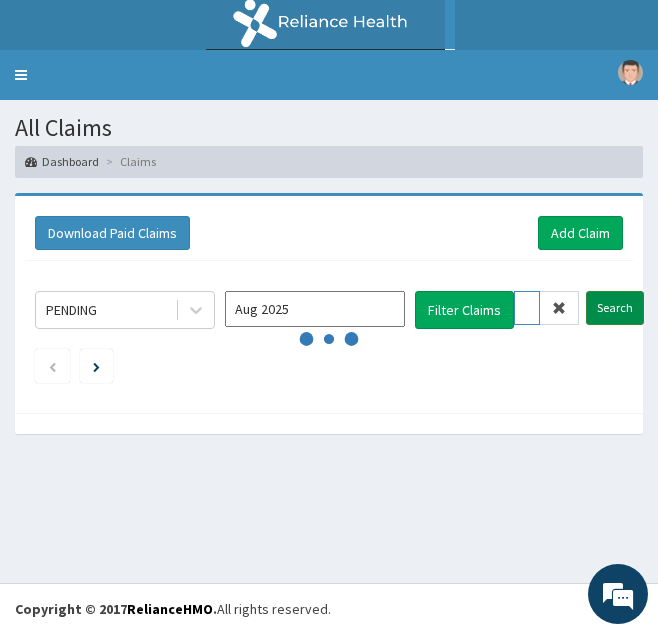 scroll, scrollTop: 0, scrollLeft: 0, axis: both 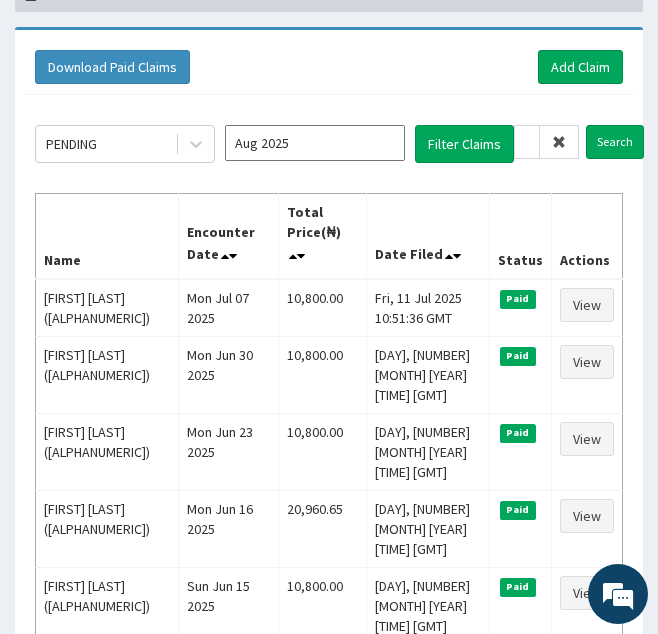 click at bounding box center (559, 142) 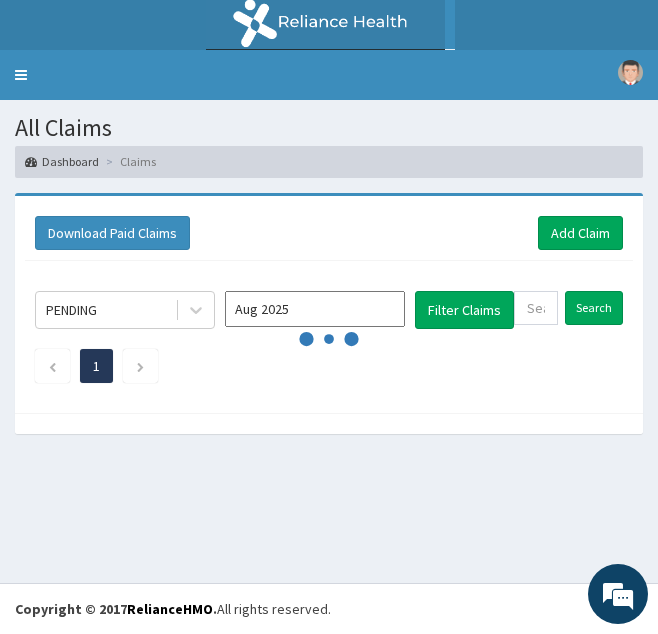 scroll, scrollTop: 0, scrollLeft: 0, axis: both 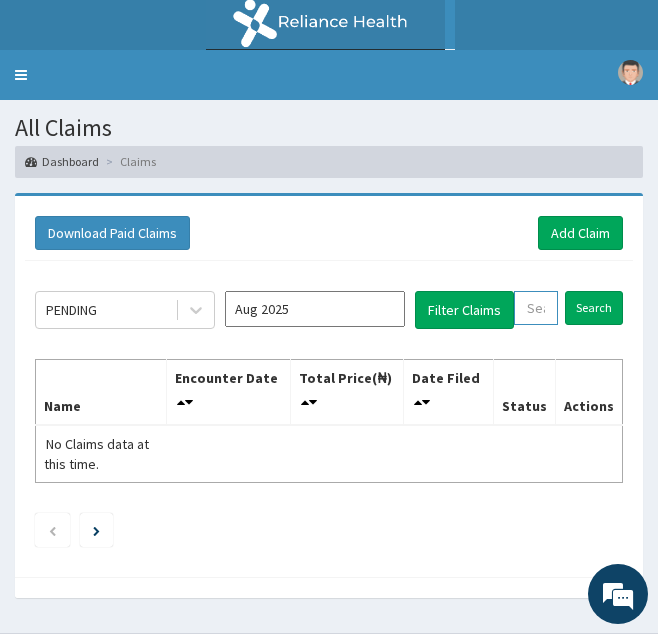 click at bounding box center (536, 308) 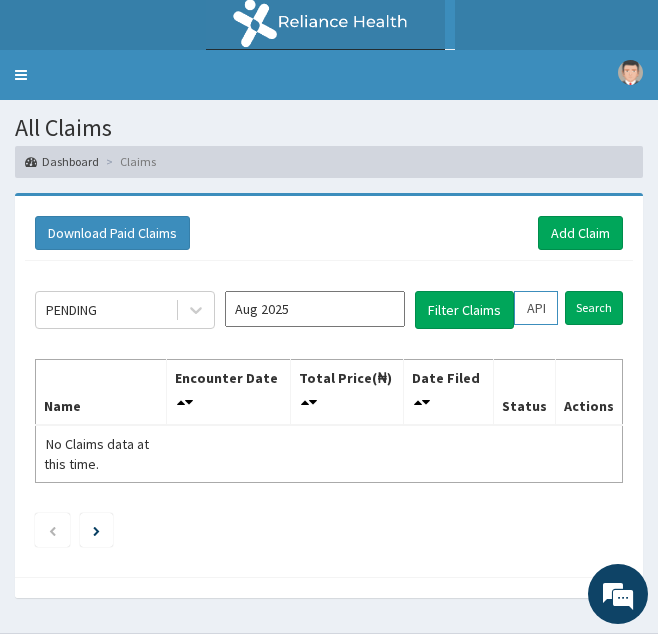 scroll, scrollTop: 0, scrollLeft: 75, axis: horizontal 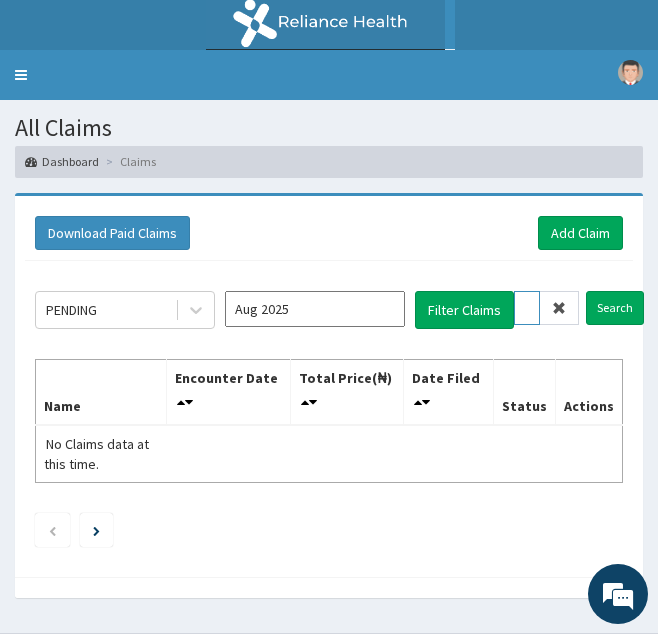 type on "APM/10008/A" 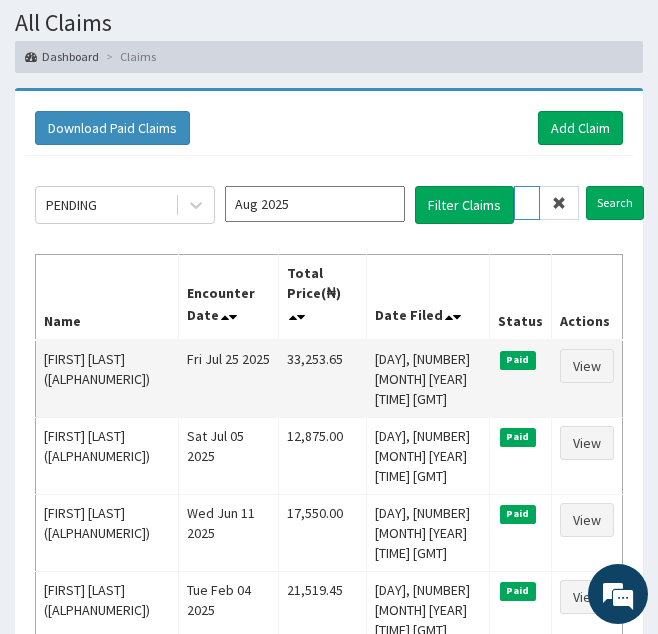 scroll, scrollTop: 100, scrollLeft: 0, axis: vertical 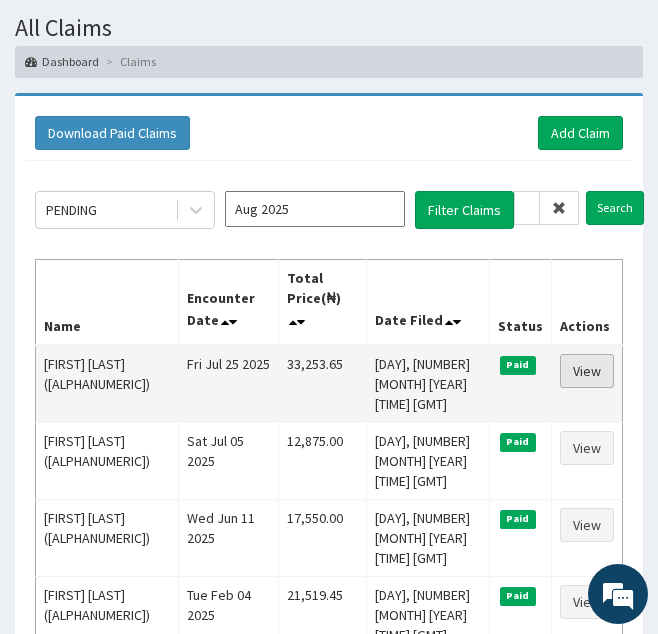 click on "View" at bounding box center (587, 371) 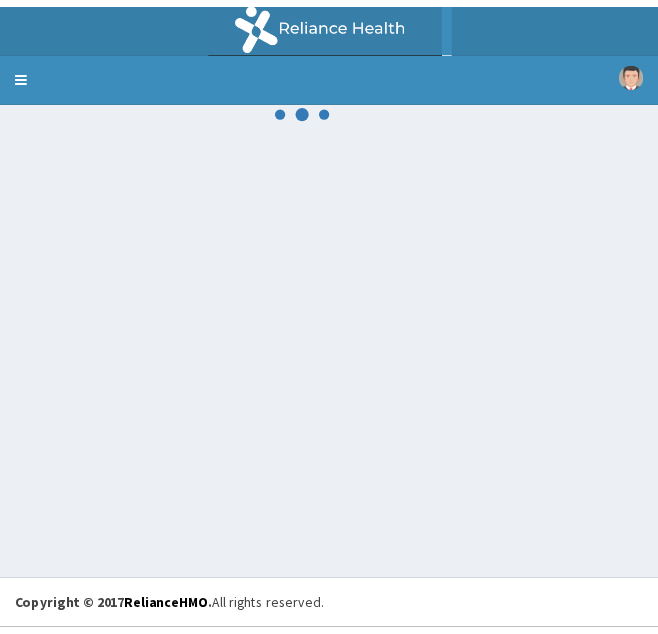 scroll, scrollTop: 0, scrollLeft: 0, axis: both 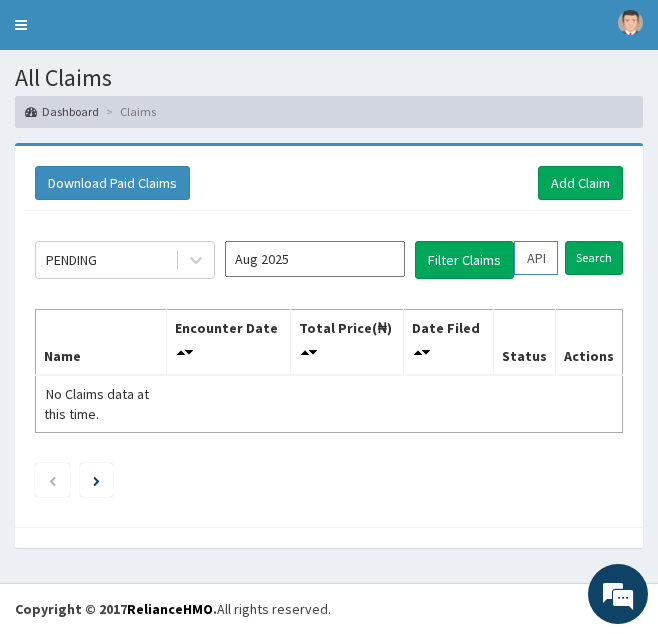 drag, startPoint x: 518, startPoint y: 252, endPoint x: 700, endPoint y: 248, distance: 182.04395 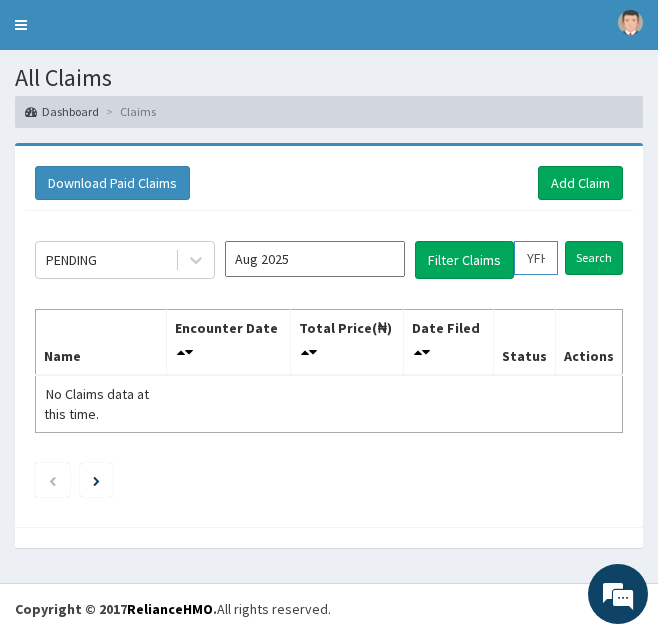 scroll, scrollTop: 0, scrollLeft: 72, axis: horizontal 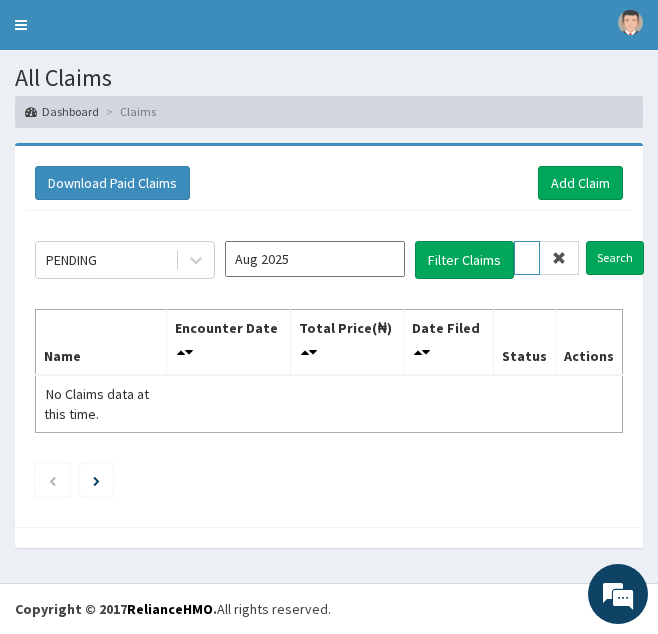 type on "YFH/10008/A" 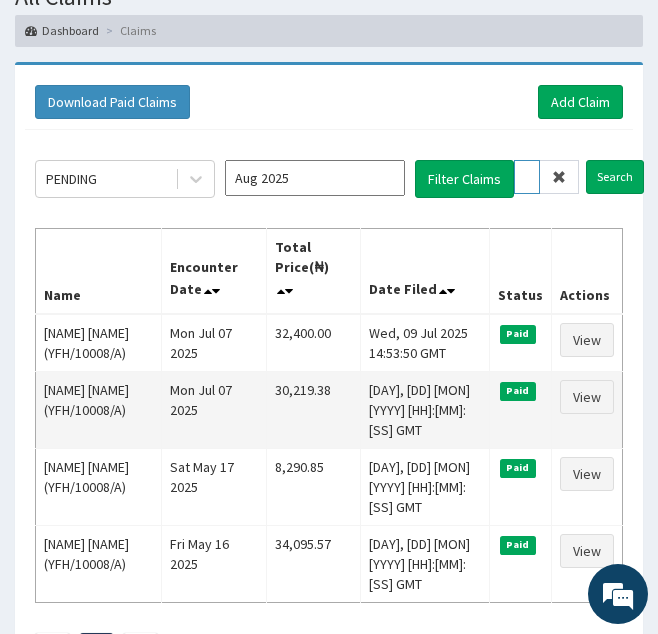 scroll, scrollTop: 132, scrollLeft: 0, axis: vertical 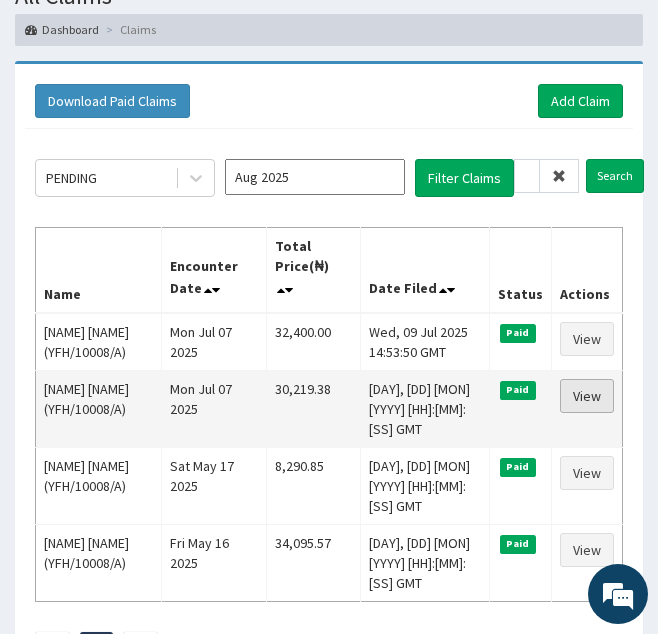click on "View" at bounding box center (587, 396) 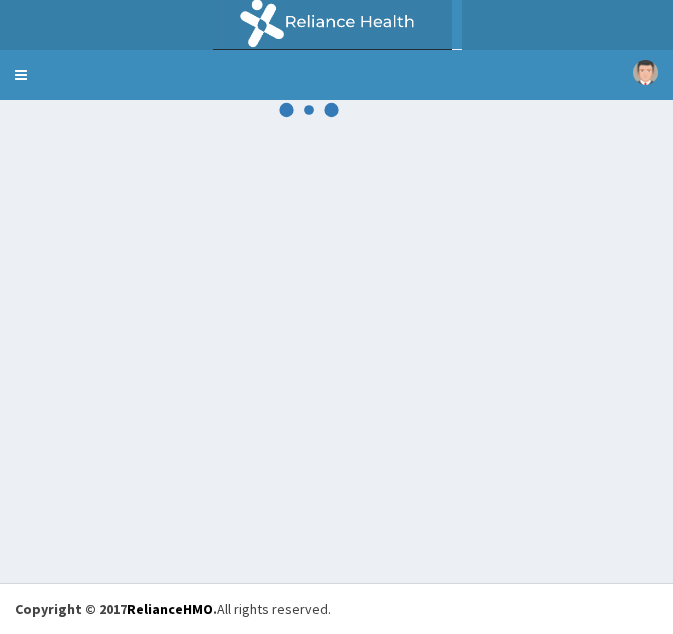 scroll, scrollTop: 0, scrollLeft: 0, axis: both 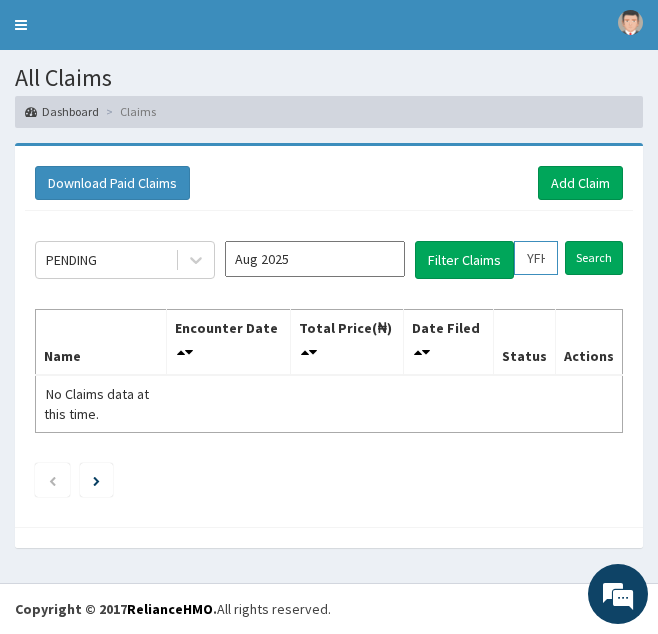 drag, startPoint x: 525, startPoint y: 257, endPoint x: 642, endPoint y: 255, distance: 117.01709 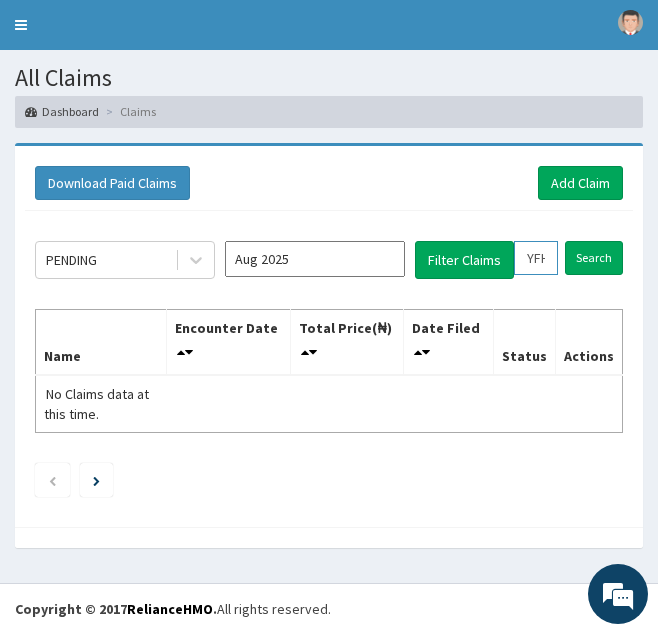 paste on "LPS/10045/D" 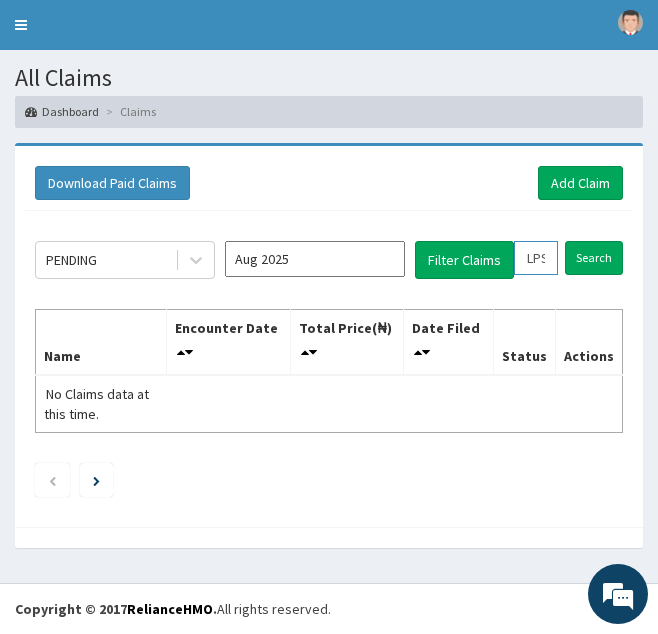 scroll, scrollTop: 0, scrollLeft: 73, axis: horizontal 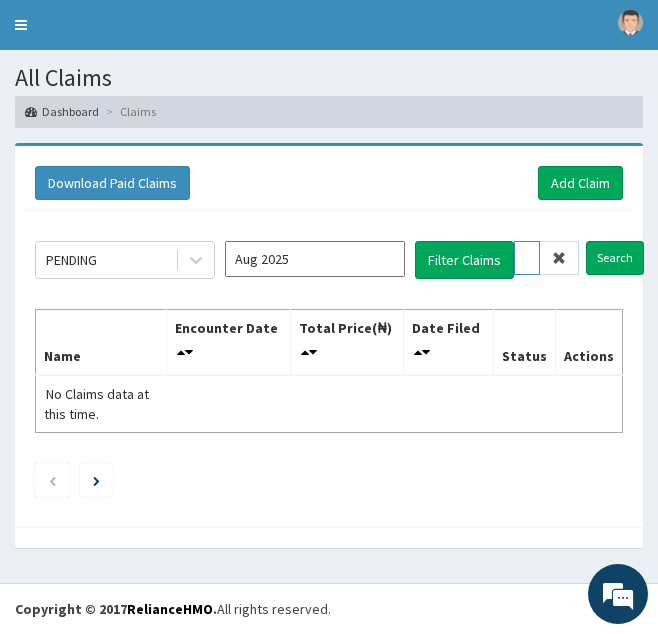 type on "LPS/10045/D" 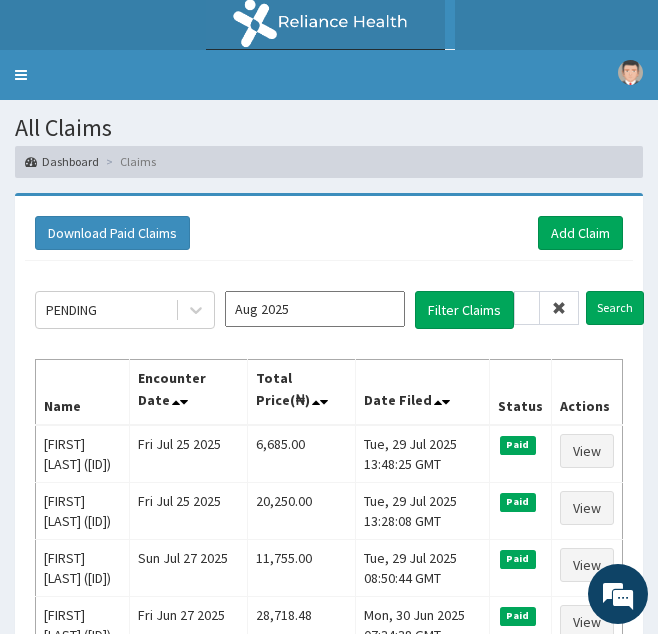 scroll, scrollTop: 0, scrollLeft: 0, axis: both 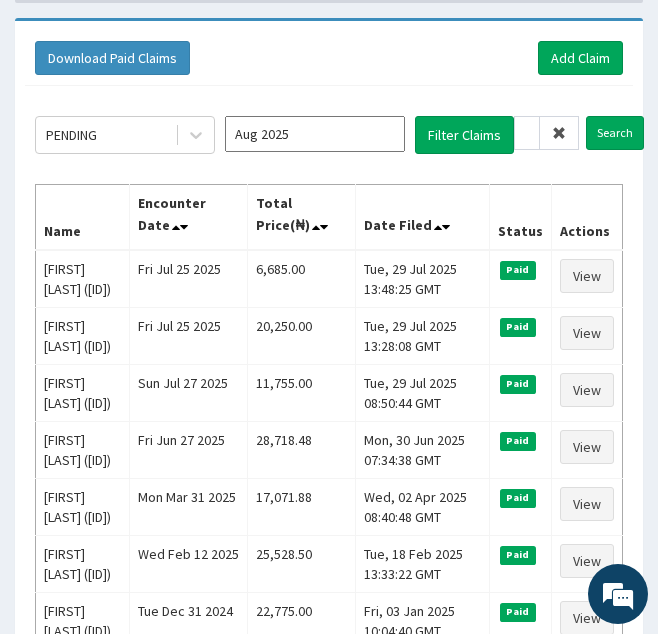 click at bounding box center [559, 133] 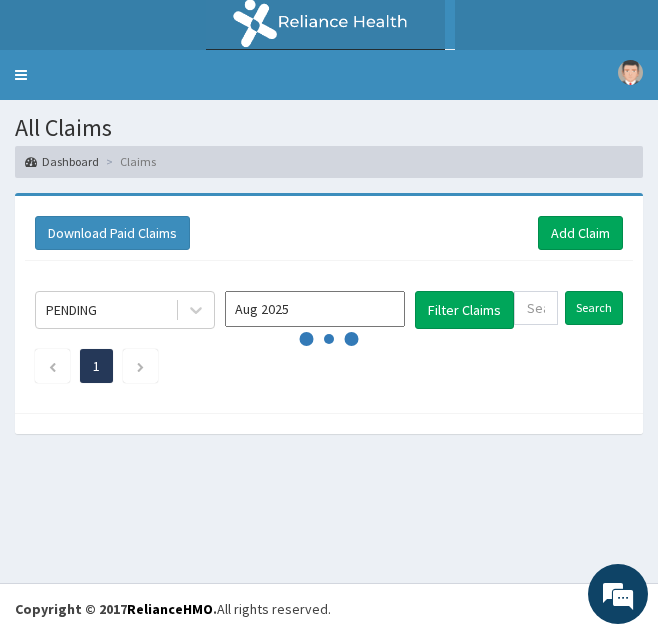 scroll, scrollTop: 0, scrollLeft: 0, axis: both 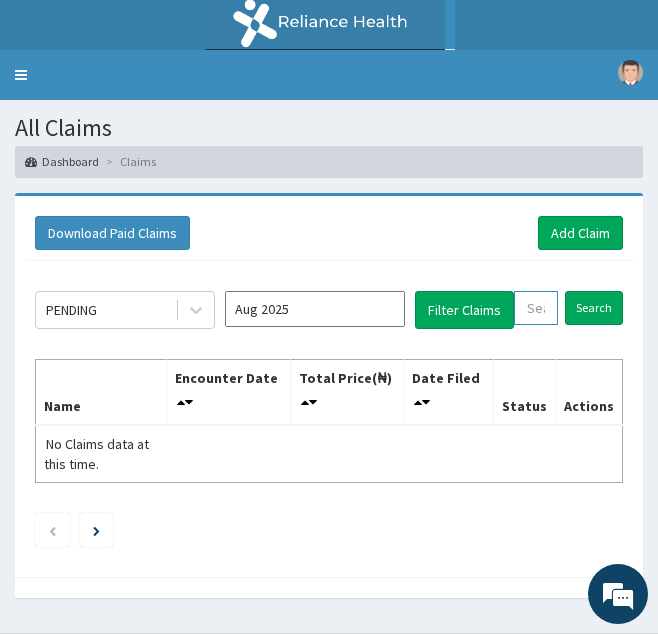 click at bounding box center (536, 308) 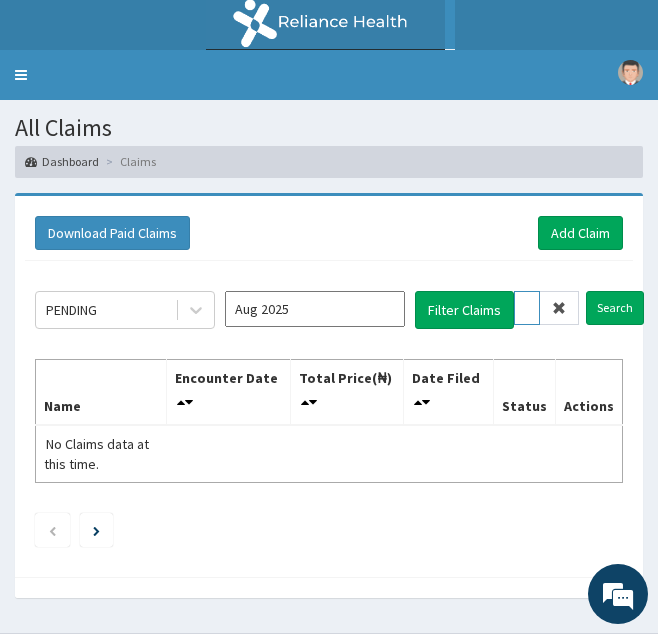 scroll, scrollTop: 0, scrollLeft: 77, axis: horizontal 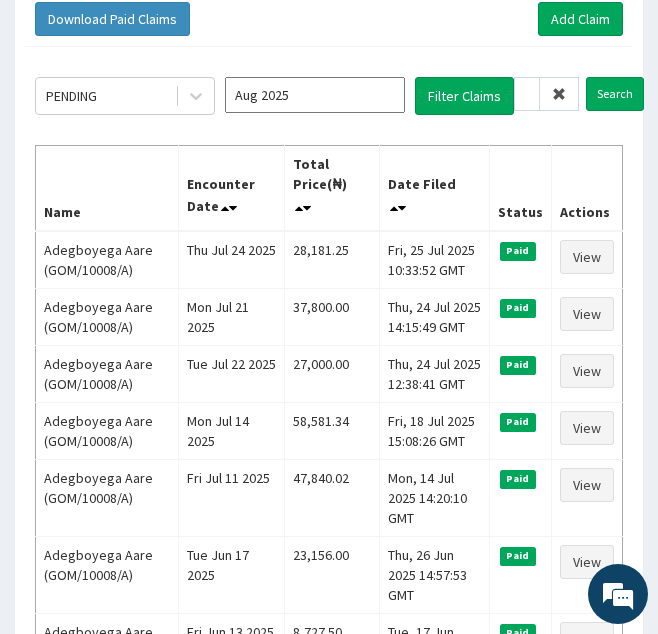 click at bounding box center [559, 94] 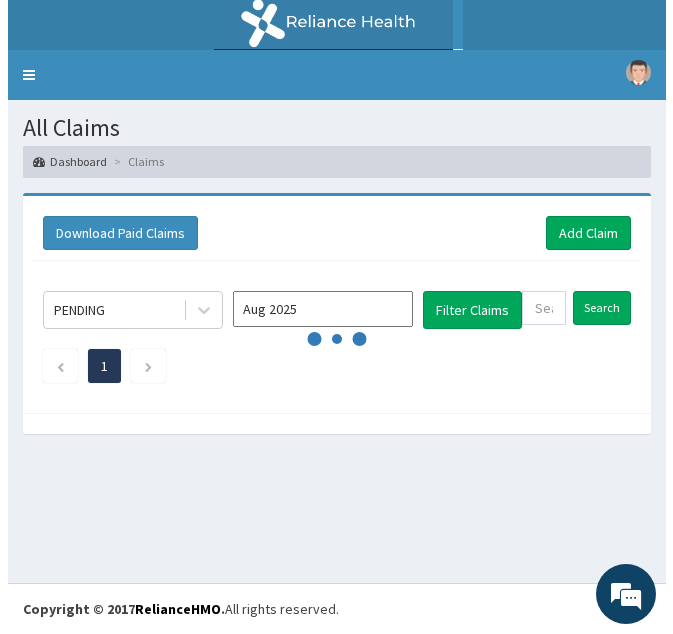 scroll, scrollTop: 0, scrollLeft: 0, axis: both 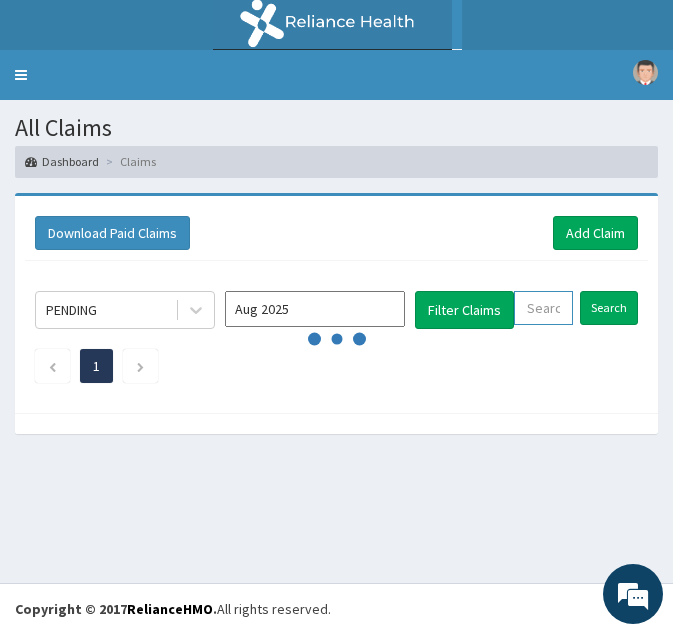 click at bounding box center [543, 308] 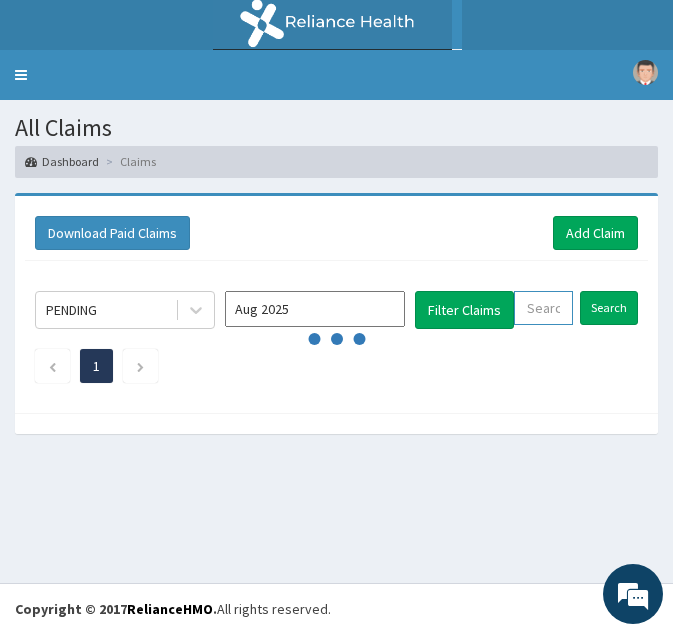 paste on "FBO/10049/B" 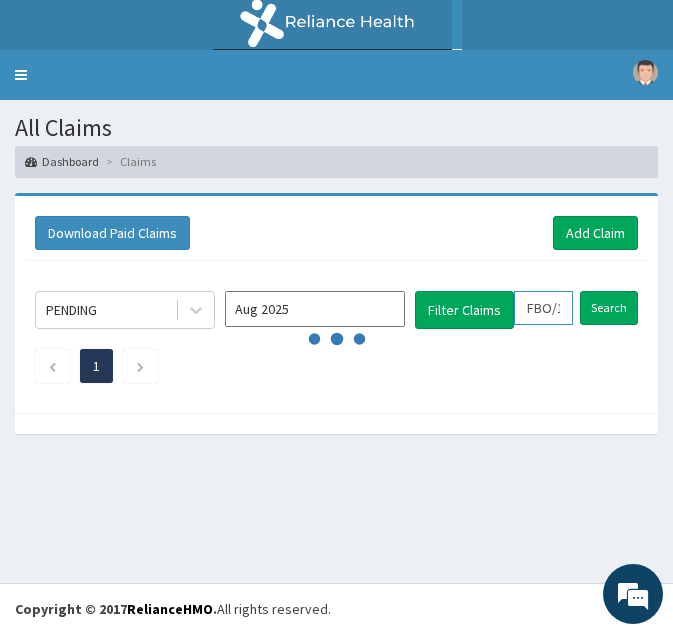 scroll, scrollTop: 0, scrollLeft: 75, axis: horizontal 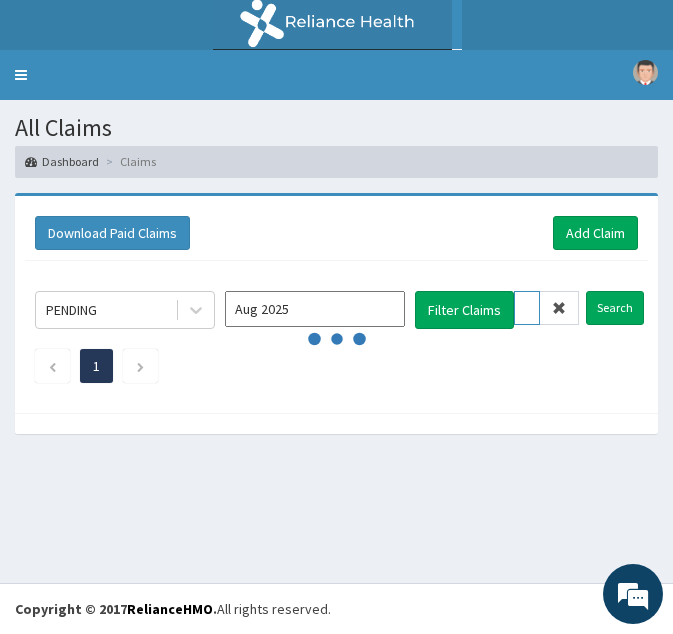 type on "FBO/10049/B" 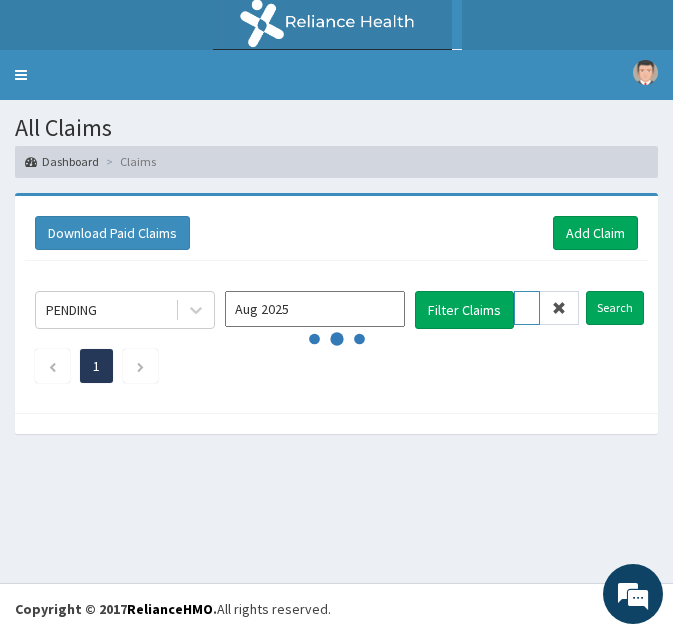 click on "Search" at bounding box center (615, 308) 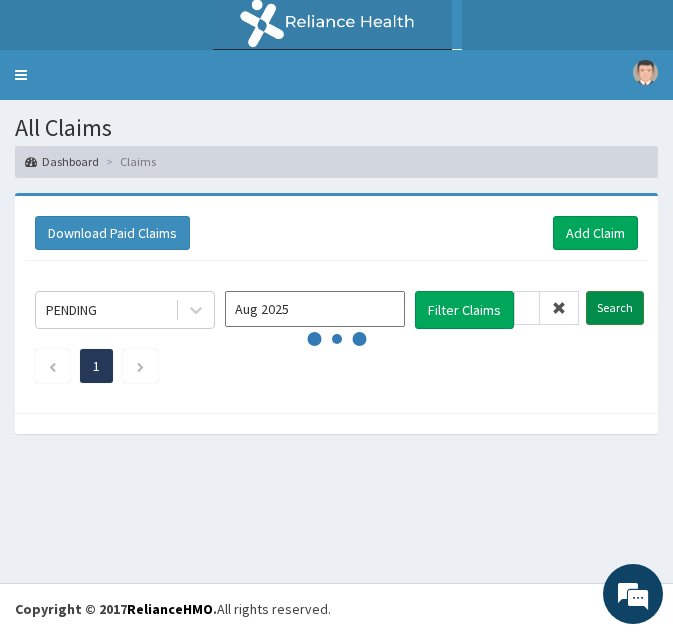 scroll, scrollTop: 0, scrollLeft: 0, axis: both 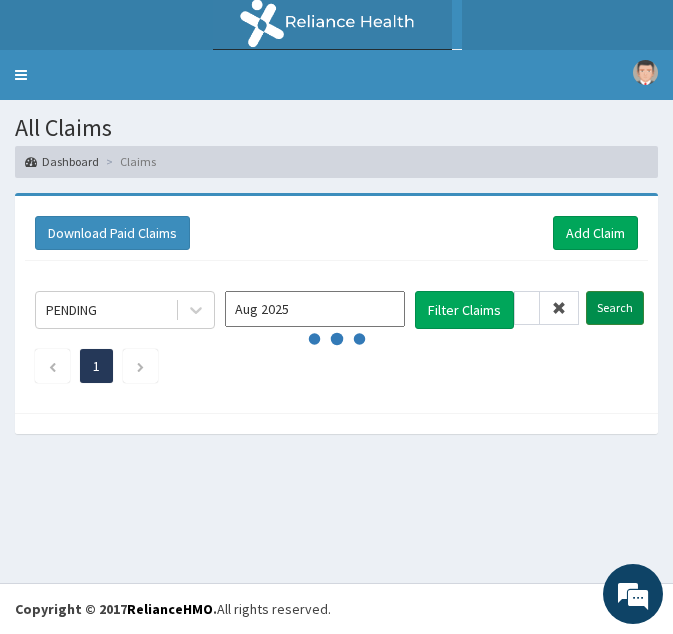 click on "Search" at bounding box center (615, 308) 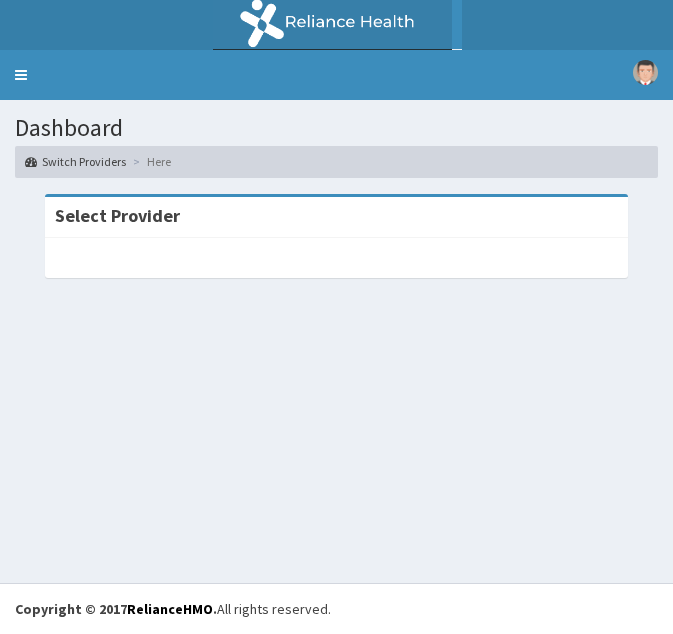scroll, scrollTop: 0, scrollLeft: 0, axis: both 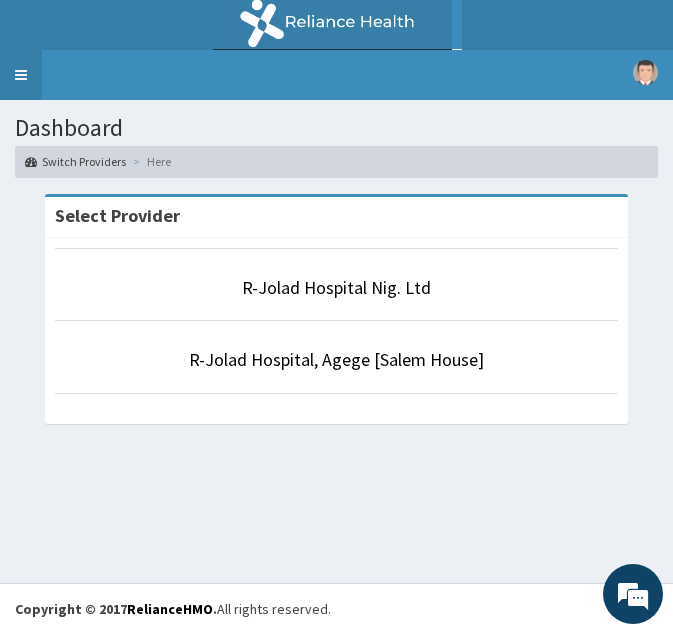 click on "Toggle navigation" at bounding box center (21, 75) 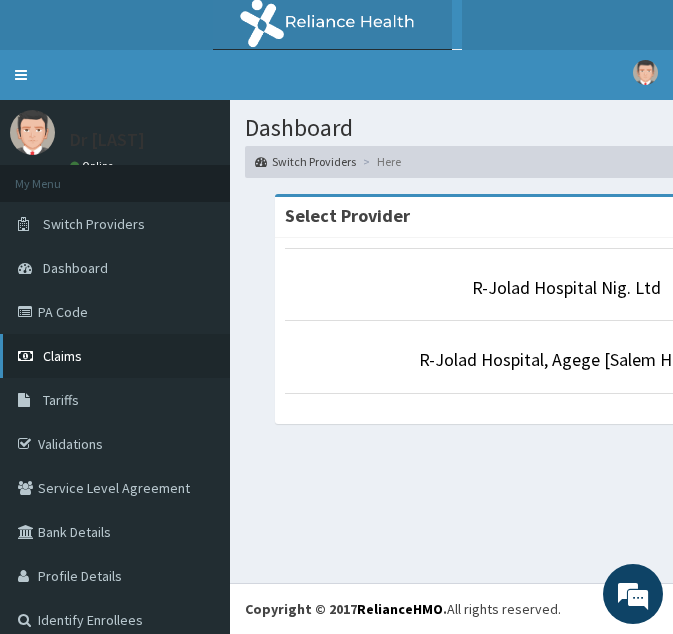 click on "Claims" at bounding box center [62, 356] 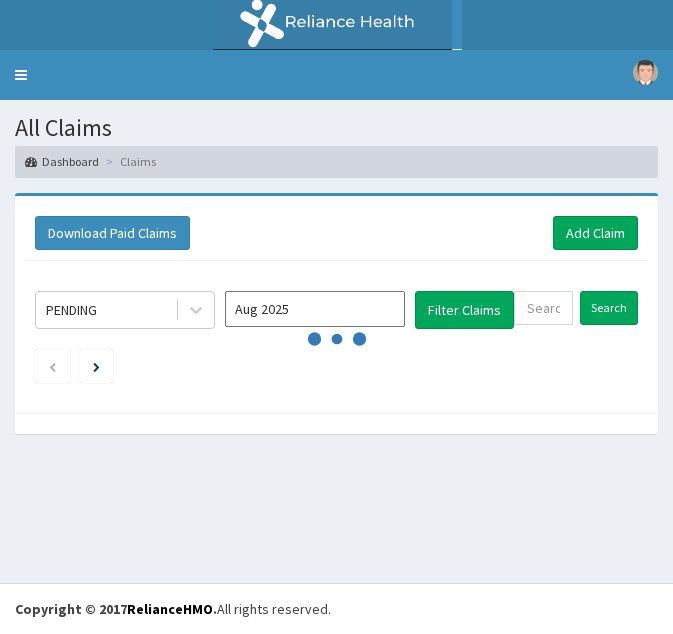 scroll, scrollTop: 0, scrollLeft: 0, axis: both 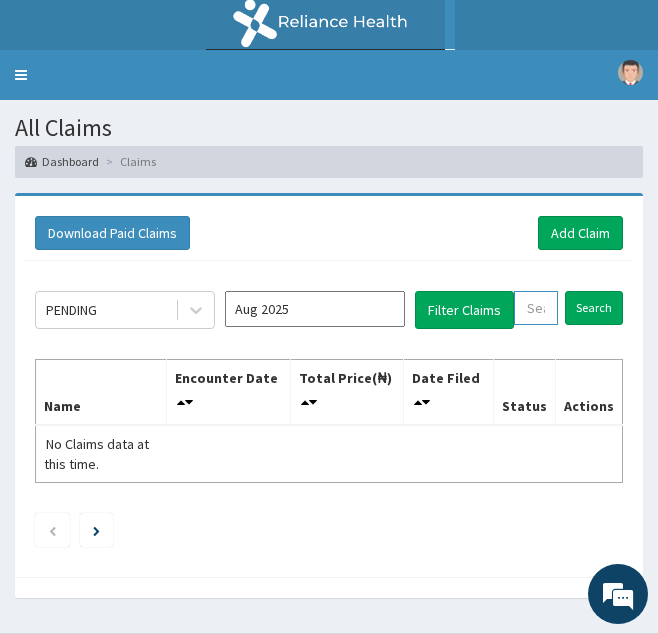 click at bounding box center [536, 308] 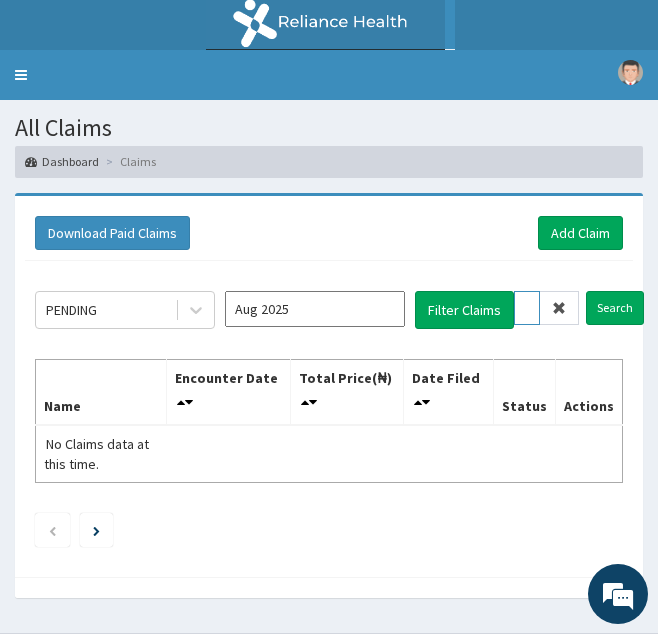 scroll, scrollTop: 0, scrollLeft: 75, axis: horizontal 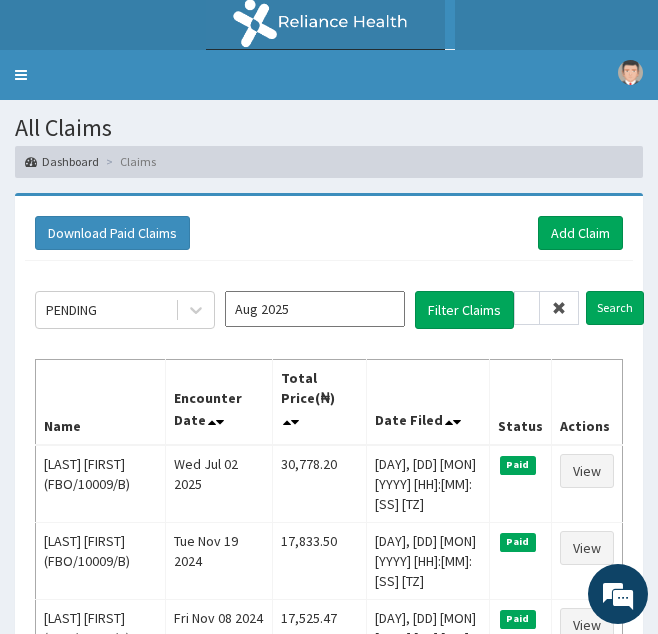 click at bounding box center (559, 308) 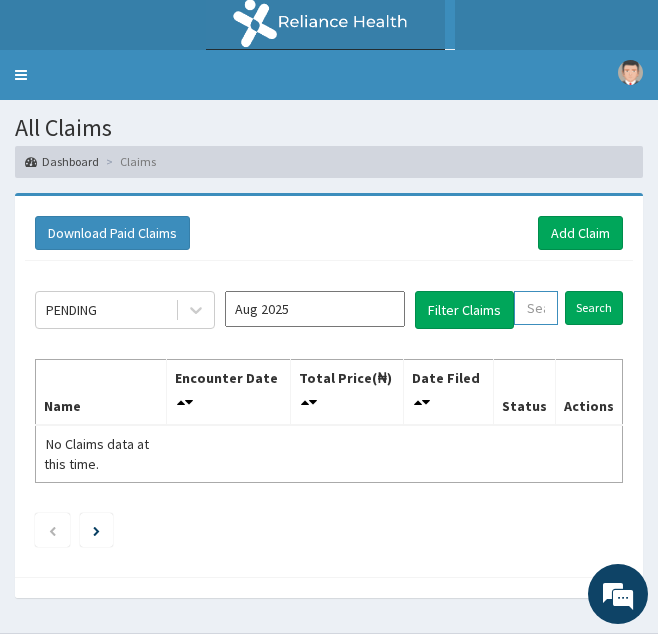 click at bounding box center [536, 308] 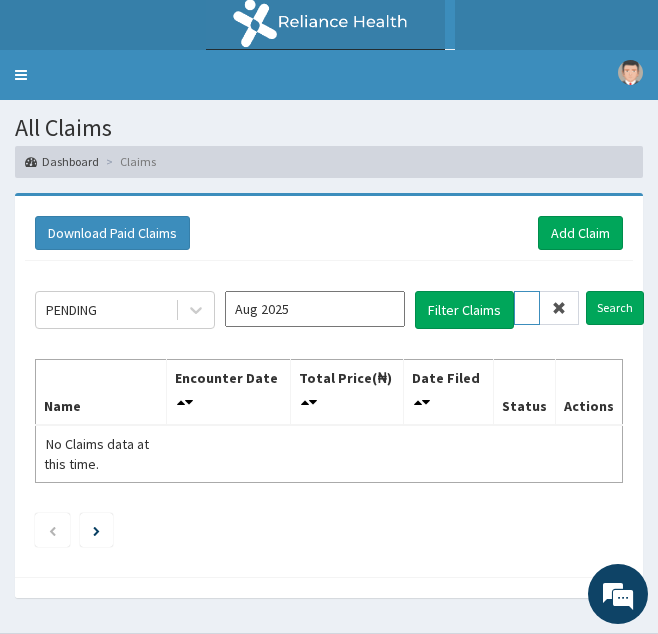 scroll, scrollTop: 0, scrollLeft: 71, axis: horizontal 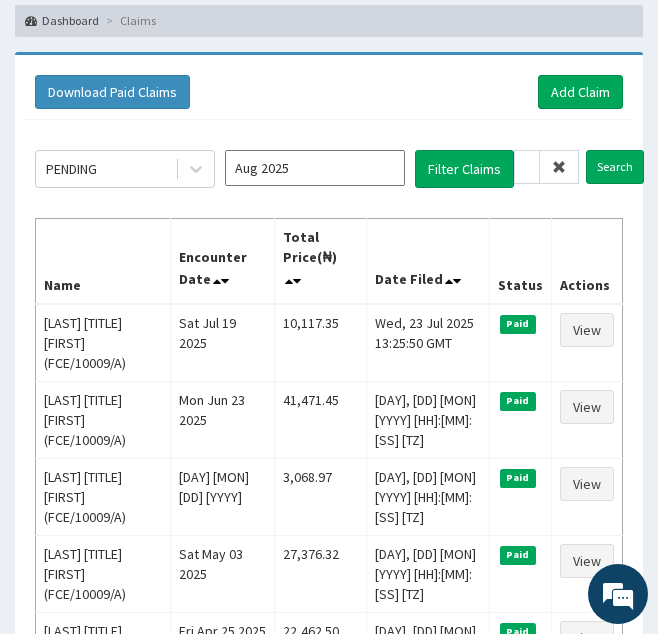click at bounding box center (559, 167) 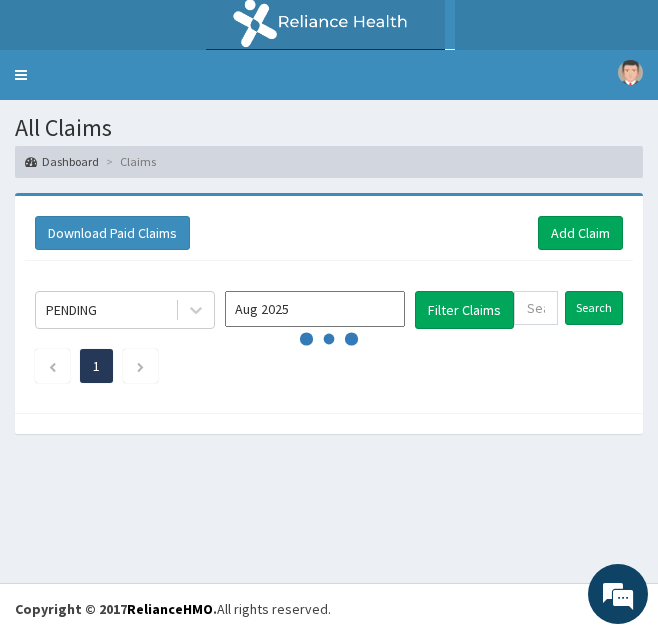 scroll, scrollTop: 0, scrollLeft: 0, axis: both 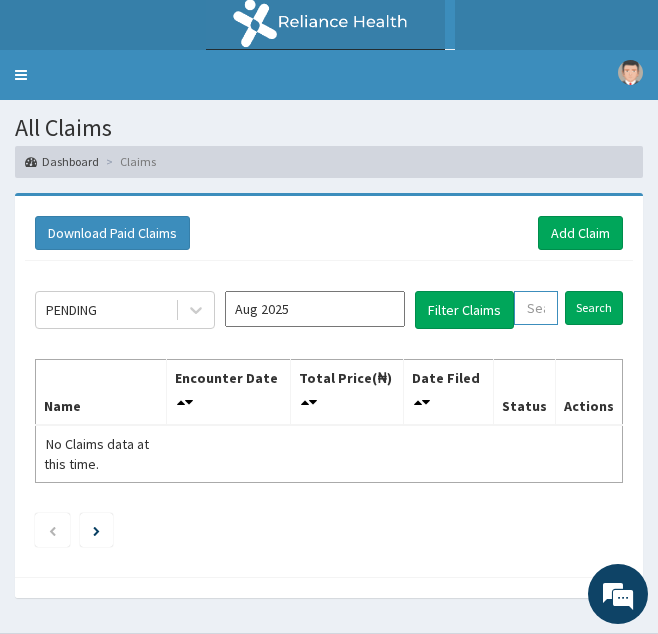 click at bounding box center (536, 308) 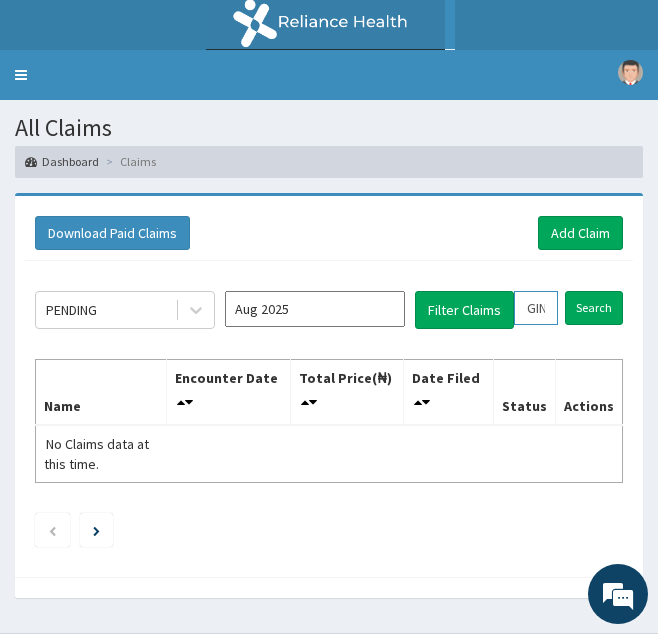 scroll, scrollTop: 0, scrollLeft: 71, axis: horizontal 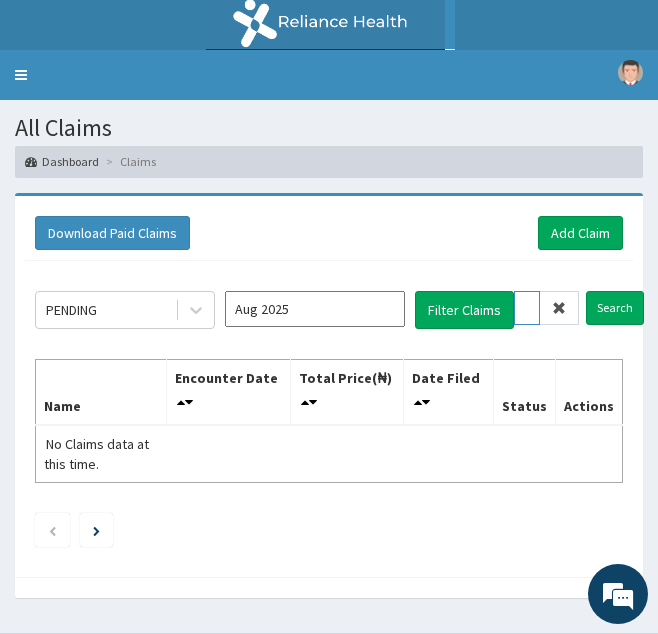 type on "GIN/10008/A" 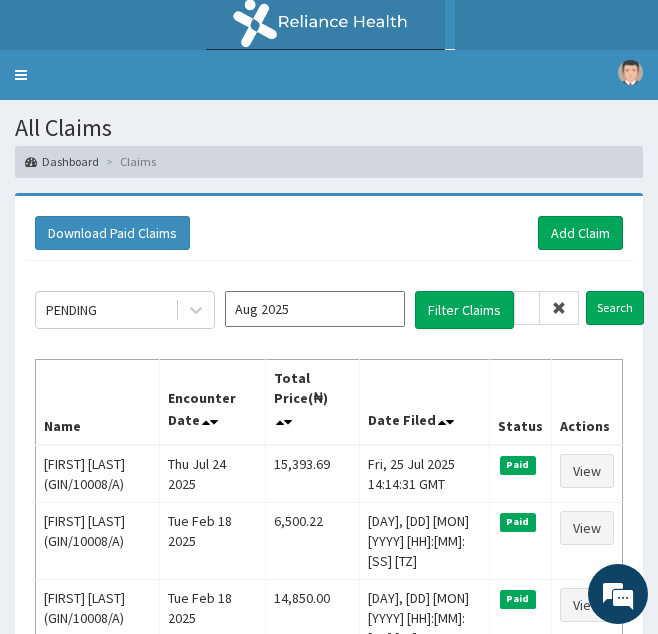 scroll, scrollTop: 0, scrollLeft: 0, axis: both 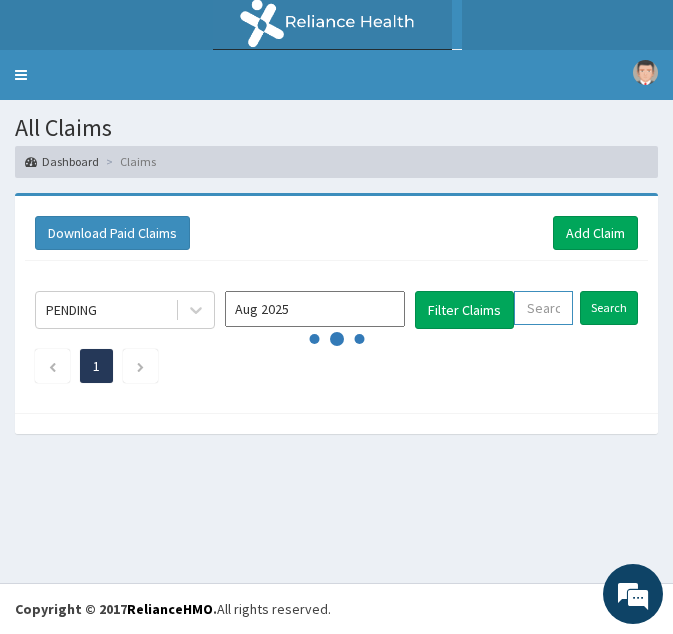 click at bounding box center (543, 308) 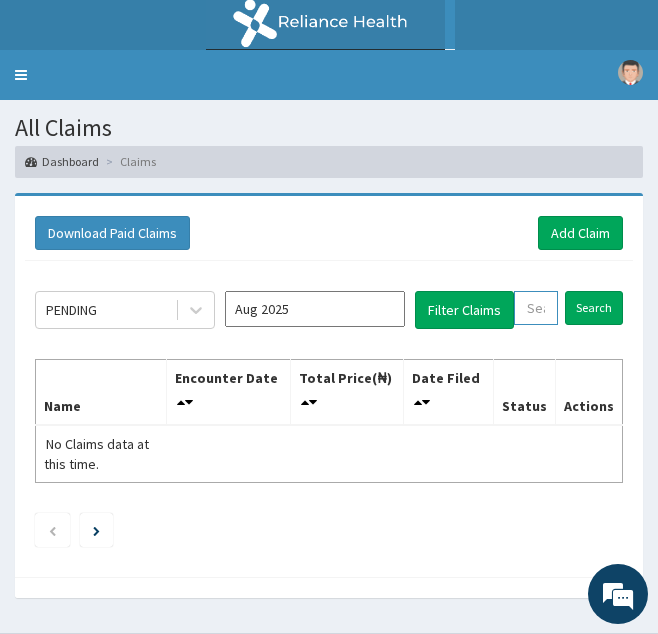 click at bounding box center [536, 308] 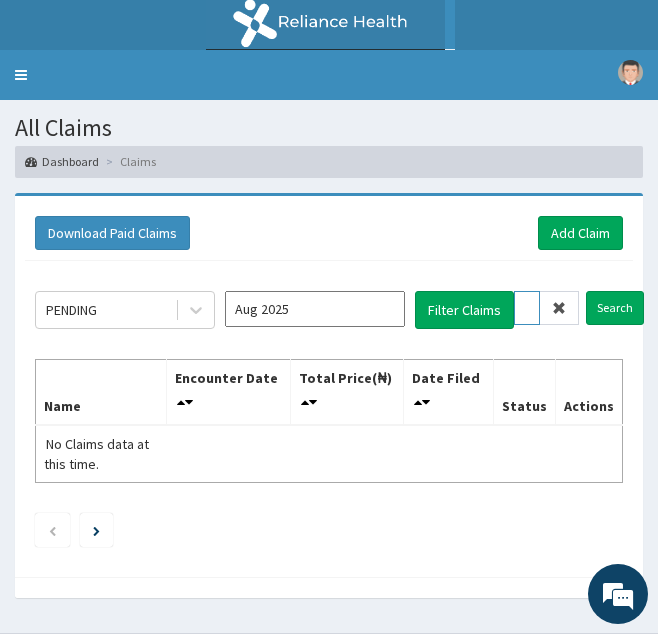 scroll, scrollTop: 0, scrollLeft: 74, axis: horizontal 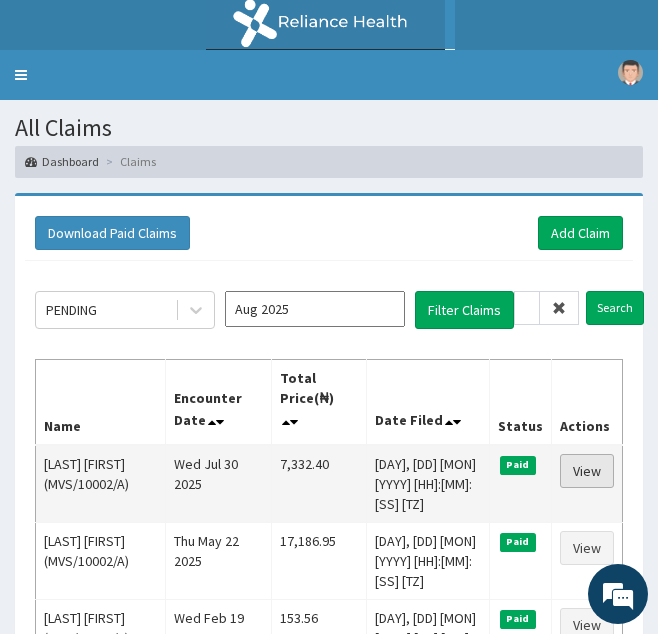 click on "View" at bounding box center (587, 471) 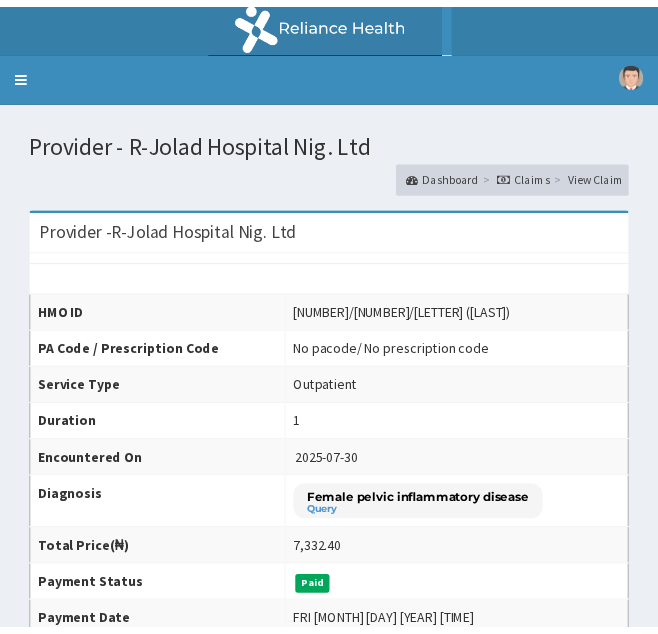 scroll, scrollTop: 0, scrollLeft: 0, axis: both 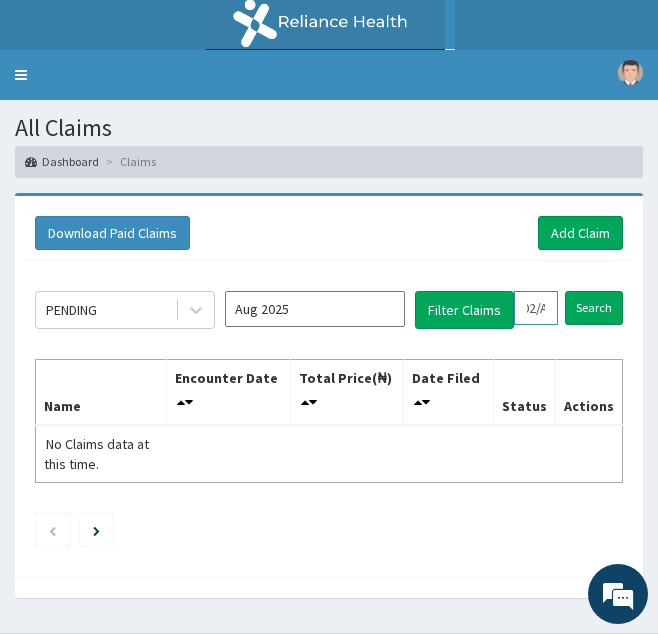drag, startPoint x: 523, startPoint y: 313, endPoint x: 652, endPoint y: 293, distance: 130.54118 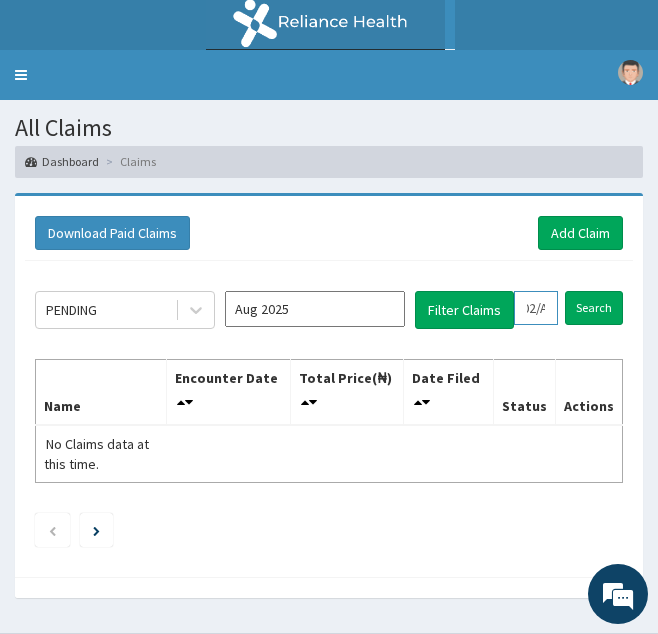 paste on "KSB/10509/D" 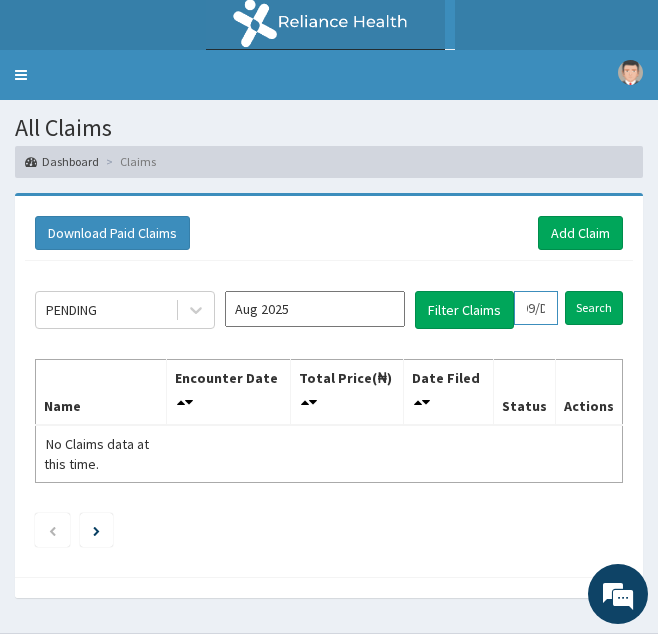 scroll, scrollTop: 0, scrollLeft: 74, axis: horizontal 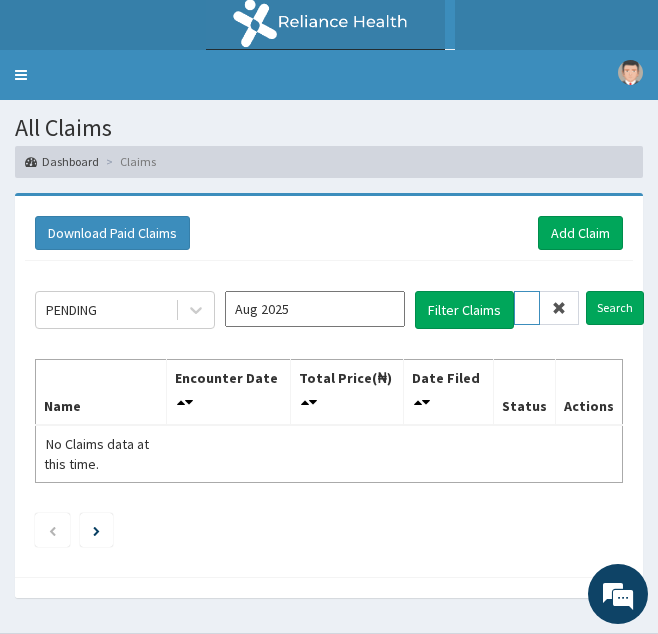 type on "KSB/10509/D" 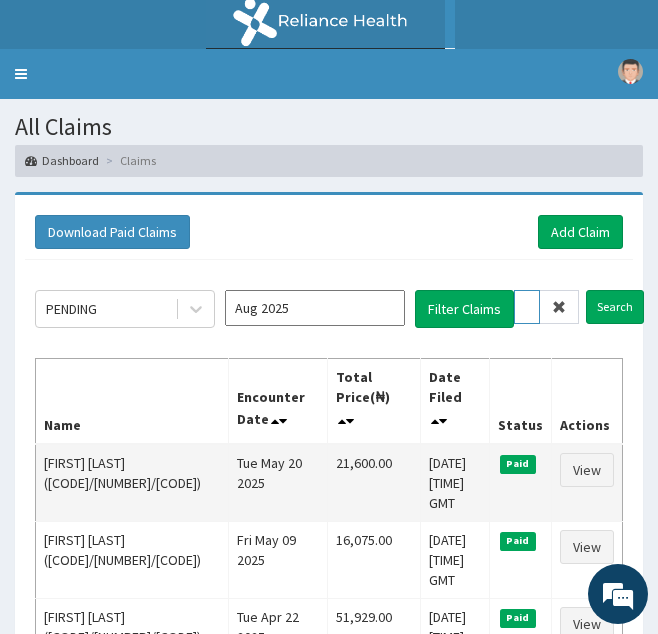 scroll, scrollTop: 2, scrollLeft: 0, axis: vertical 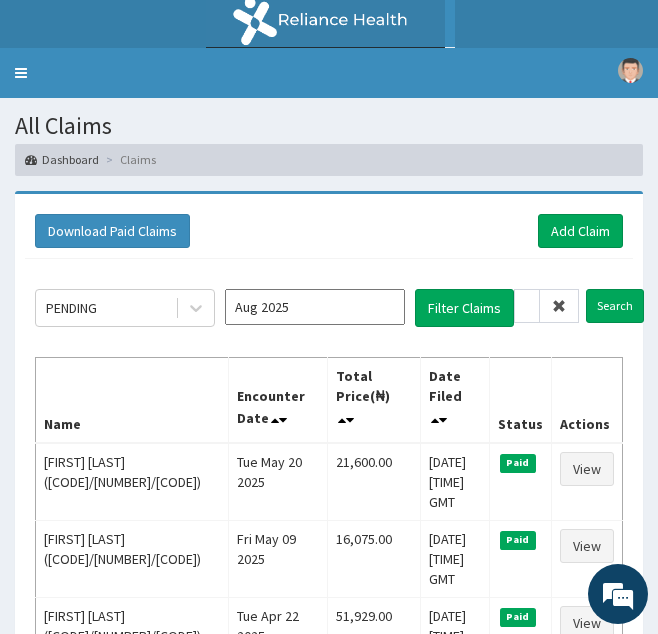 click at bounding box center (559, 306) 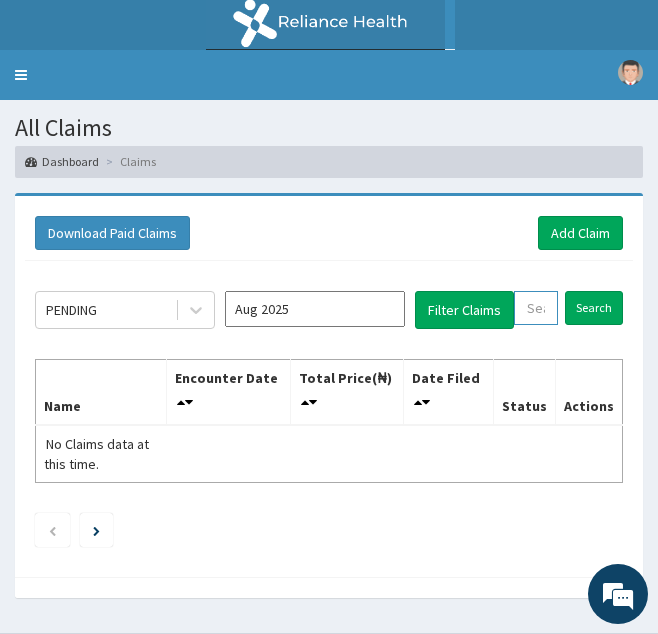 click at bounding box center [536, 308] 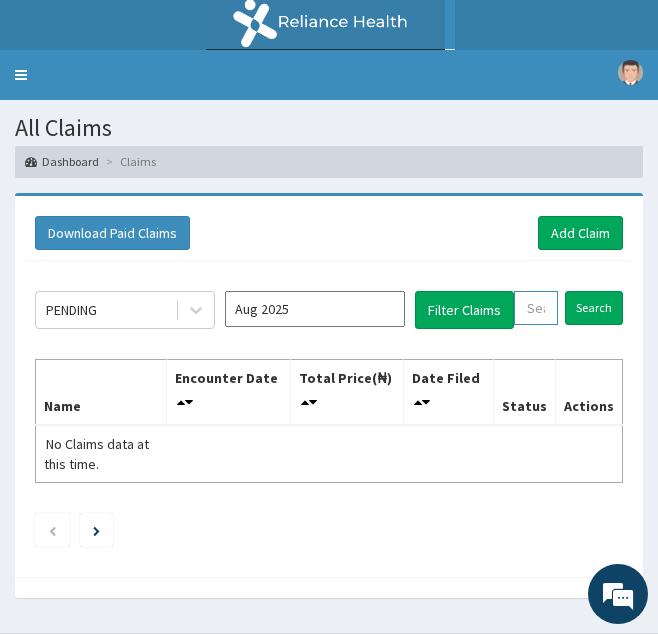 paste on "GOM/10008/A" 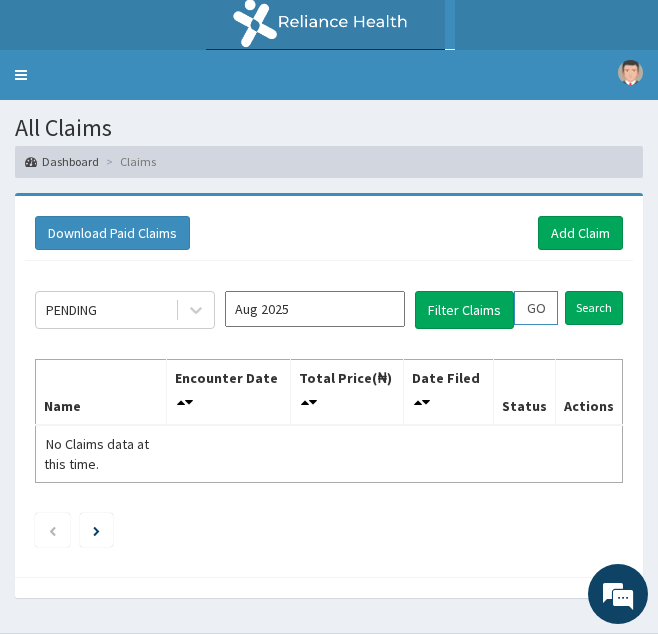 scroll, scrollTop: 0, scrollLeft: 77, axis: horizontal 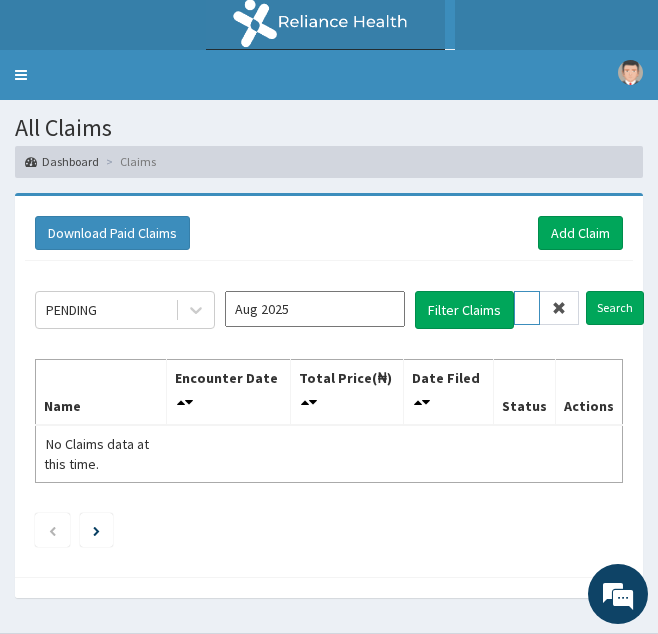 type on "GOM/10008/A" 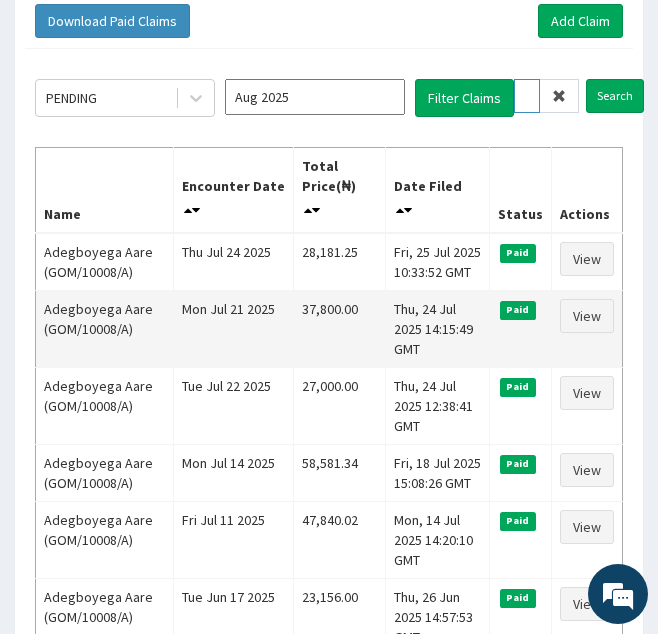 scroll, scrollTop: 214, scrollLeft: 0, axis: vertical 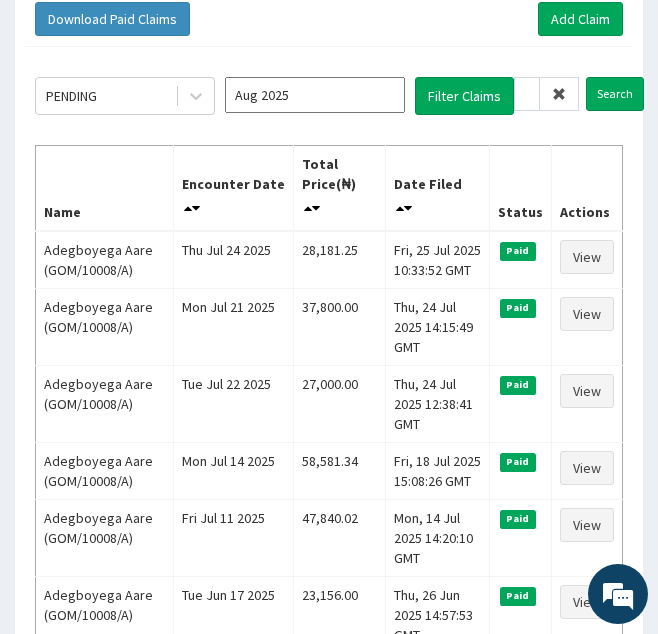 click at bounding box center (559, 94) 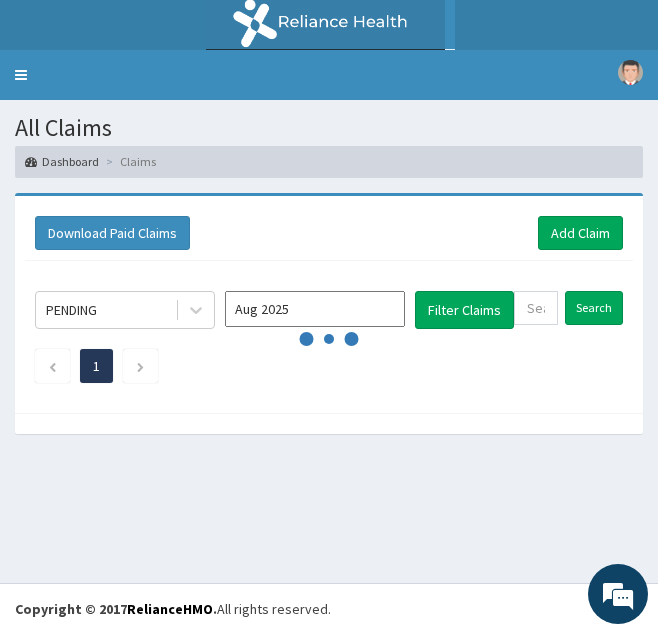scroll, scrollTop: 0, scrollLeft: 0, axis: both 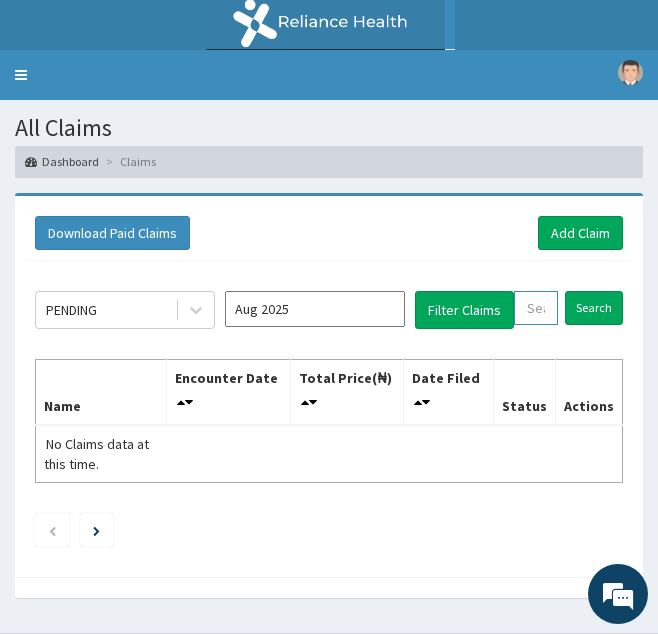 click at bounding box center (536, 308) 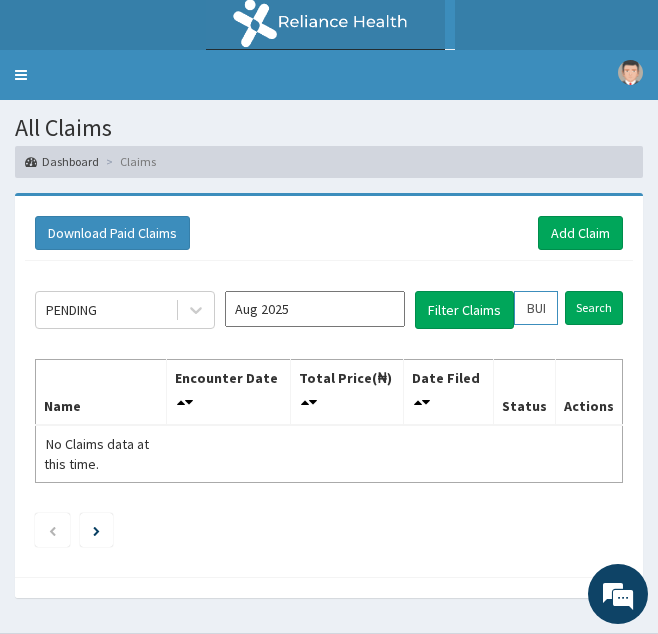 scroll, scrollTop: 0, scrollLeft: 75, axis: horizontal 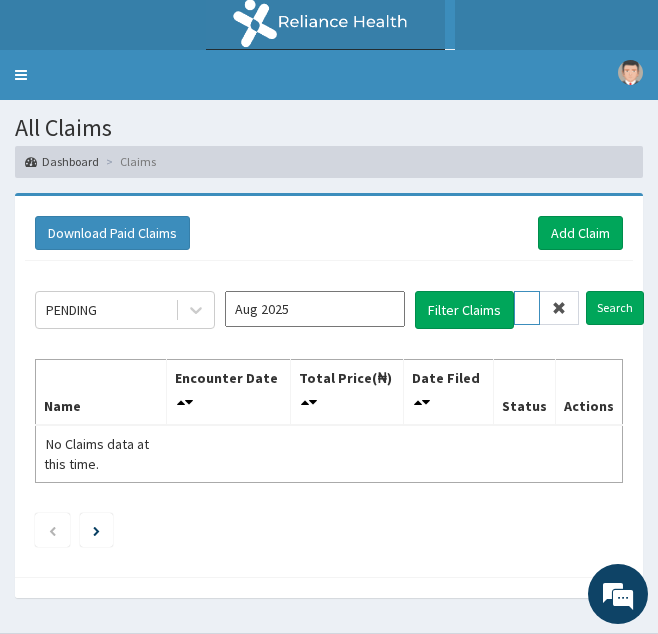 type on "BUN/10002/A" 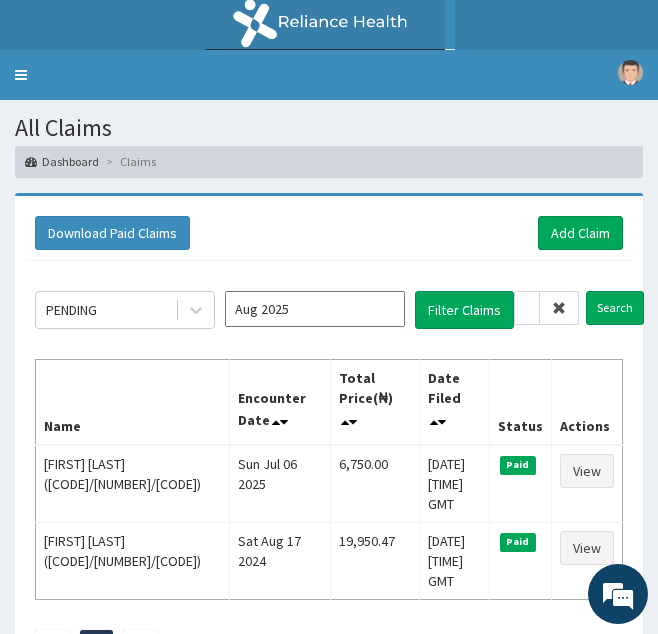 scroll, scrollTop: 0, scrollLeft: 0, axis: both 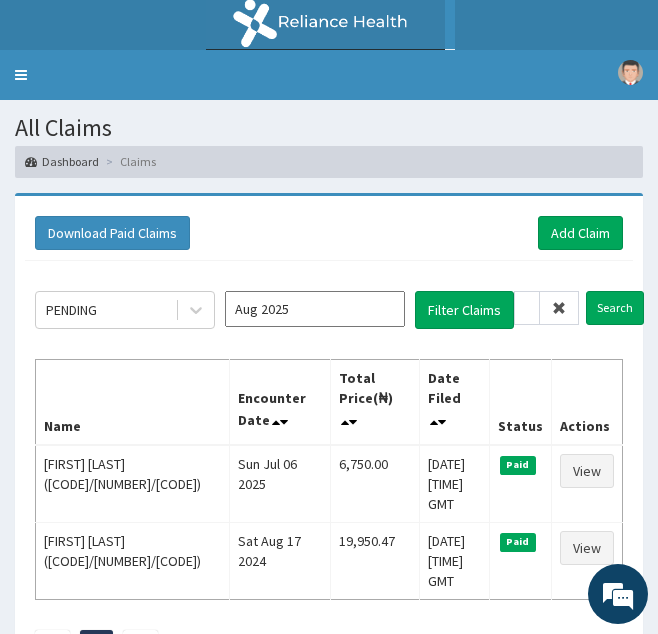 click at bounding box center (559, 308) 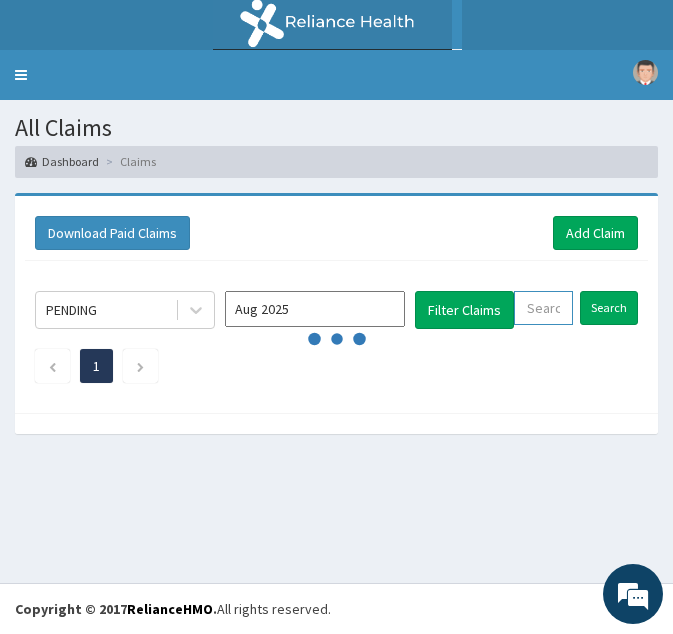 click at bounding box center [543, 308] 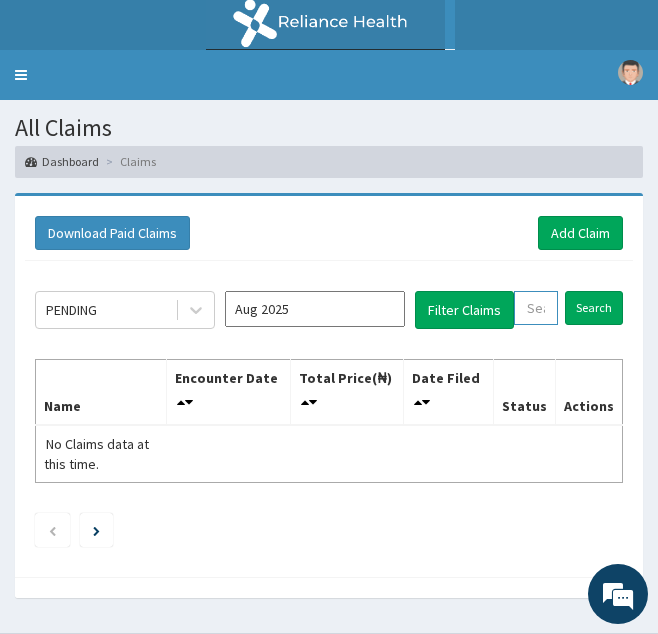 paste on "KUD/10412/C" 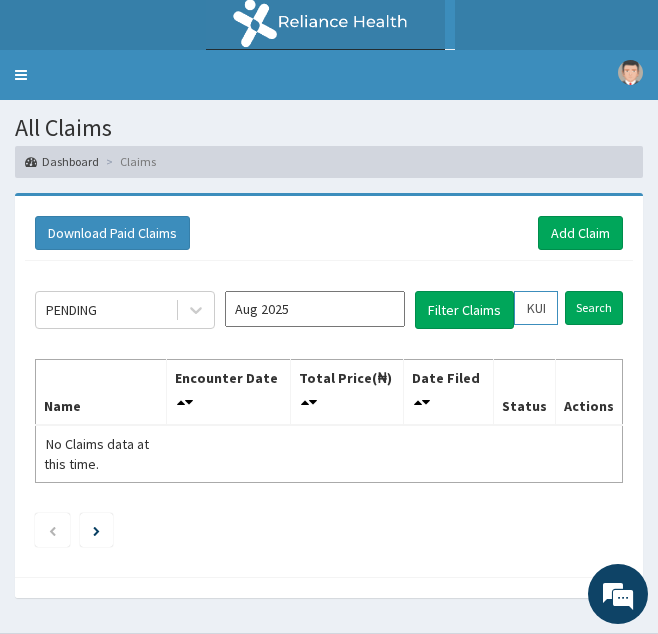 scroll, scrollTop: 0, scrollLeft: 75, axis: horizontal 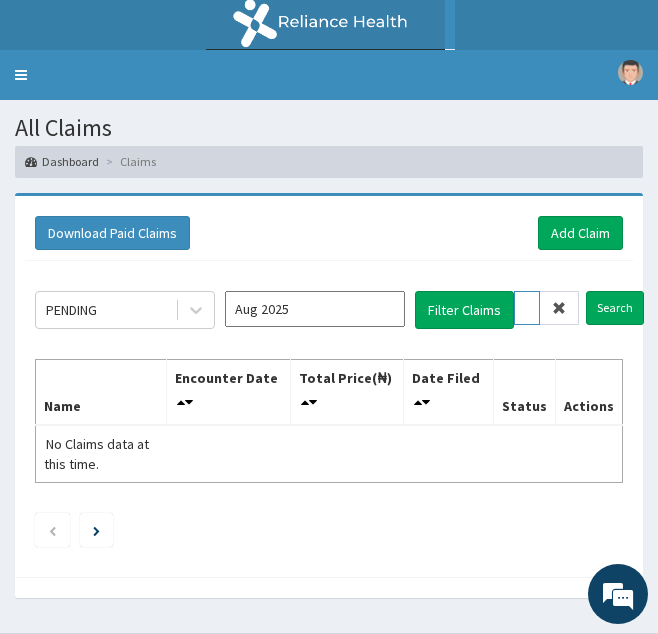 type on "KUD/10412/C" 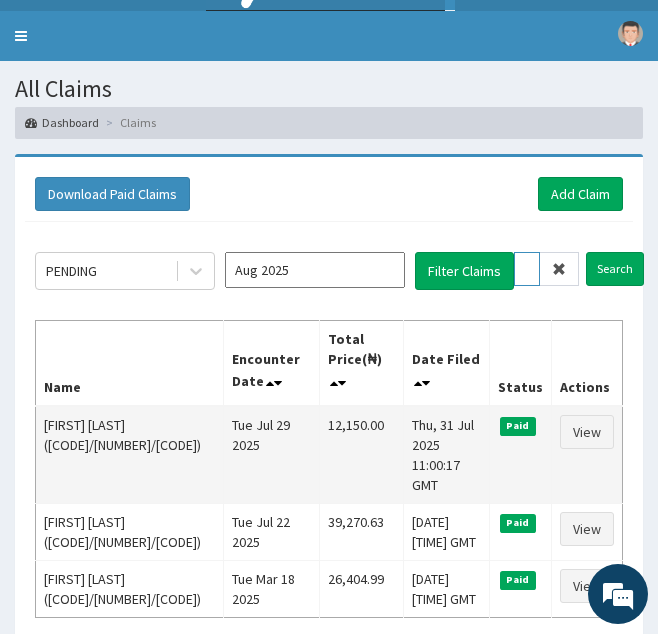 scroll, scrollTop: 40, scrollLeft: 0, axis: vertical 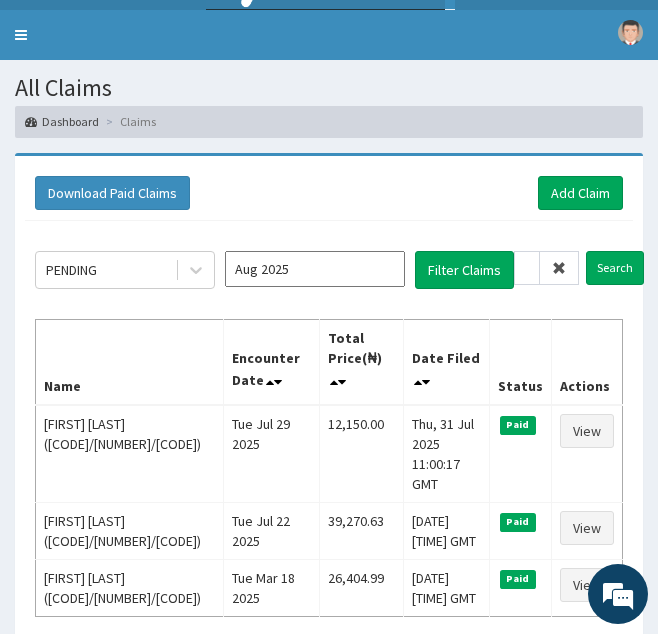 click at bounding box center [559, 268] 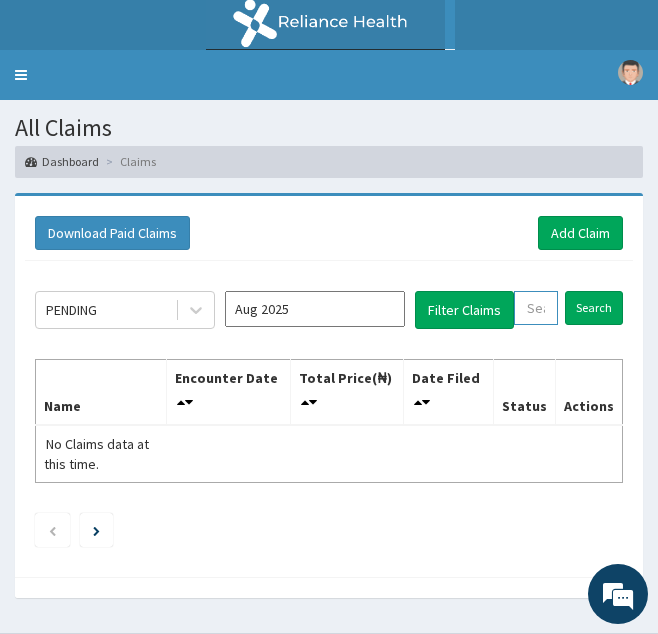 click at bounding box center [536, 308] 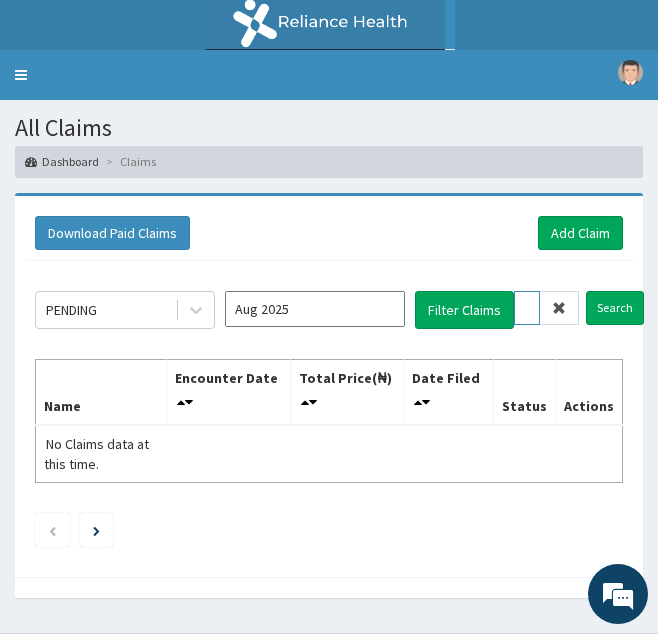 scroll, scrollTop: 0, scrollLeft: 70, axis: horizontal 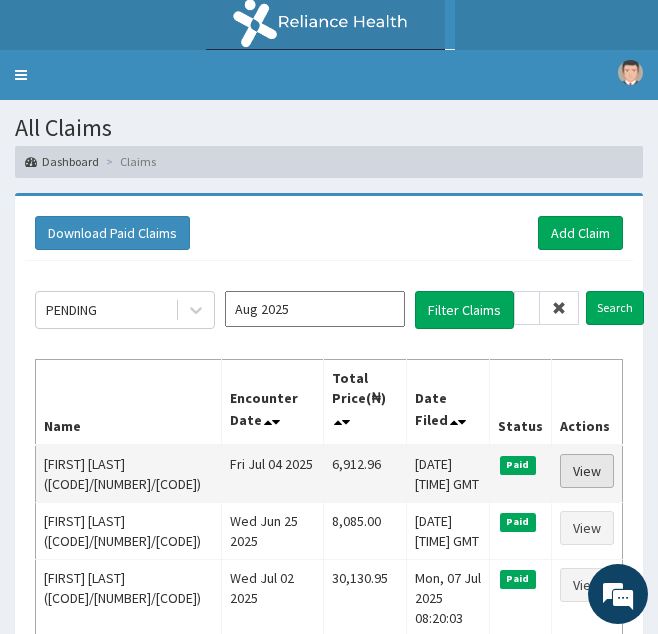 click on "View" at bounding box center (587, 471) 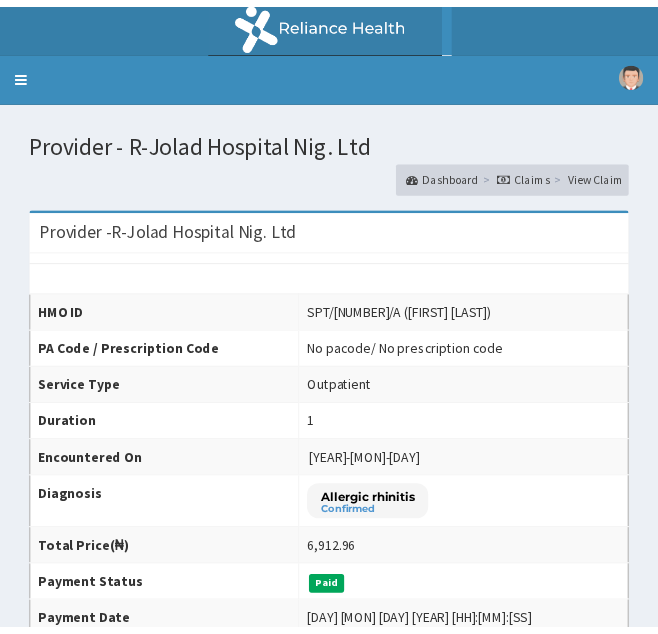 scroll, scrollTop: 0, scrollLeft: 0, axis: both 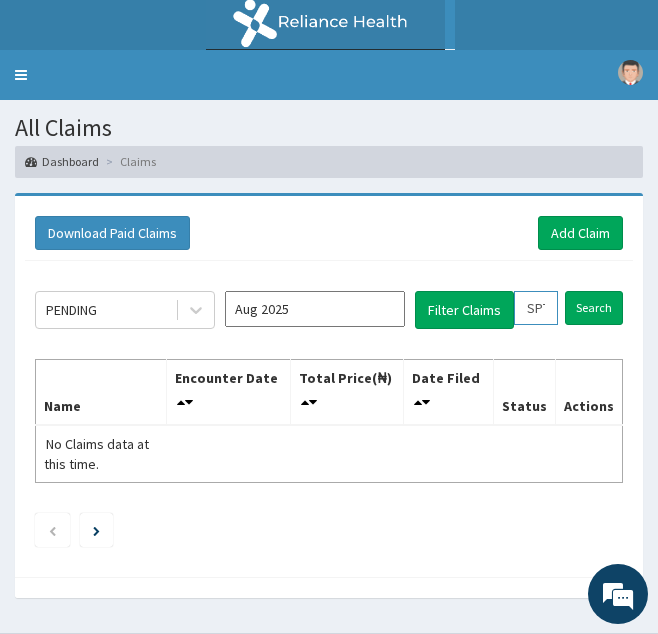 drag, startPoint x: 524, startPoint y: 311, endPoint x: 668, endPoint y: 306, distance: 144.08678 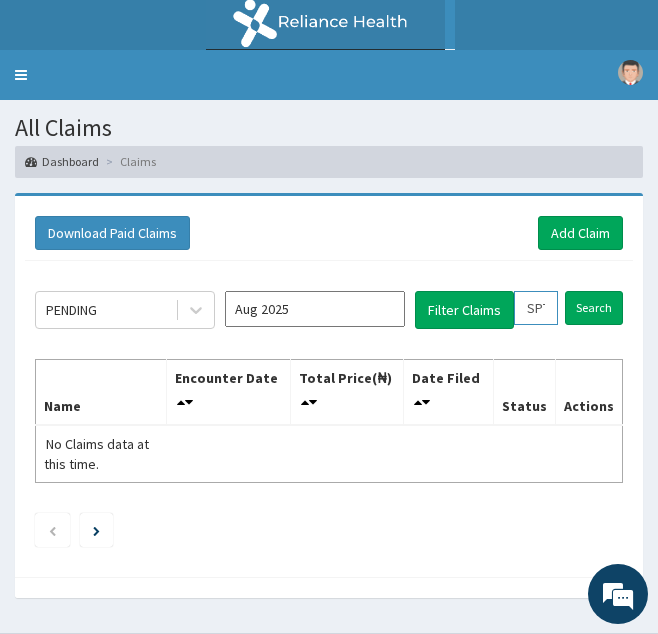 paste on "ENP/11326" 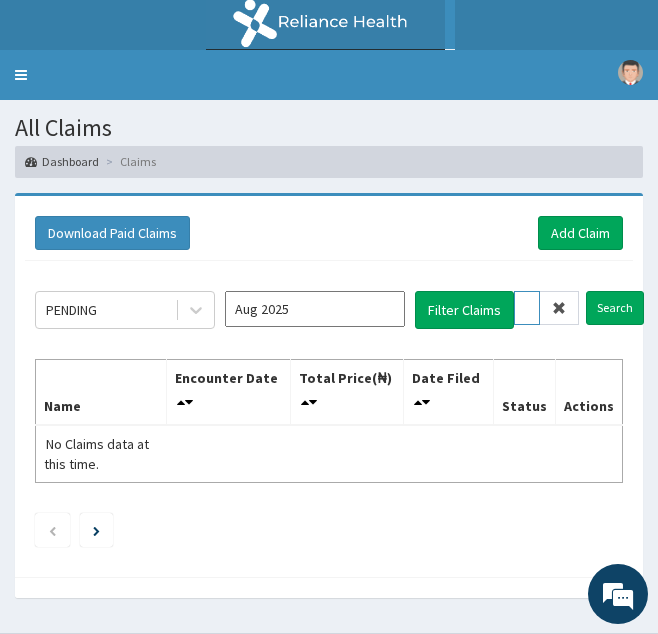 scroll, scrollTop: 0, scrollLeft: 72, axis: horizontal 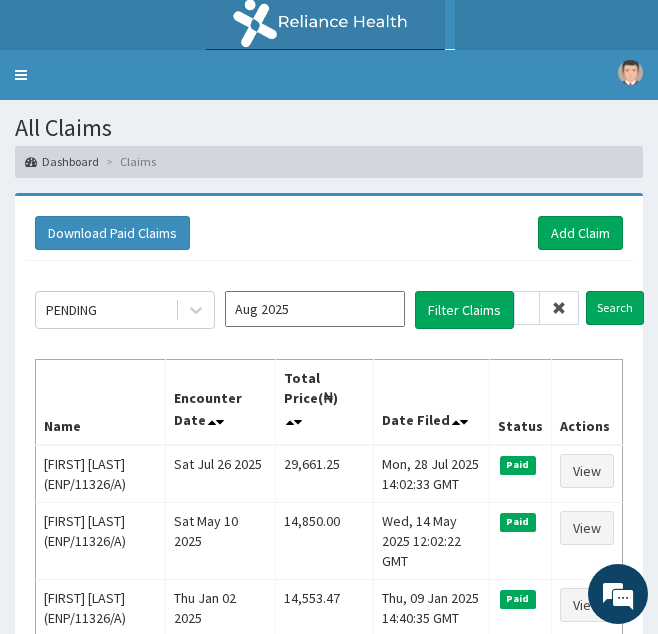 click at bounding box center (559, 308) 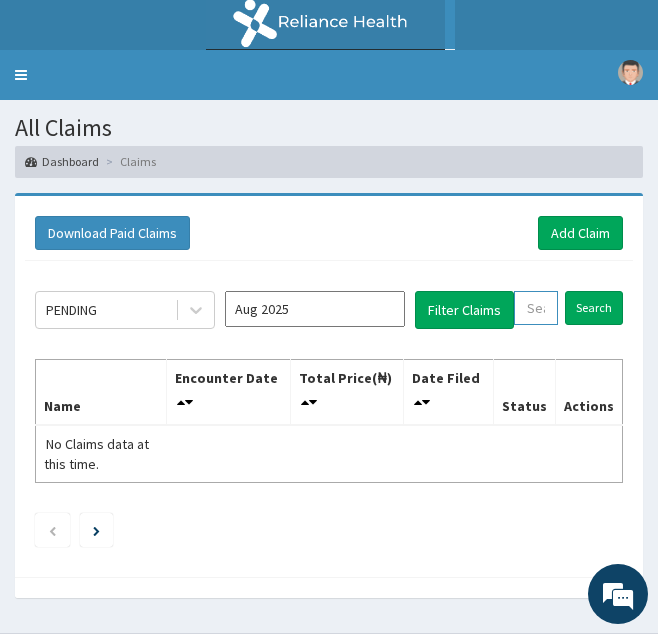 click at bounding box center (536, 308) 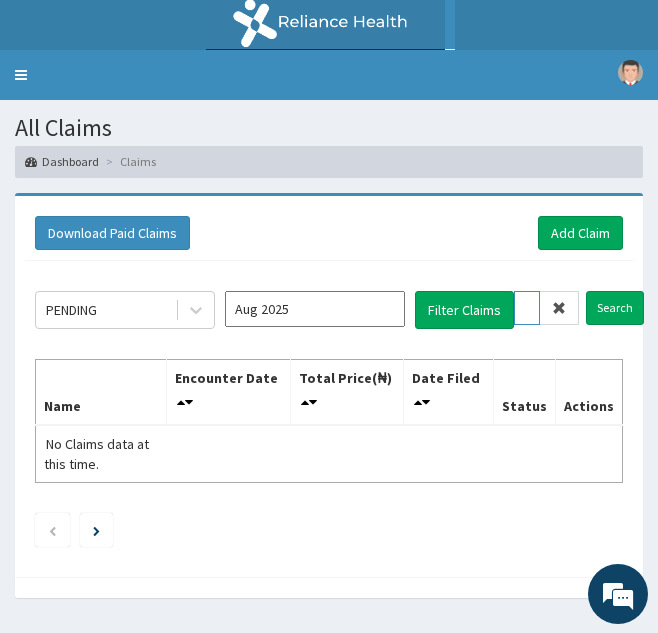scroll, scrollTop: 0, scrollLeft: 73, axis: horizontal 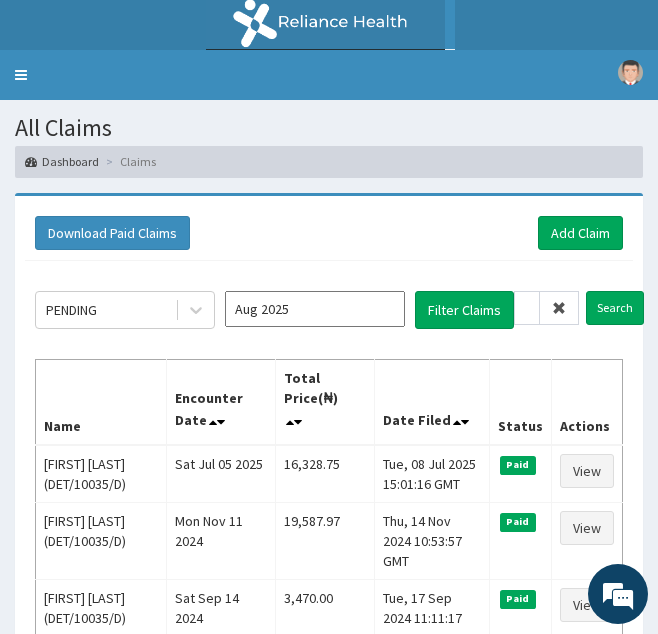 click at bounding box center (559, 308) 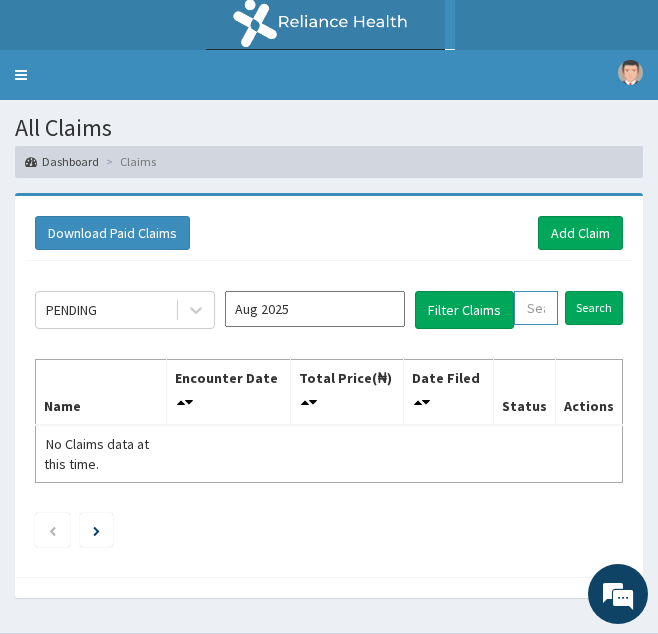 click at bounding box center [536, 308] 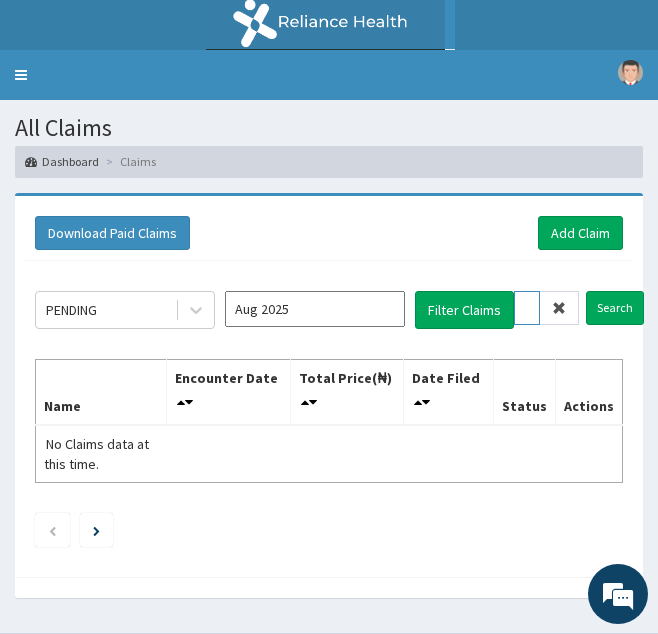scroll, scrollTop: 0, scrollLeft: 71, axis: horizontal 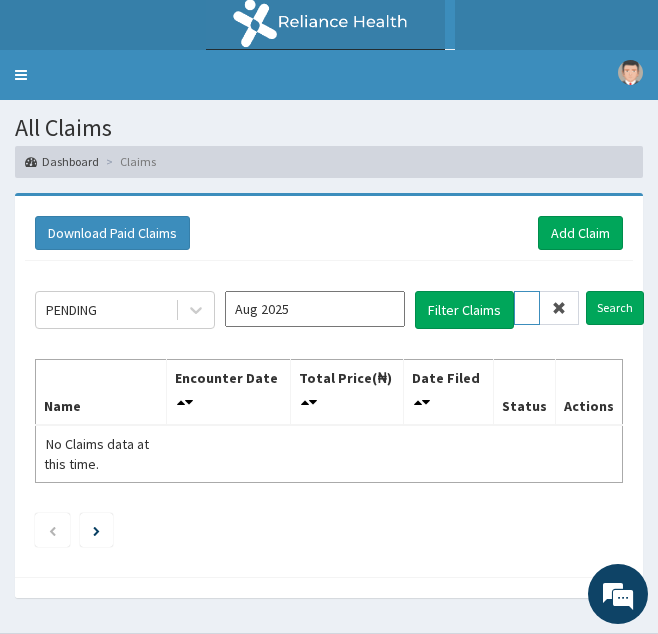 type on "LPS/10126/A" 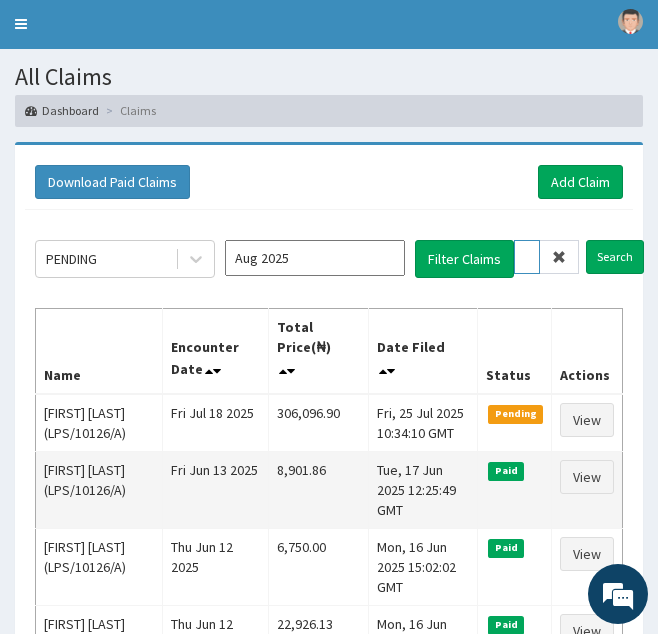 scroll, scrollTop: 52, scrollLeft: 0, axis: vertical 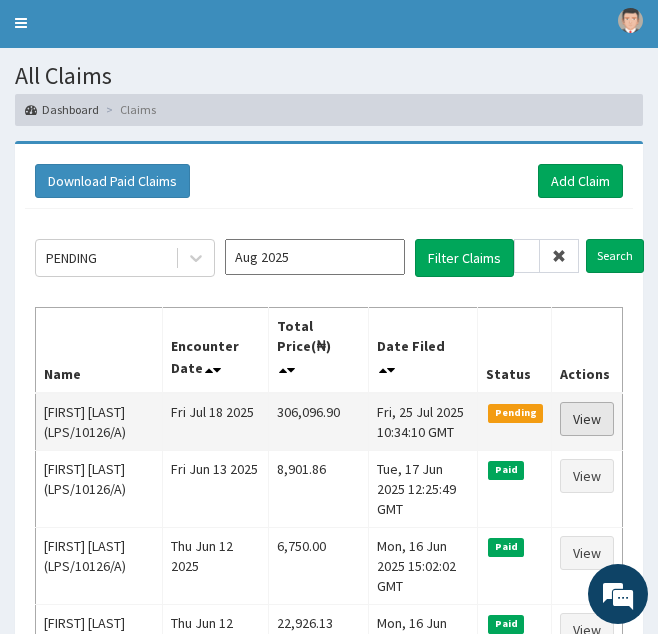 click on "View" at bounding box center [587, 419] 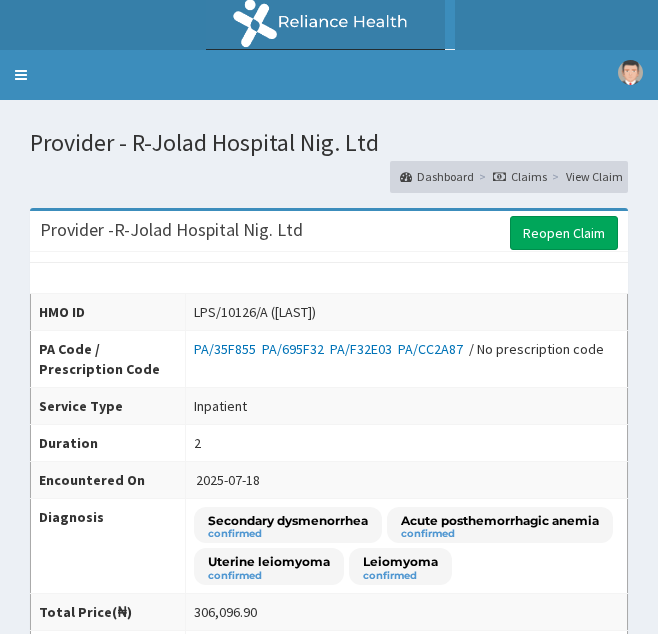 scroll, scrollTop: 0, scrollLeft: 0, axis: both 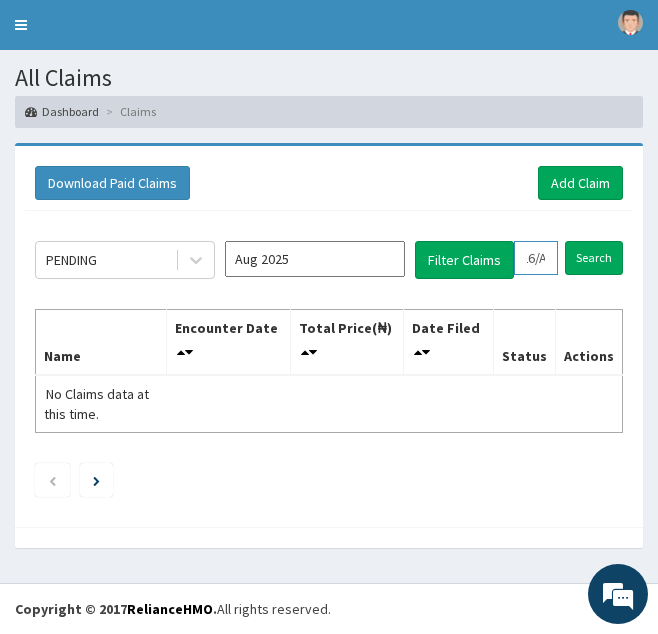 drag, startPoint x: 519, startPoint y: 256, endPoint x: 663, endPoint y: 256, distance: 144 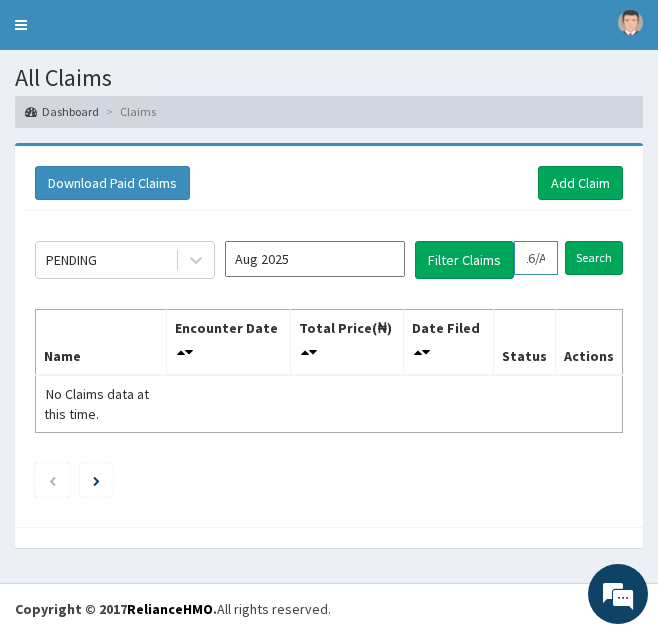 paste on "CYU/10378" 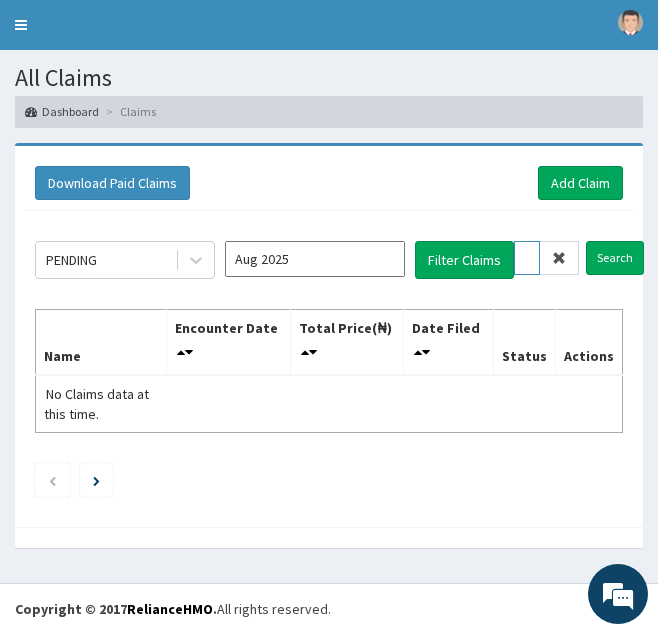 scroll, scrollTop: 0, scrollLeft: 72, axis: horizontal 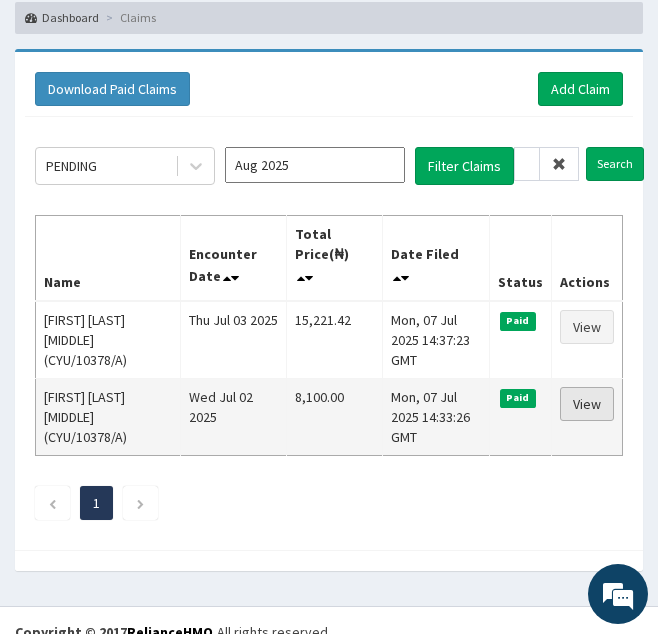 click on "View" at bounding box center [587, 404] 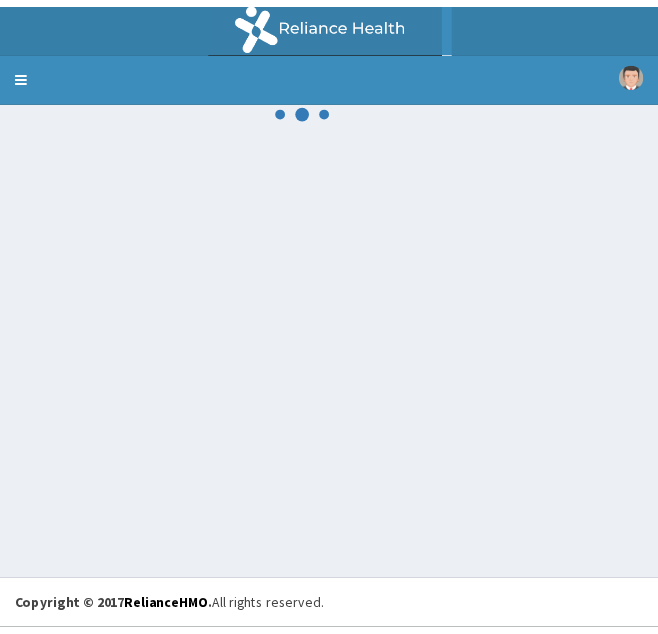 scroll, scrollTop: 0, scrollLeft: 0, axis: both 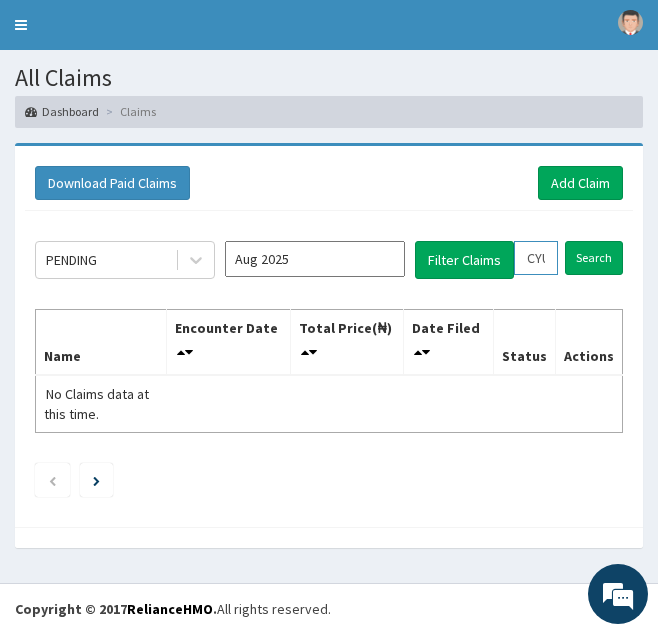 click on "CYU/10378/A" at bounding box center (536, 258) 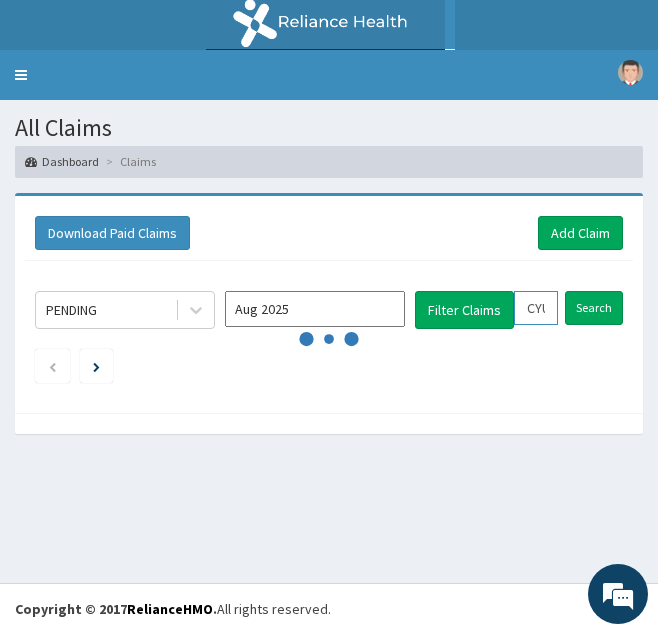 scroll, scrollTop: 0, scrollLeft: 0, axis: both 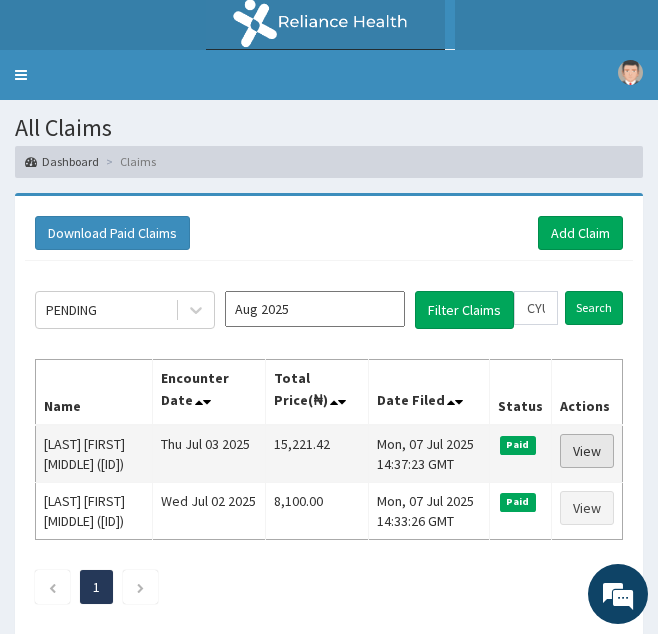 click on "View" at bounding box center [587, 451] 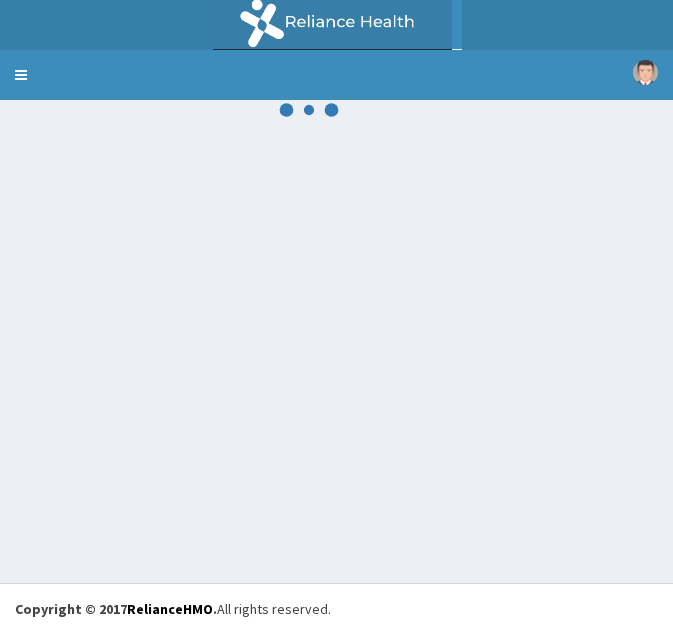 scroll, scrollTop: 0, scrollLeft: 0, axis: both 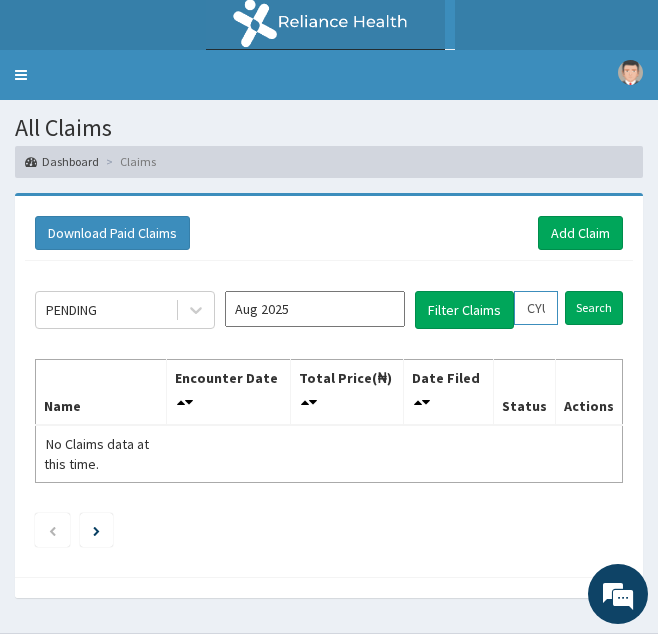 click on "CYU/10378/A" at bounding box center [536, 308] 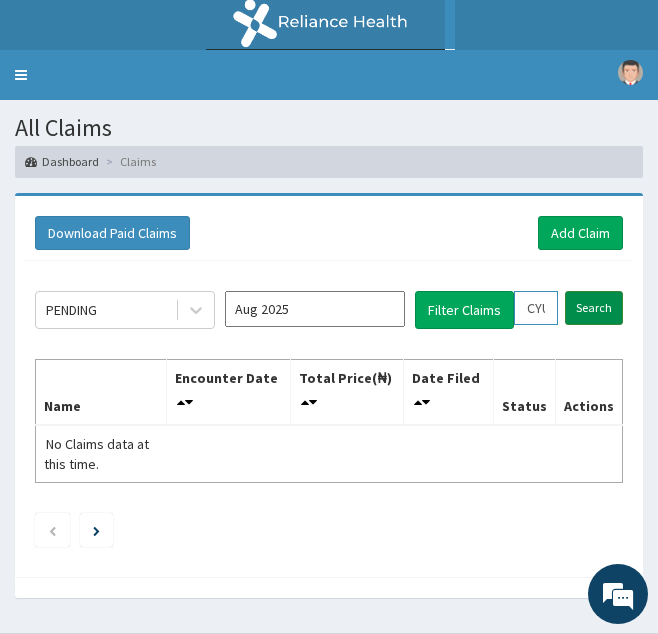 scroll, scrollTop: 0, scrollLeft: 55, axis: horizontal 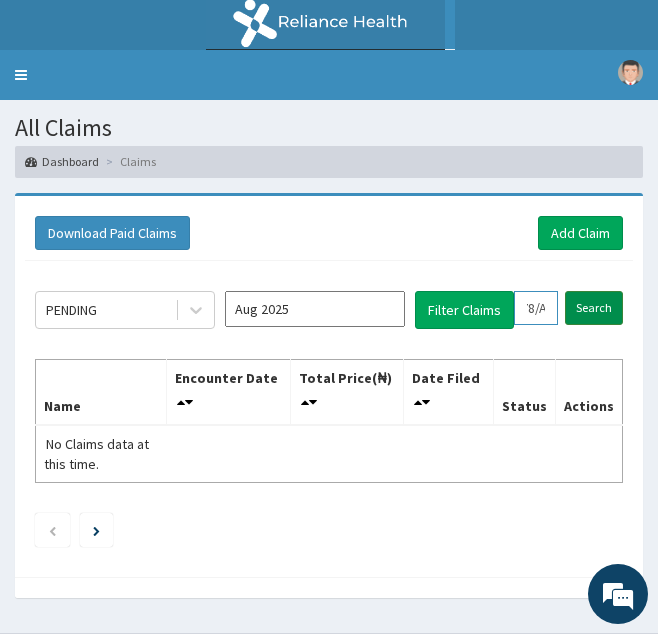 drag, startPoint x: 521, startPoint y: 314, endPoint x: 612, endPoint y: 309, distance: 91.13726 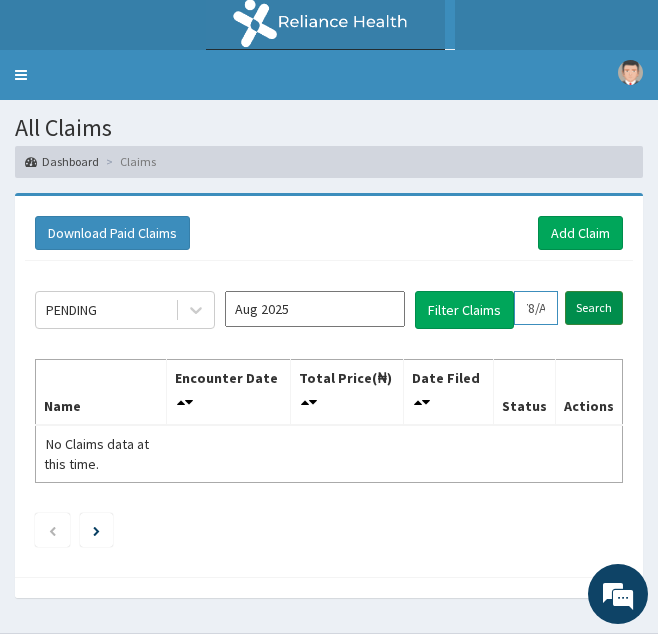 paste on "IIB/10005" 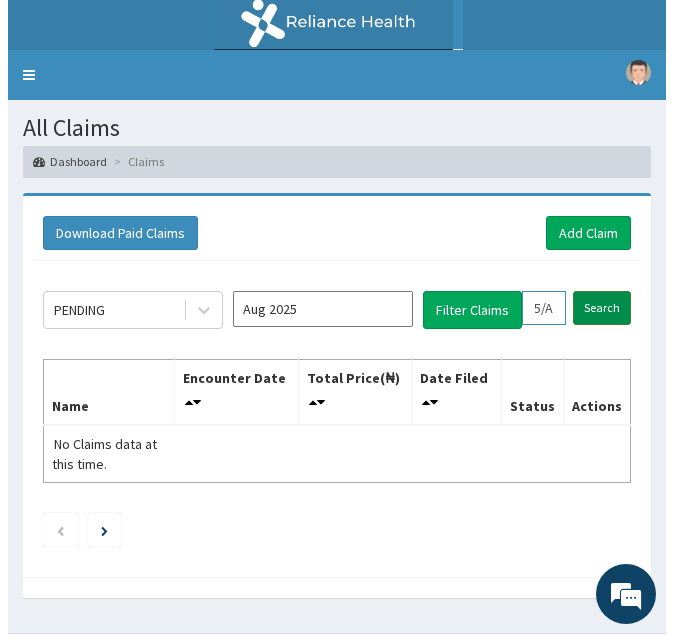 scroll, scrollTop: 0, scrollLeft: 65, axis: horizontal 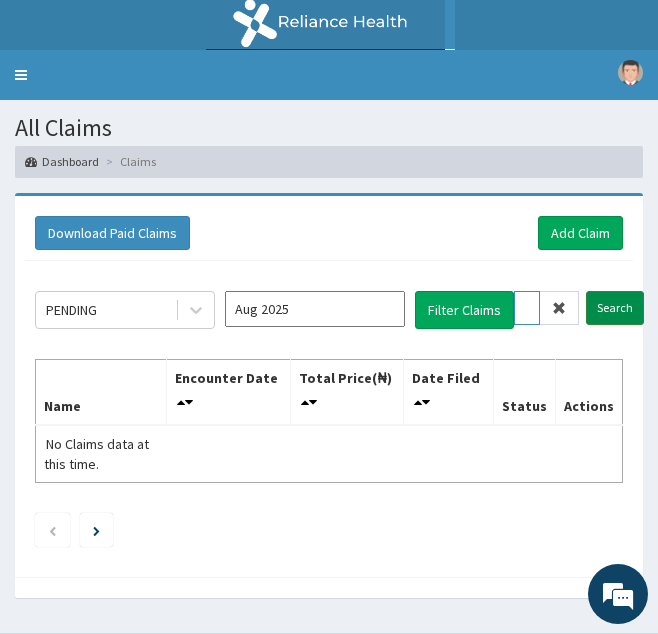 type on "IIB/10005/A" 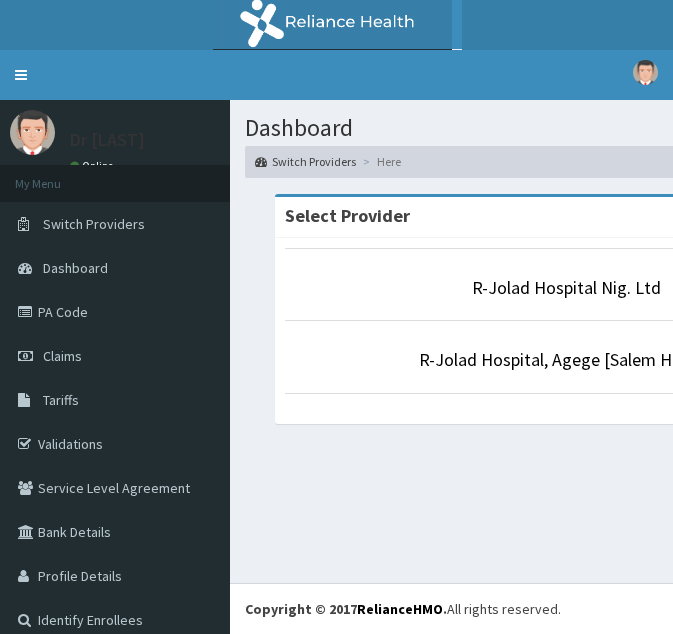 scroll, scrollTop: 0, scrollLeft: 0, axis: both 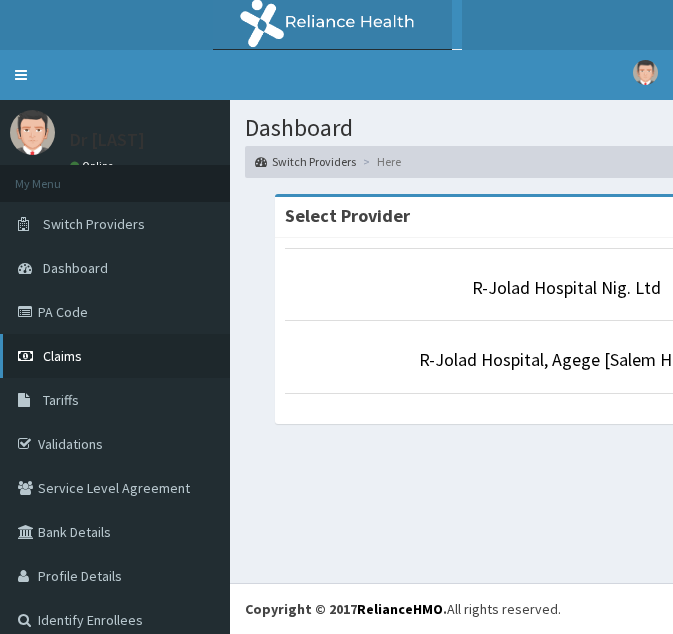 click on "Claims" at bounding box center (115, 356) 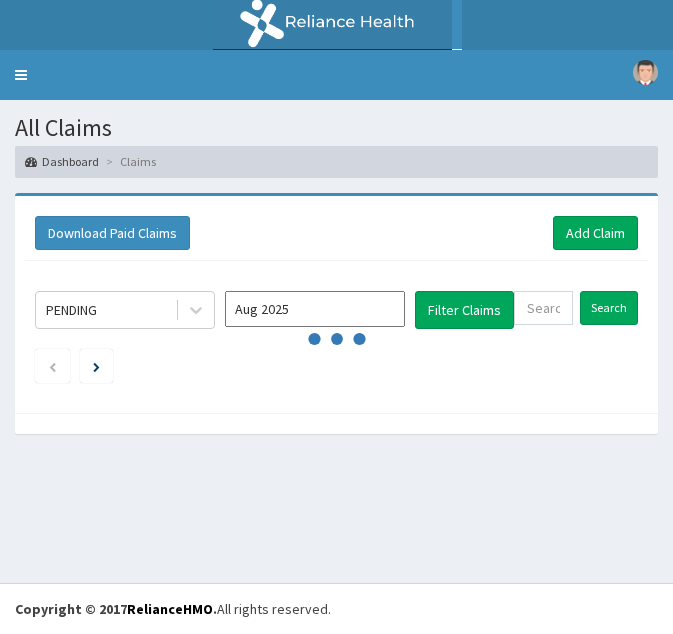 scroll, scrollTop: 0, scrollLeft: 0, axis: both 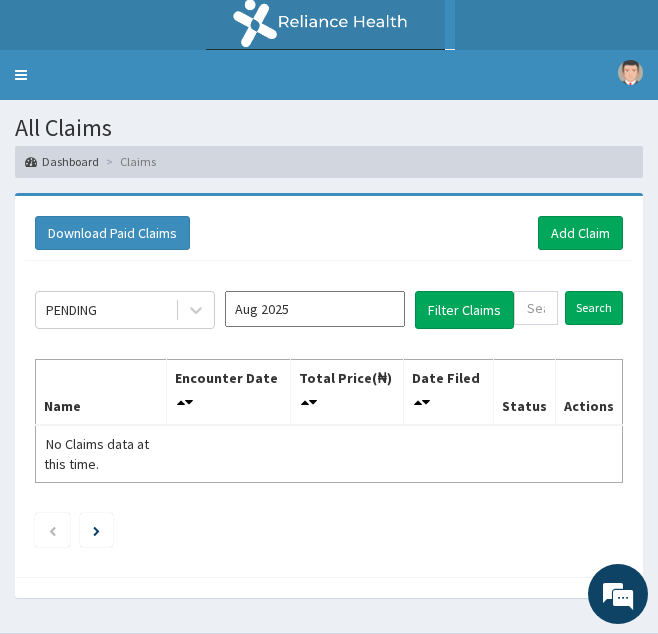 click on "Name Encounter Date Total Price(₦) Date Filed Status Actions No Claims data at this time." at bounding box center [329, 421] 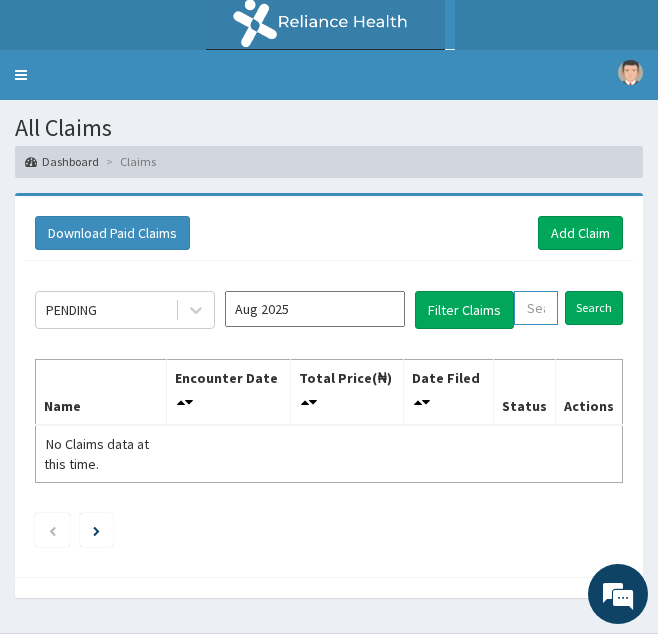 click at bounding box center [536, 308] 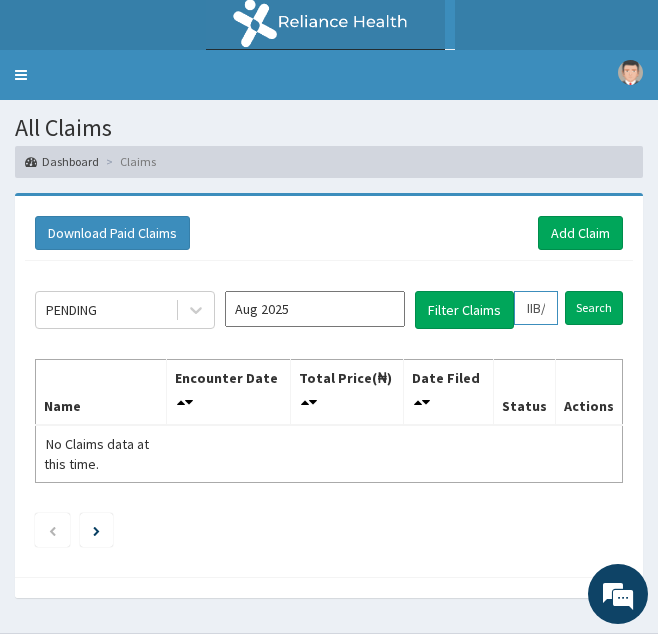 scroll, scrollTop: 0, scrollLeft: 65, axis: horizontal 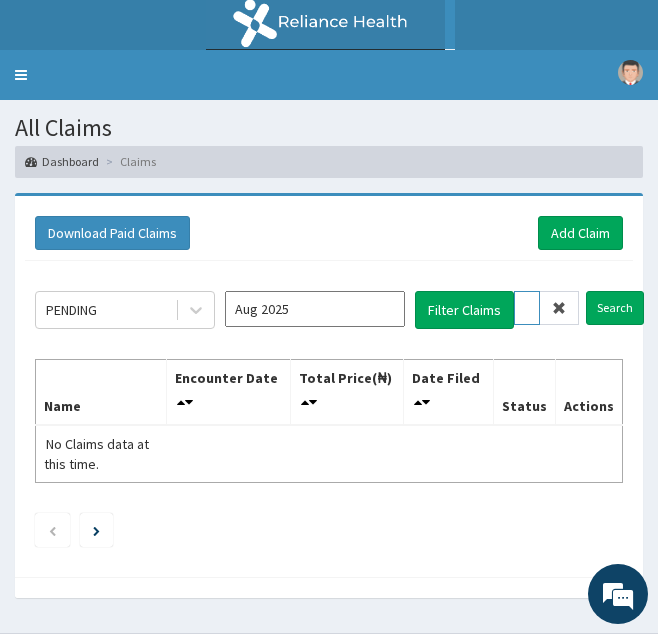 type on "IIB/10005/A" 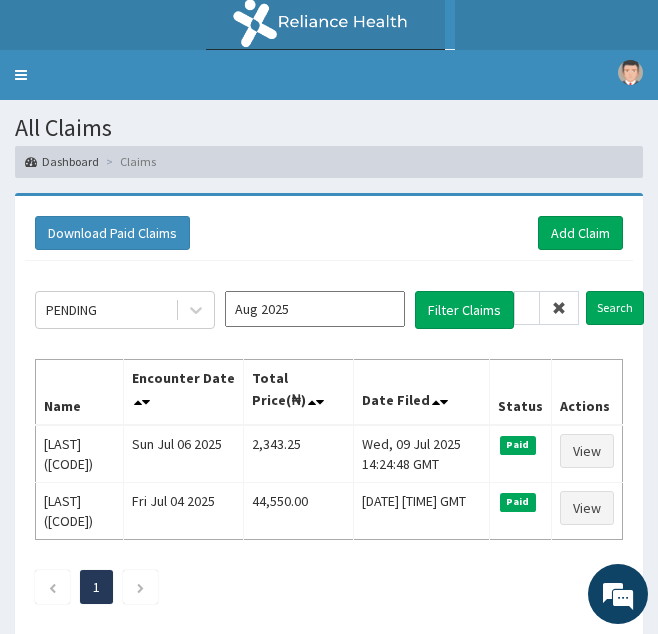 scroll, scrollTop: 0, scrollLeft: 0, axis: both 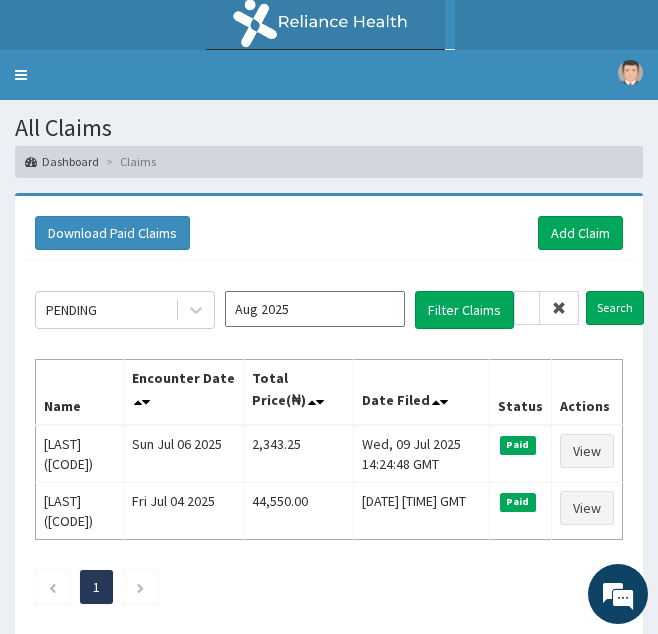 click at bounding box center (559, 308) 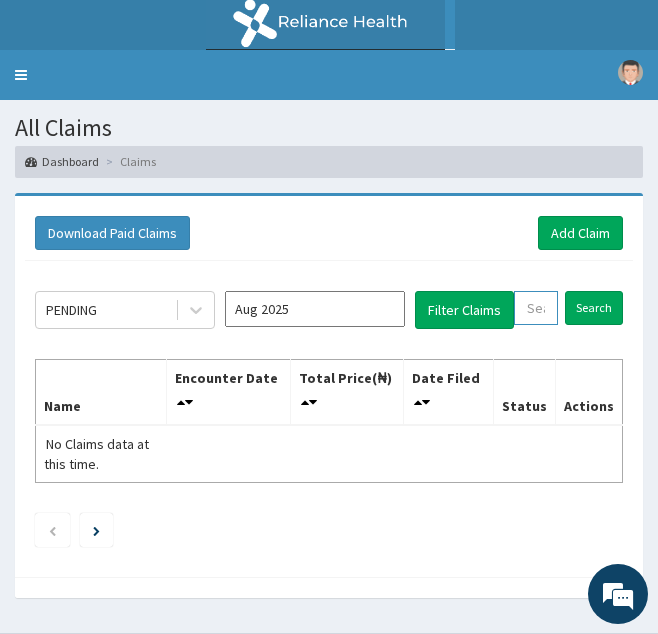 click at bounding box center [536, 308] 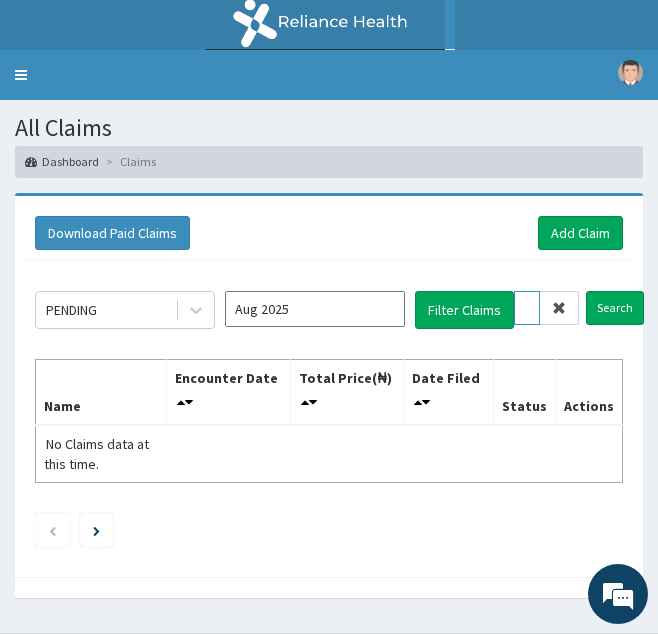 scroll, scrollTop: 0, scrollLeft: 74, axis: horizontal 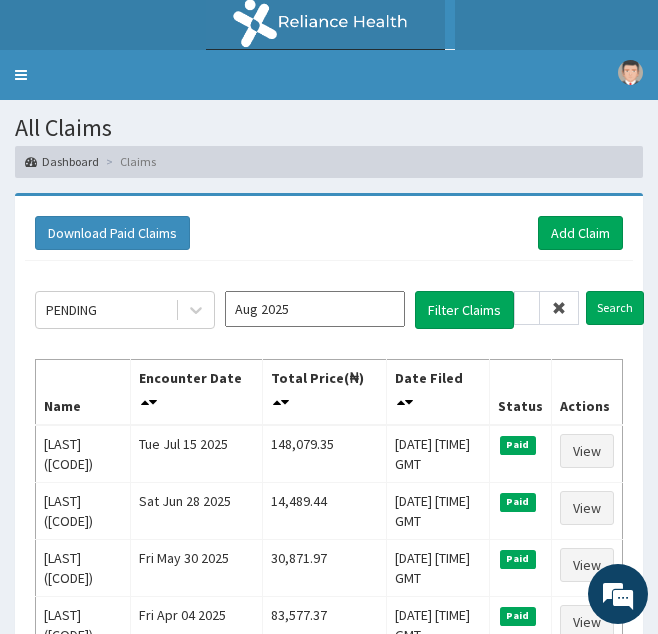 click at bounding box center (559, 308) 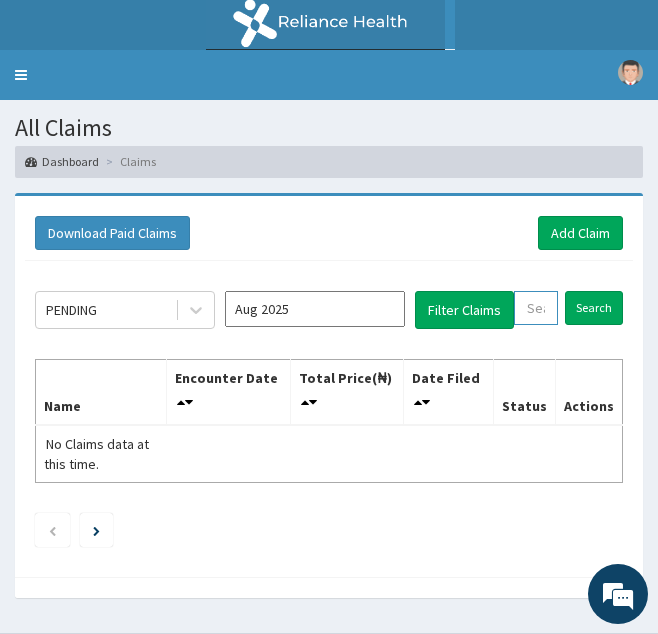 click at bounding box center [536, 308] 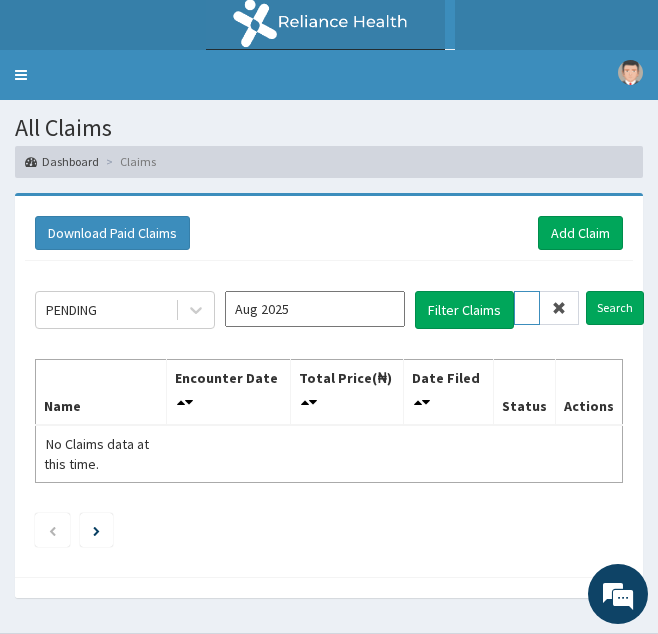 scroll, scrollTop: 0, scrollLeft: 67, axis: horizontal 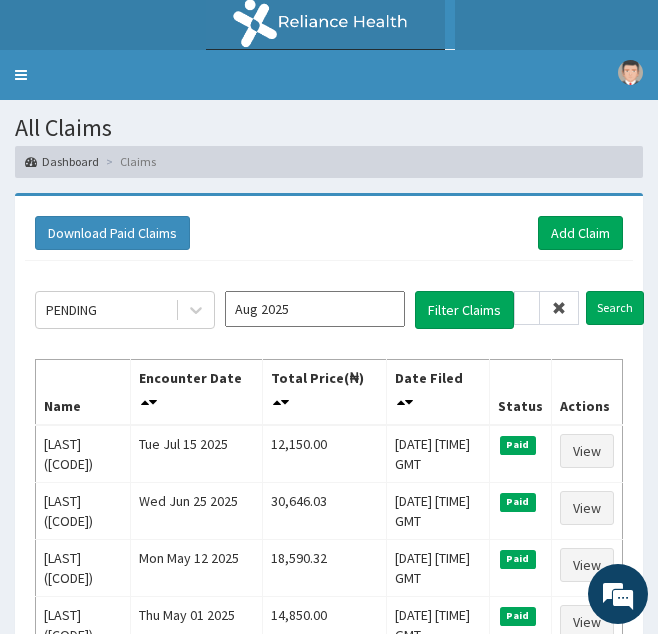 click at bounding box center [559, 308] 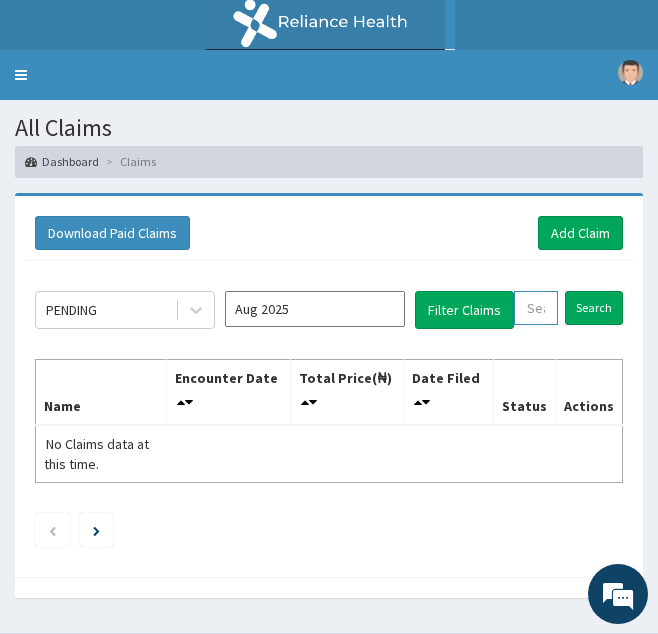 click at bounding box center [536, 308] 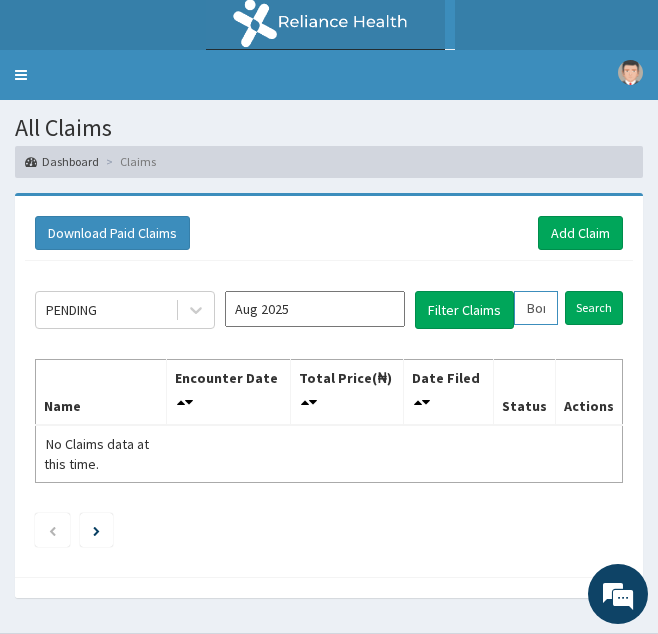 scroll, scrollTop: 0, scrollLeft: 73, axis: horizontal 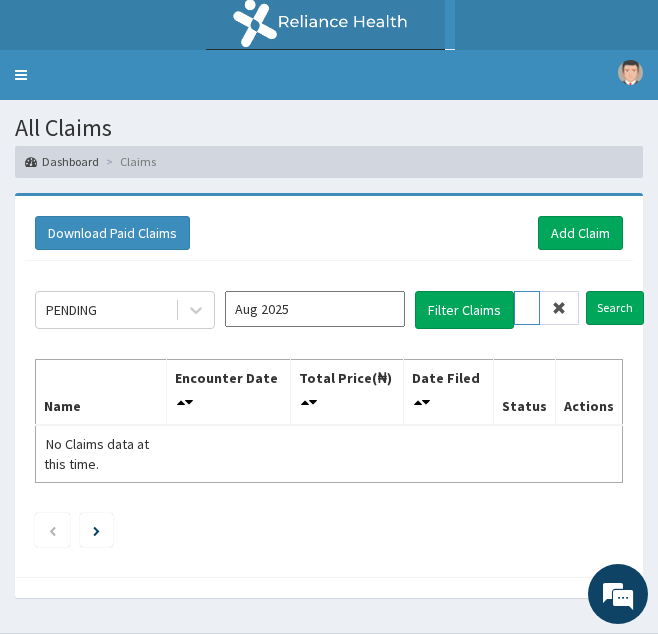 type on "Bon/10016/A" 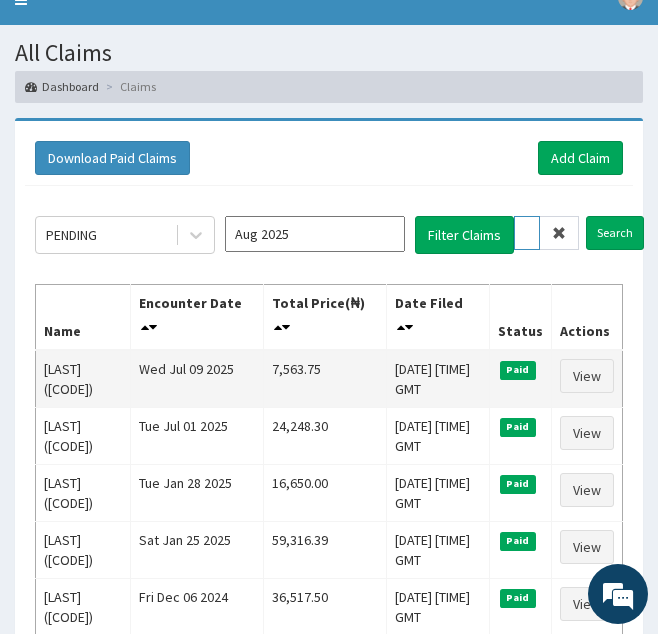 scroll, scrollTop: 76, scrollLeft: 0, axis: vertical 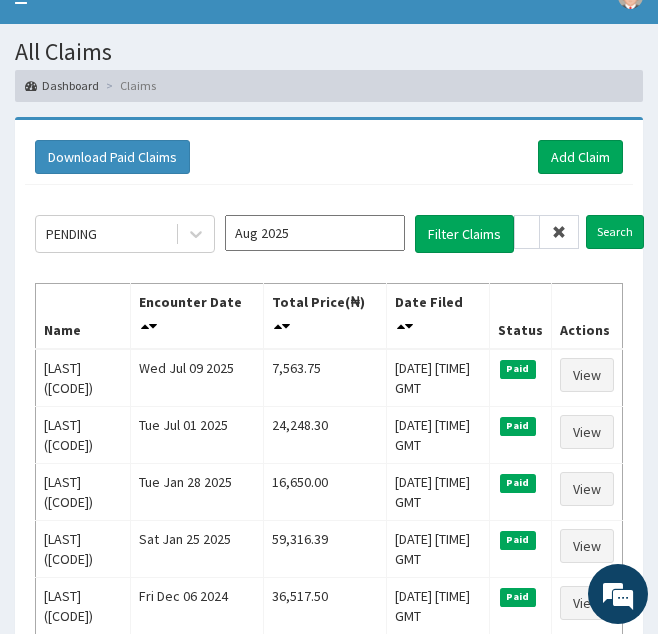 click at bounding box center [559, 232] 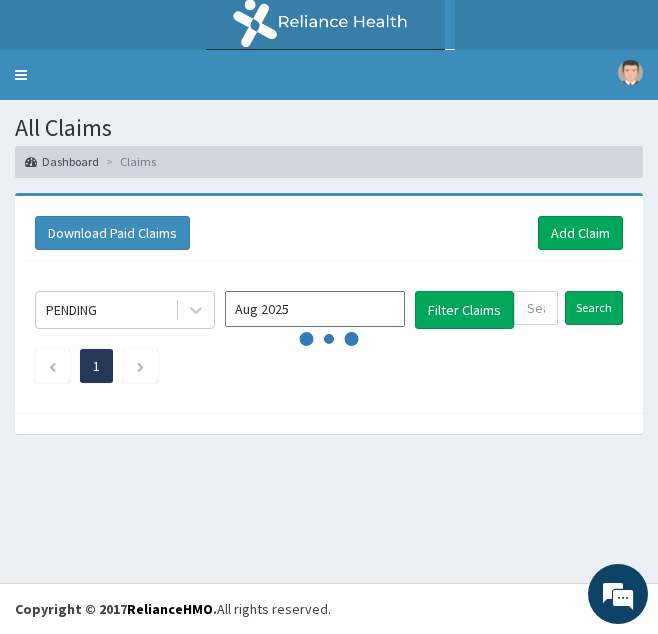 scroll, scrollTop: 0, scrollLeft: 0, axis: both 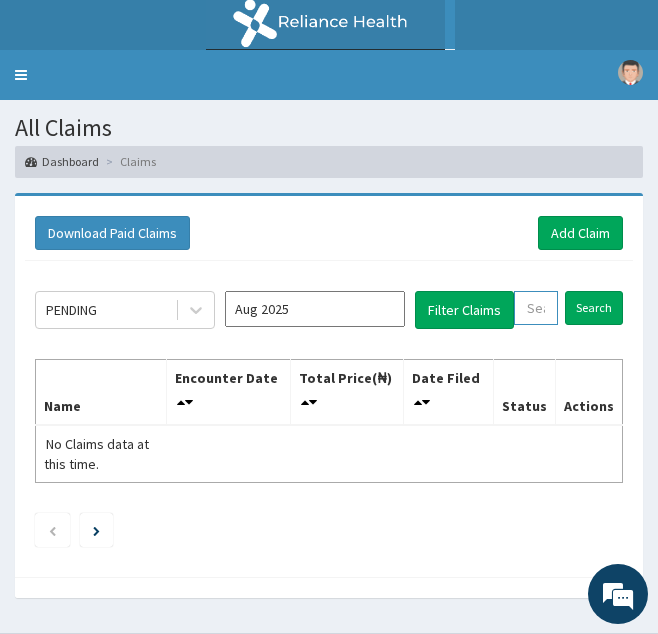 click at bounding box center [536, 308] 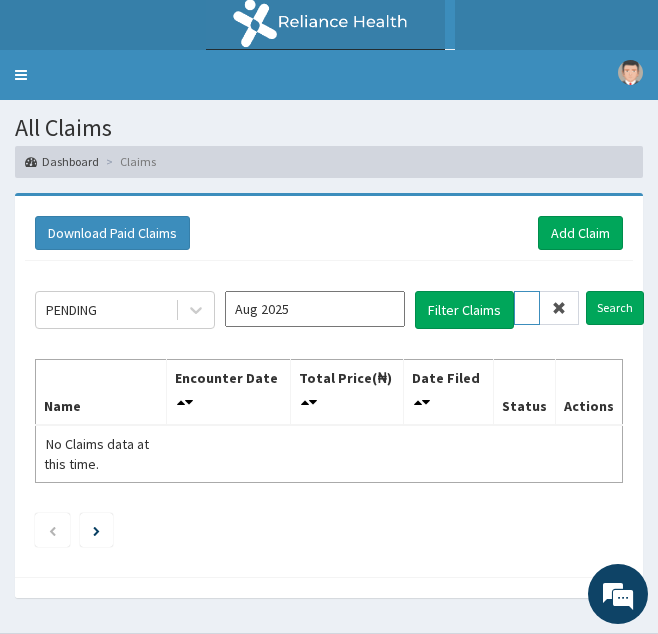 scroll, scrollTop: 0, scrollLeft: 72, axis: horizontal 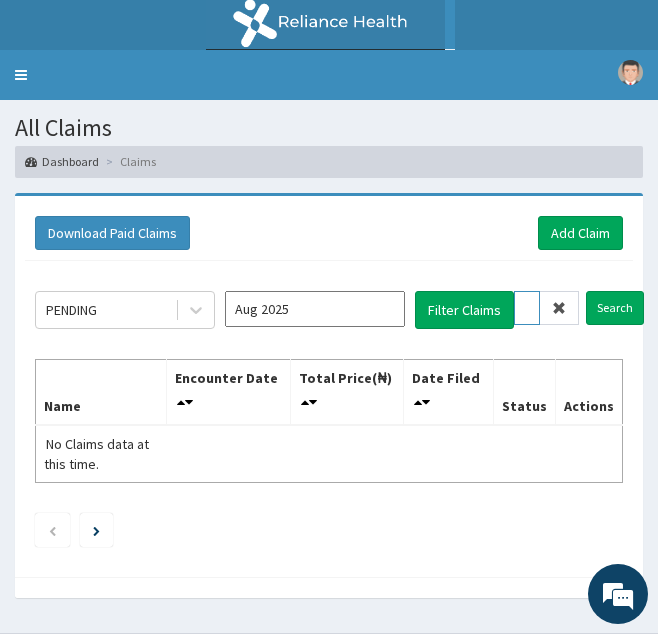 type on "JEE/10090/B" 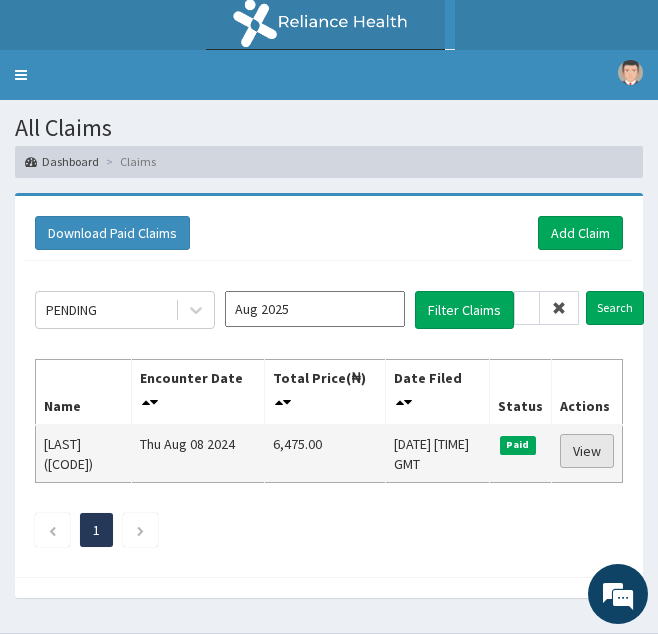 scroll, scrollTop: 0, scrollLeft: 0, axis: both 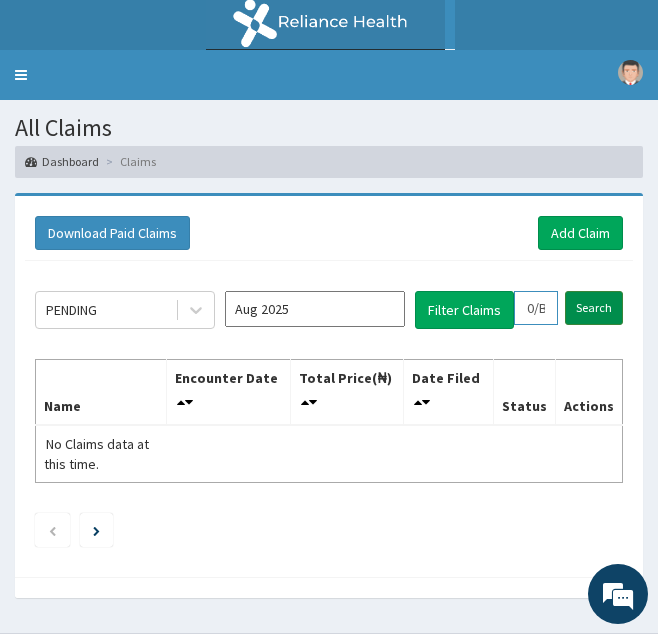 drag, startPoint x: 526, startPoint y: 308, endPoint x: 566, endPoint y: 309, distance: 40.012497 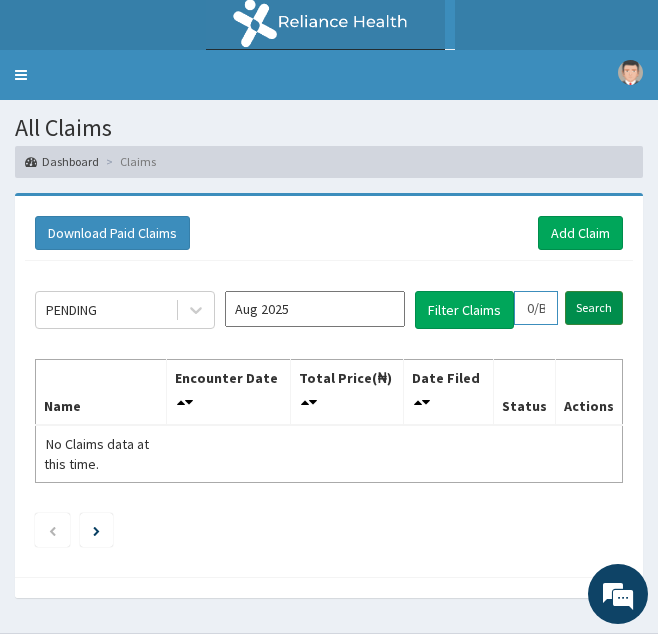 paste on "KCI/1001" 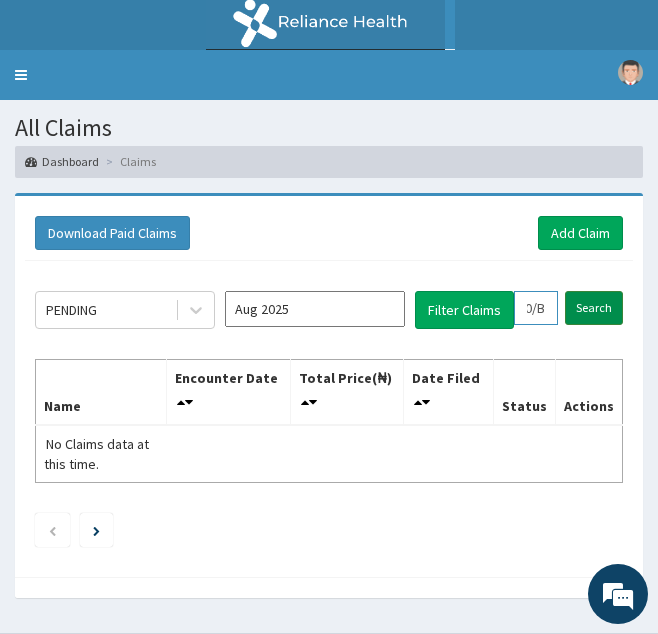 scroll, scrollTop: 0, scrollLeft: 70, axis: horizontal 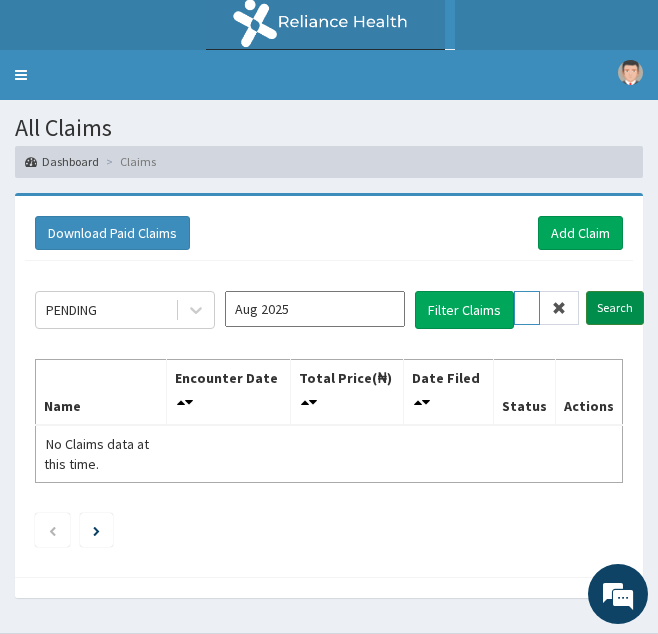 type on "KCI/10010/B" 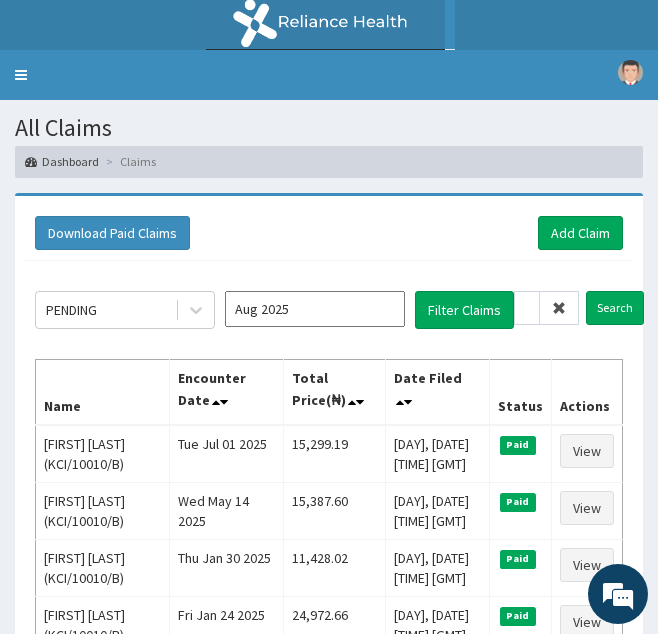 scroll, scrollTop: 0, scrollLeft: 0, axis: both 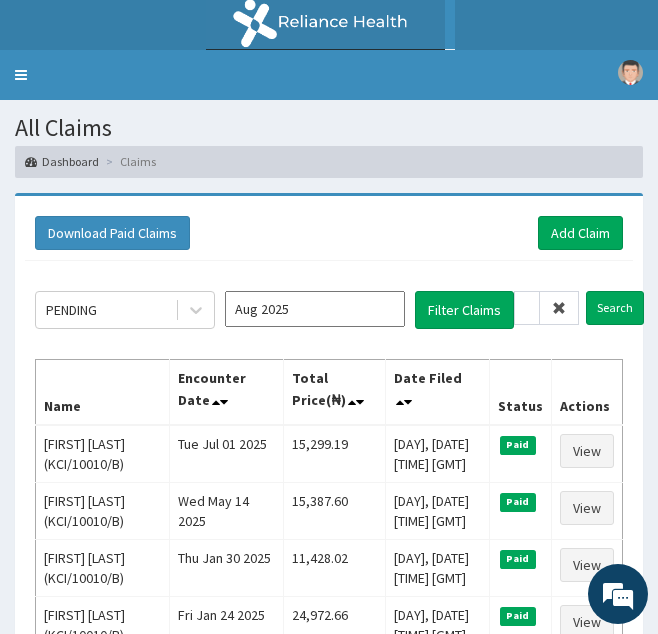 click at bounding box center [559, 308] 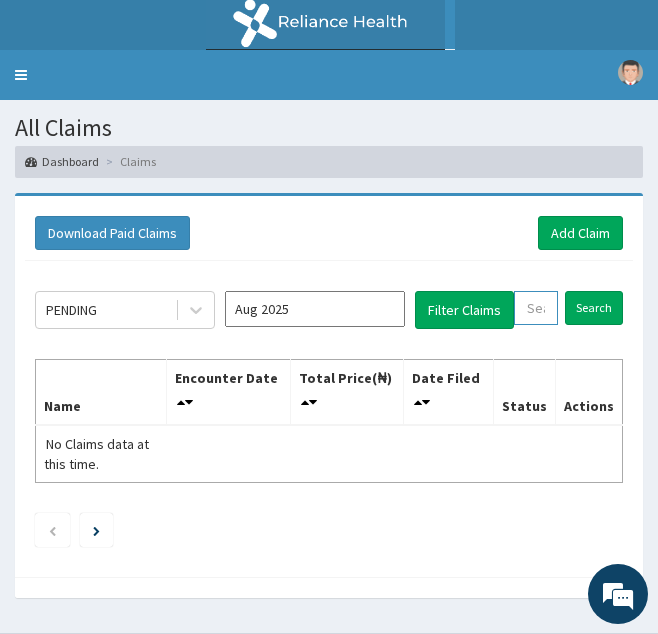 click at bounding box center [536, 308] 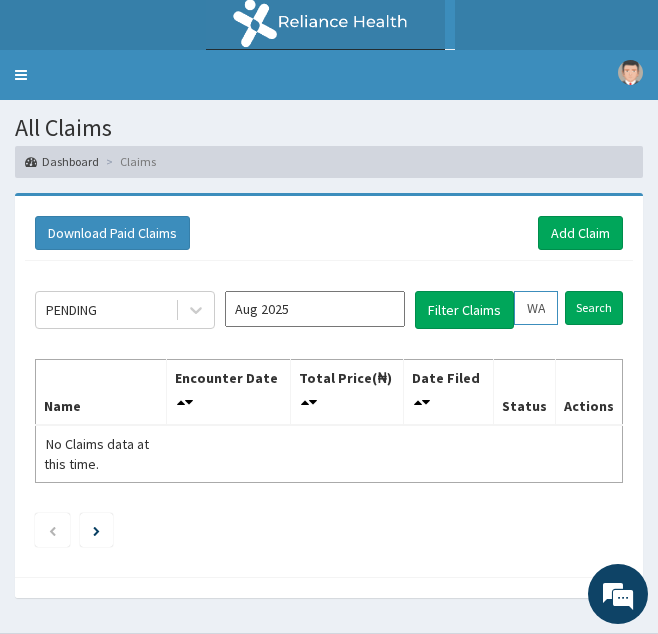 scroll, scrollTop: 0, scrollLeft: 76, axis: horizontal 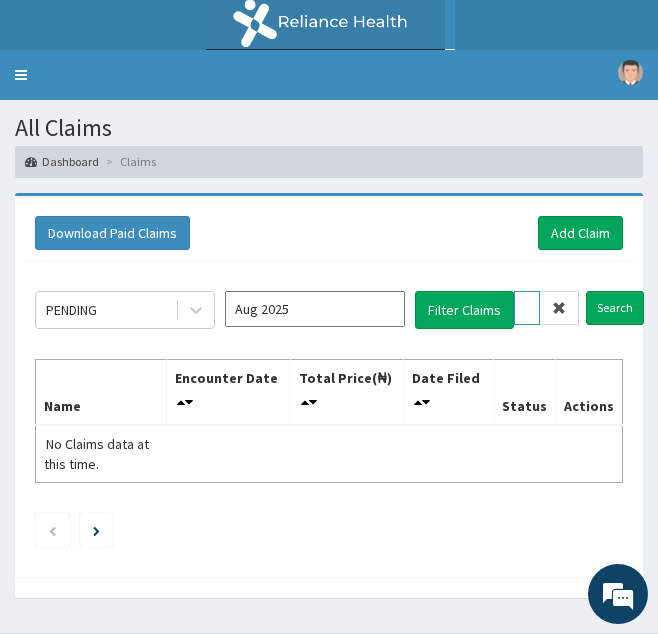 type on "WAK/10097/A" 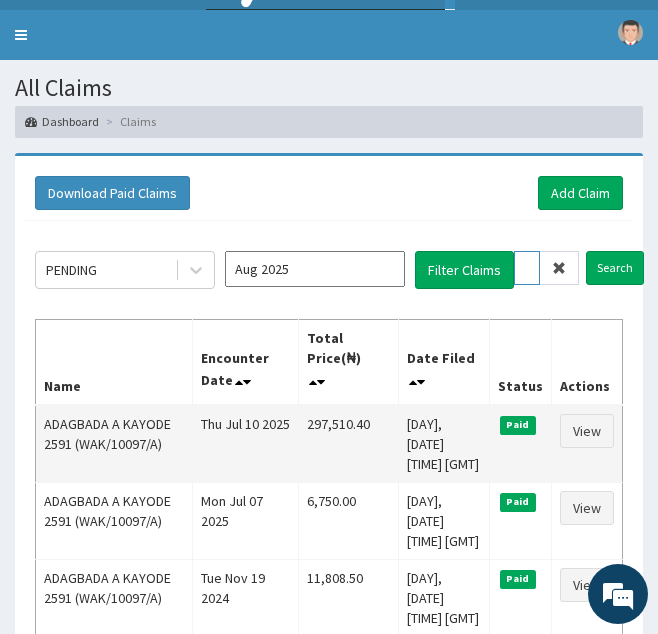 scroll, scrollTop: 41, scrollLeft: 0, axis: vertical 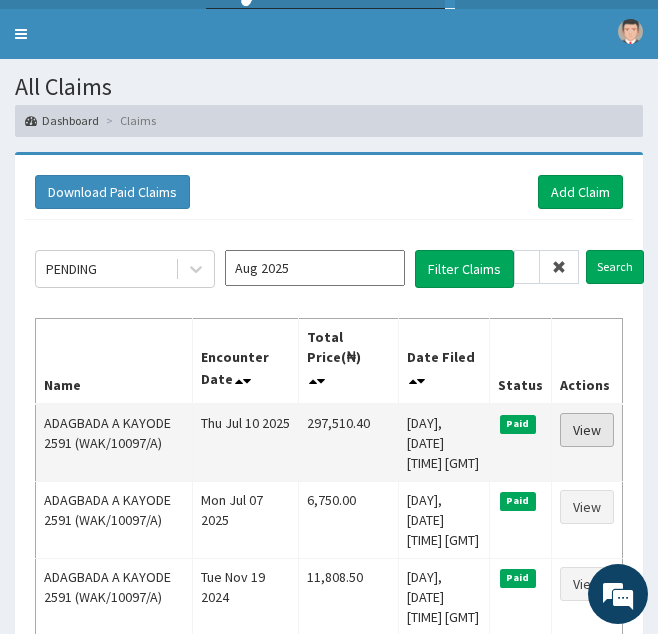 click on "View" at bounding box center (587, 430) 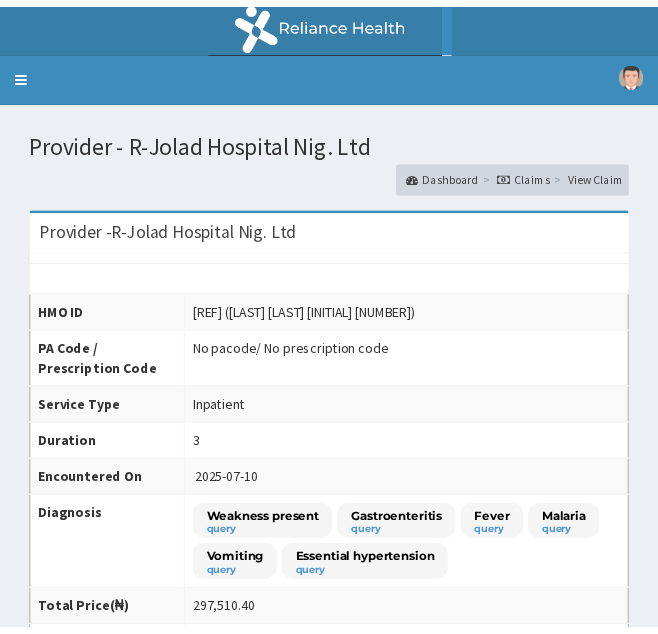 scroll, scrollTop: 0, scrollLeft: 0, axis: both 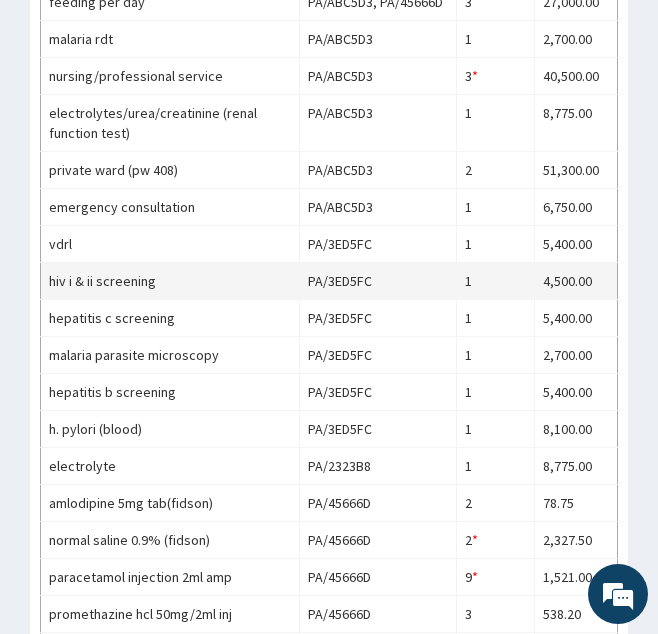 click on "hiv i & ii screening" at bounding box center (170, 281) 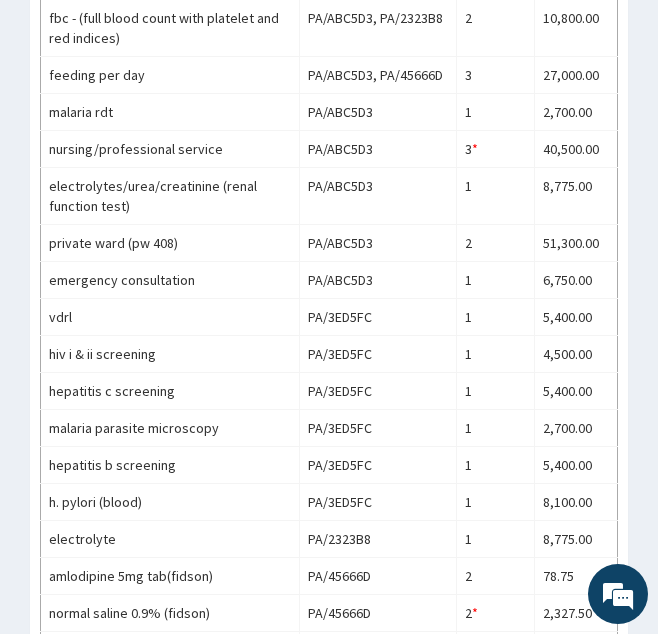 scroll, scrollTop: 951, scrollLeft: 0, axis: vertical 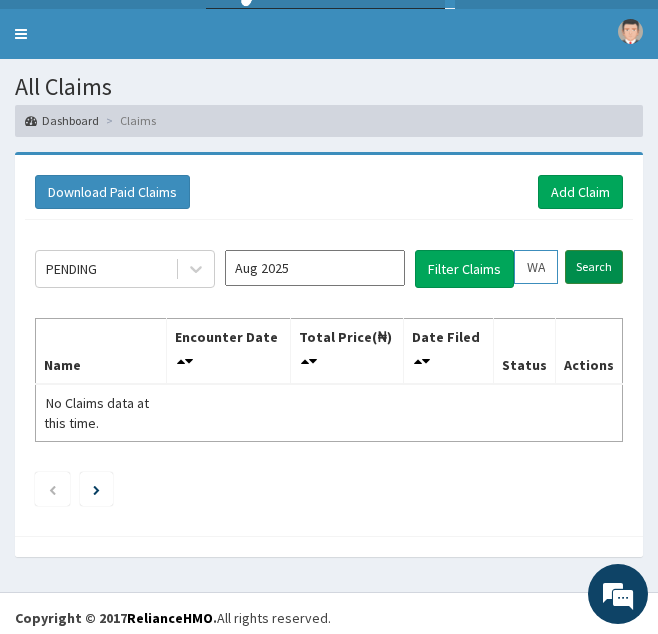 drag, startPoint x: 518, startPoint y: 259, endPoint x: 609, endPoint y: 259, distance: 91 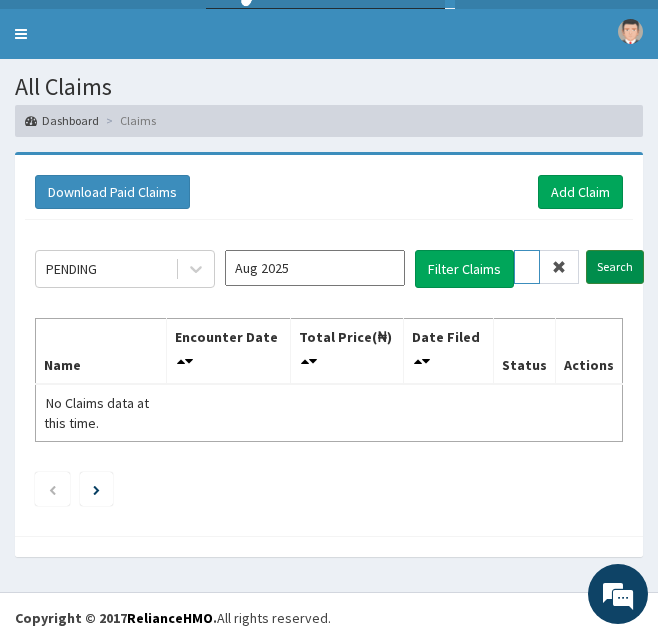 scroll, scrollTop: 0, scrollLeft: 72, axis: horizontal 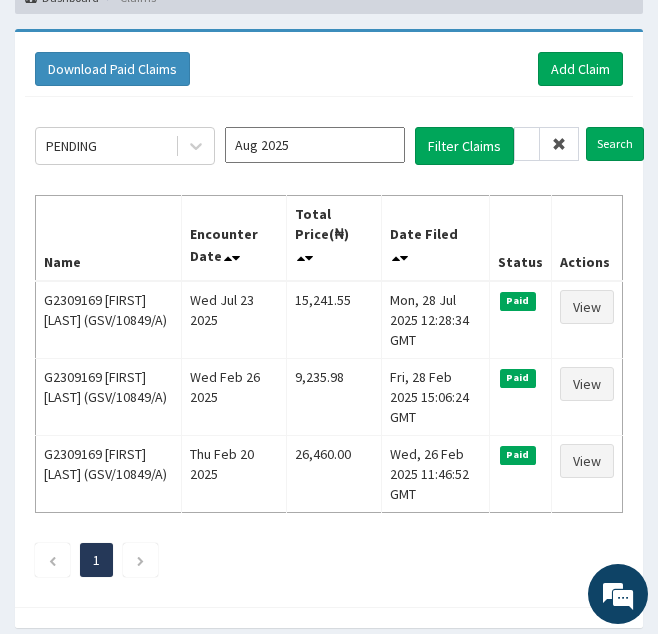 click at bounding box center [559, 144] 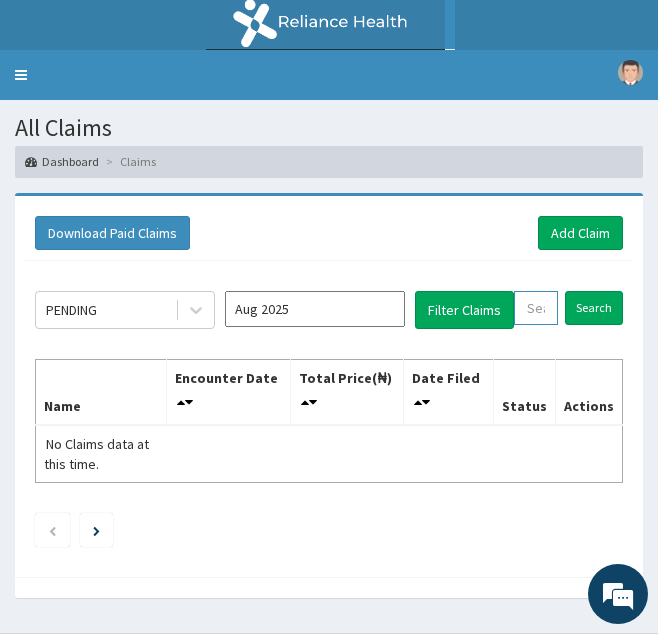 click at bounding box center [536, 308] 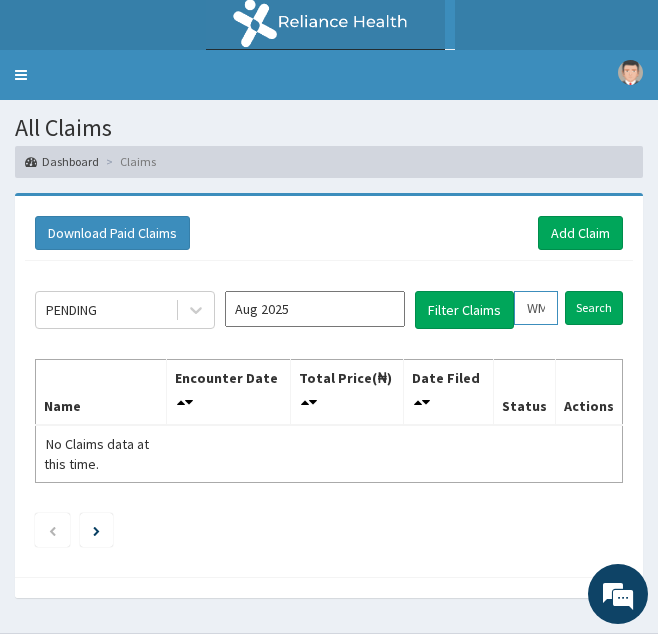 scroll, scrollTop: 0, scrollLeft: 78, axis: horizontal 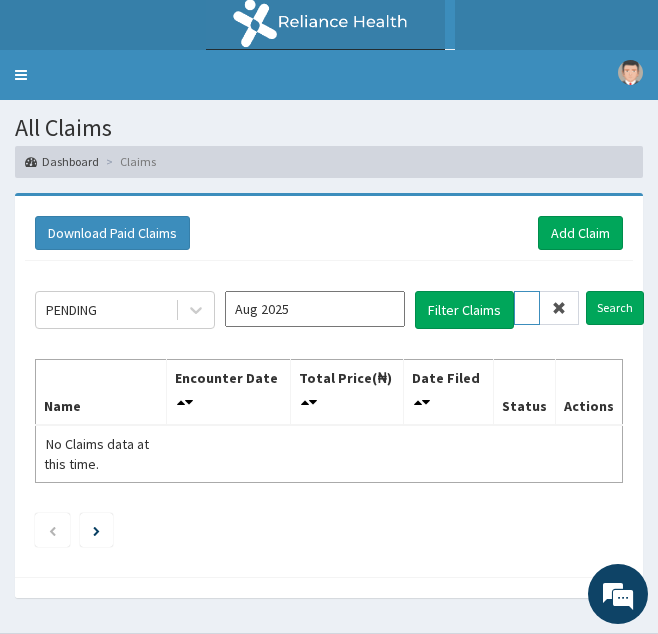 type on "WML/10011/B" 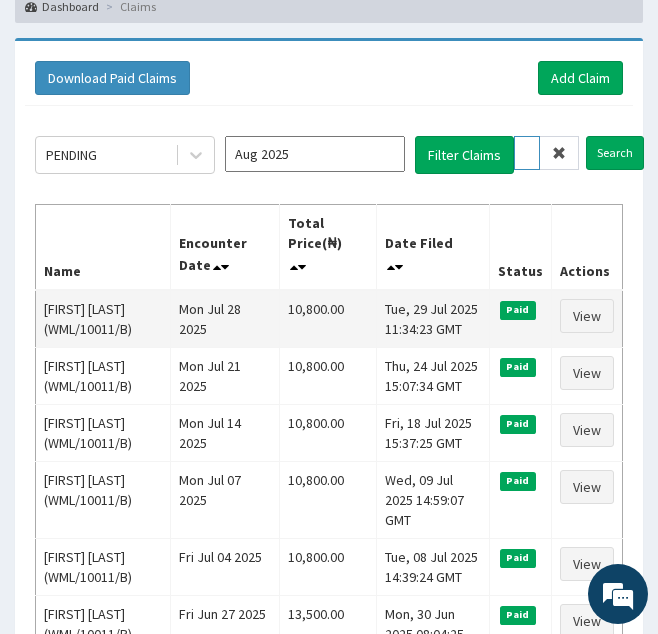 scroll, scrollTop: 156, scrollLeft: 0, axis: vertical 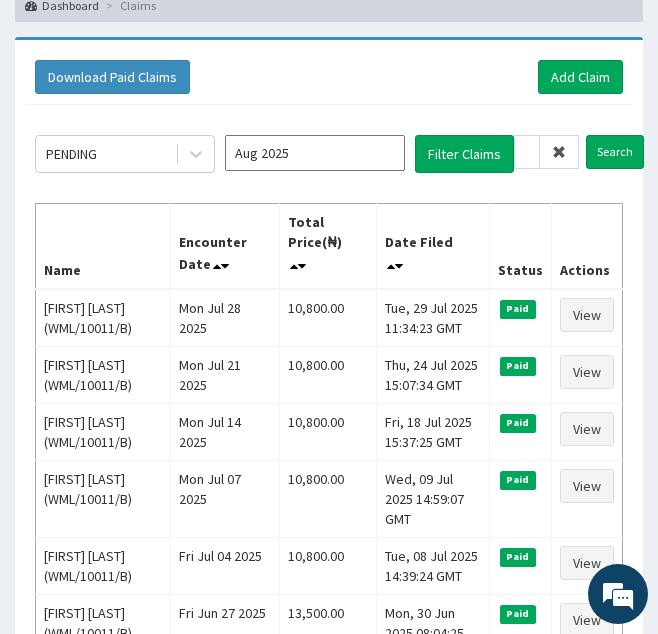 click at bounding box center [559, 152] 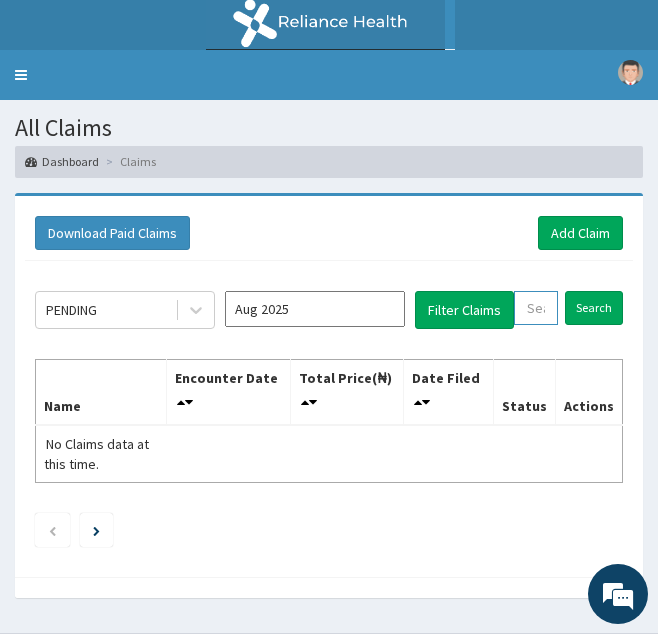 click at bounding box center (536, 308) 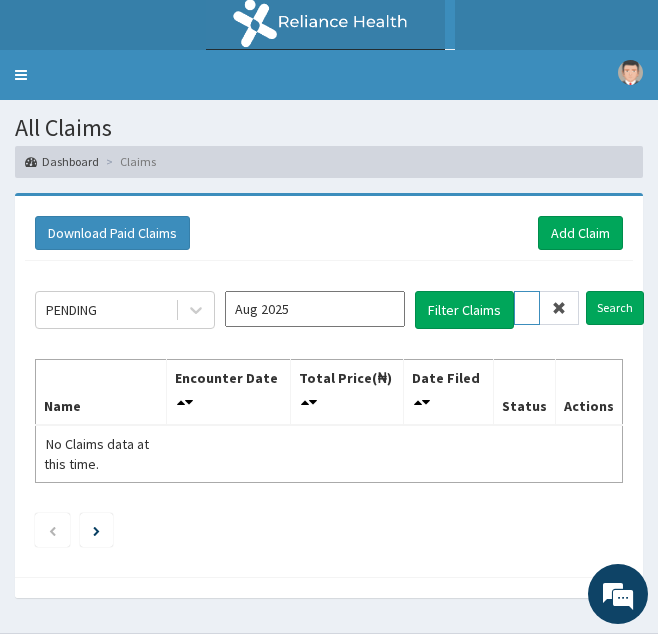 scroll, scrollTop: 0, scrollLeft: 73, axis: horizontal 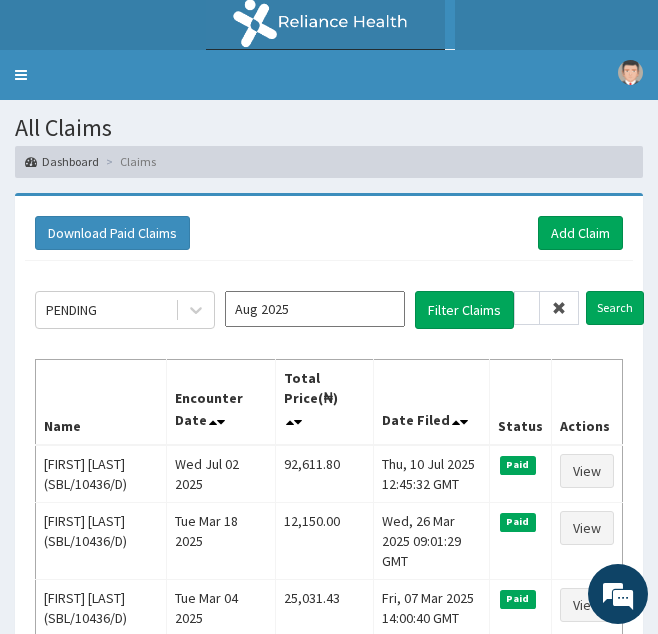 click at bounding box center (559, 308) 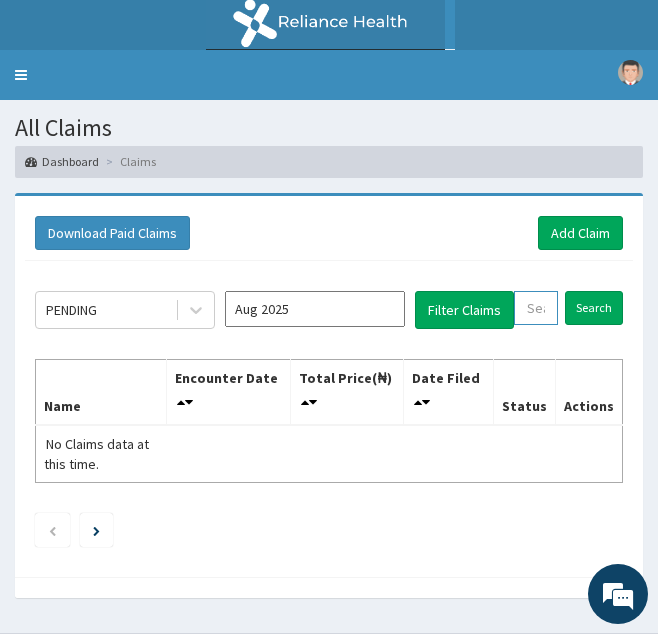 click at bounding box center (536, 308) 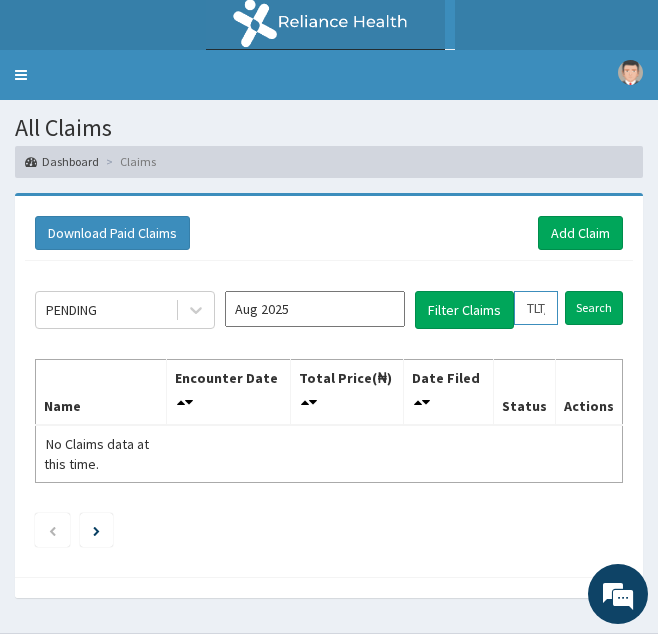 scroll, scrollTop: 0, scrollLeft: 69, axis: horizontal 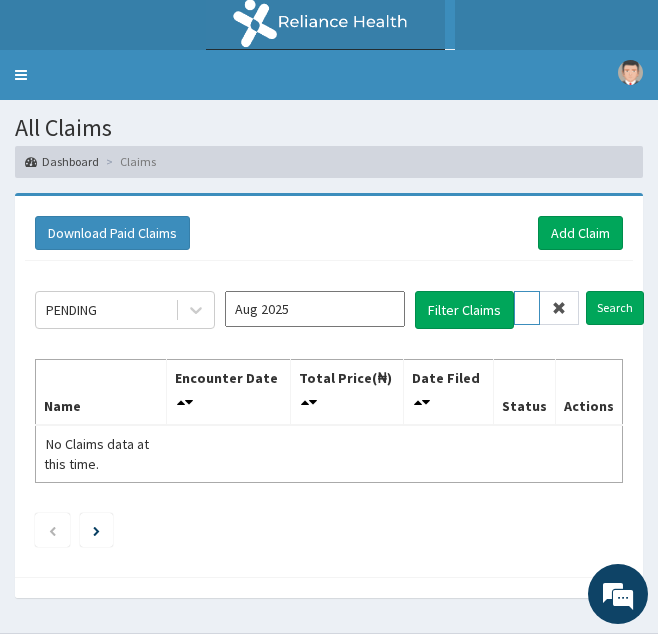 type on "TLT/10039/B" 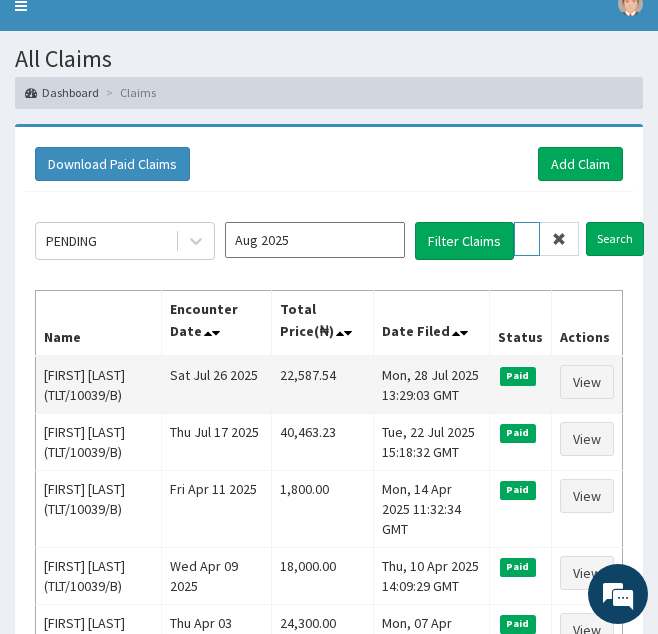 scroll, scrollTop: 71, scrollLeft: 0, axis: vertical 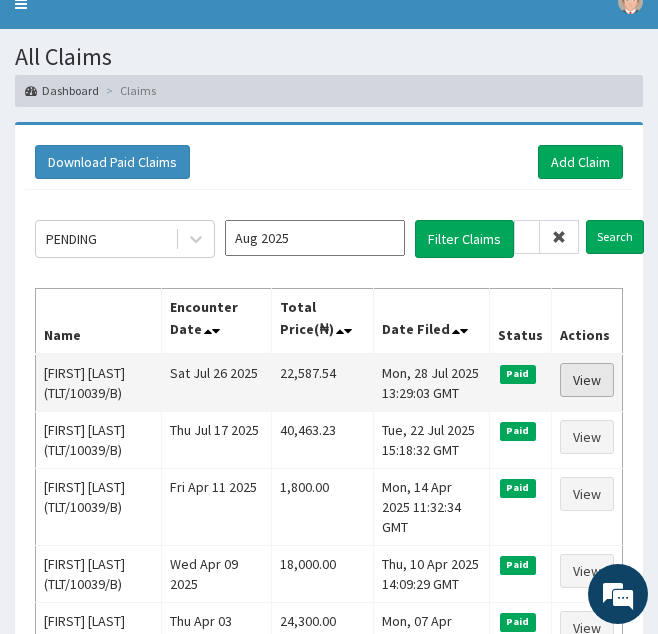 click on "View" at bounding box center [587, 380] 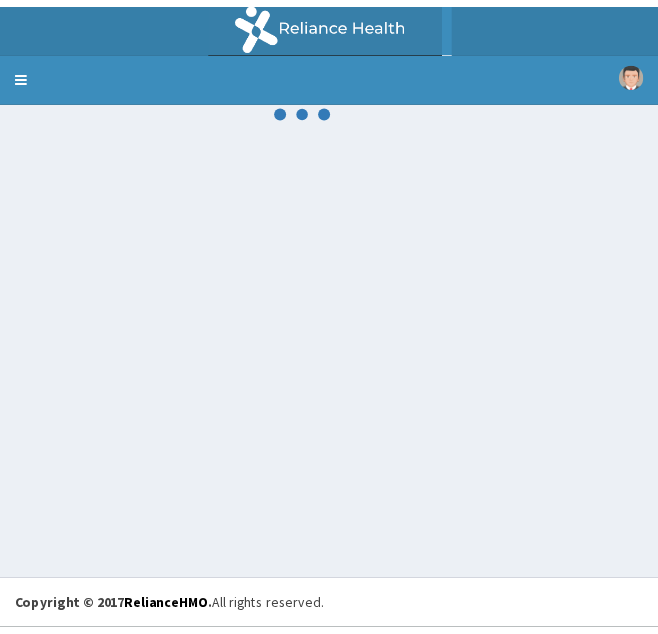 scroll, scrollTop: 0, scrollLeft: 0, axis: both 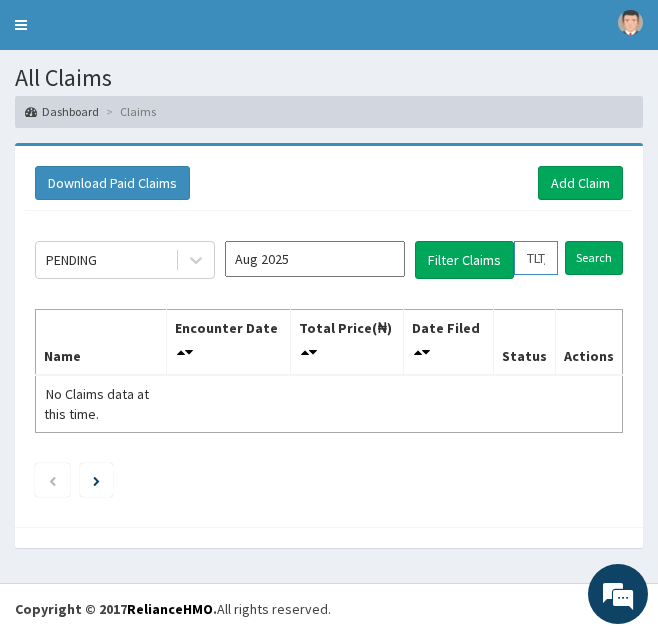 click on "TLT/10039/B" at bounding box center [536, 258] 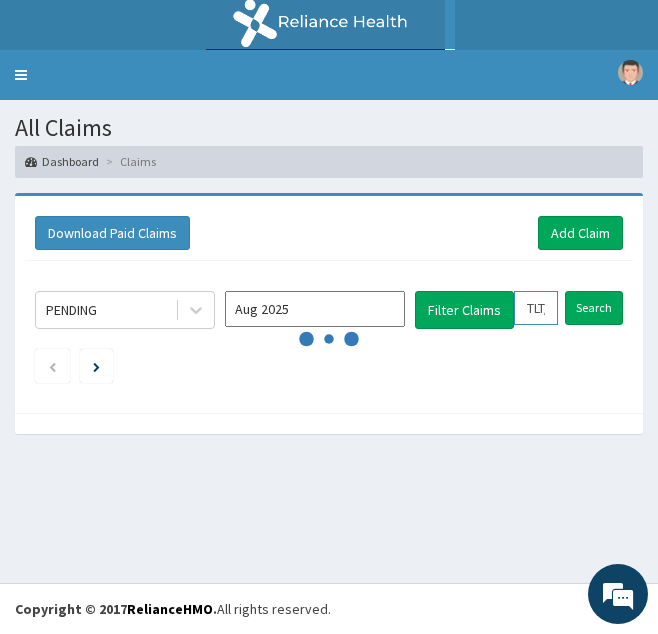scroll, scrollTop: 0, scrollLeft: 0, axis: both 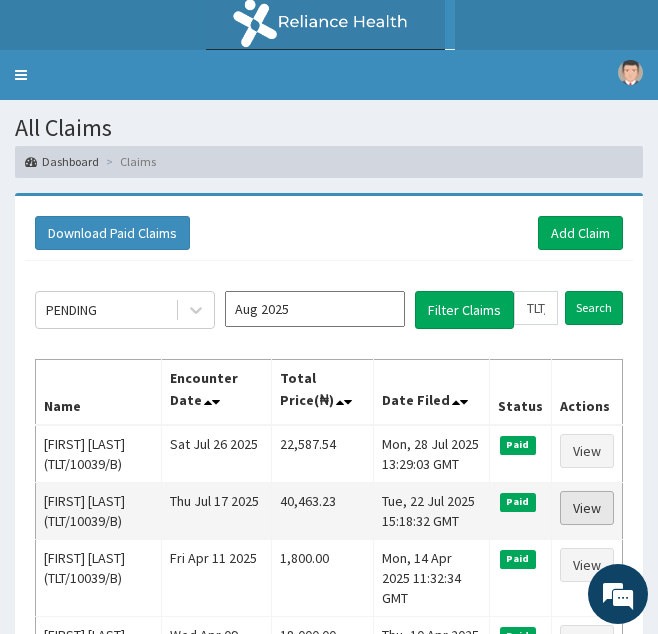 click on "View" at bounding box center [587, 508] 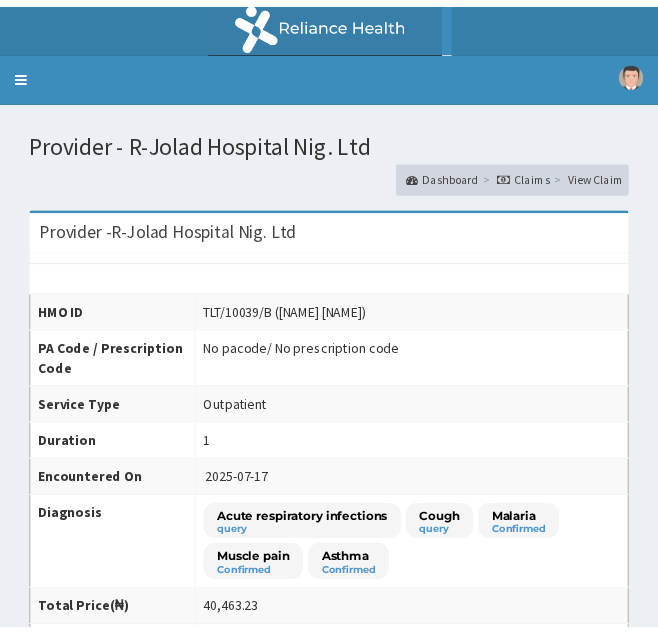 scroll, scrollTop: 0, scrollLeft: 0, axis: both 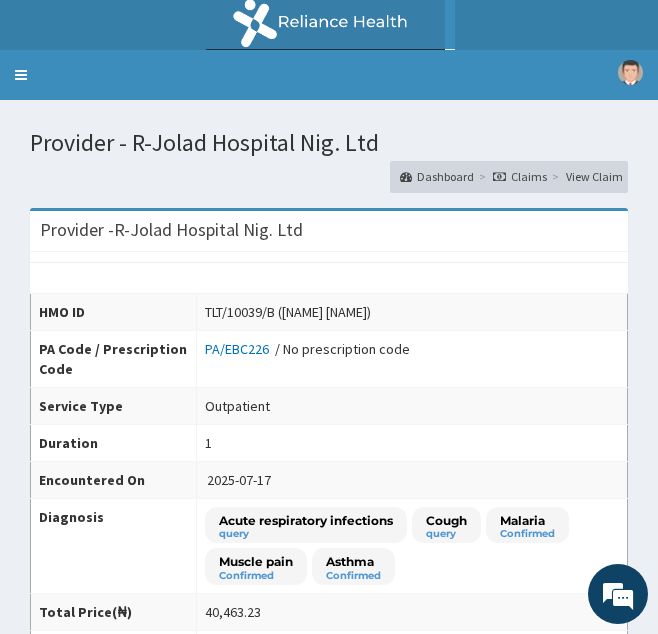 click on "PA/EBC226    / No prescription code" at bounding box center [412, 358] 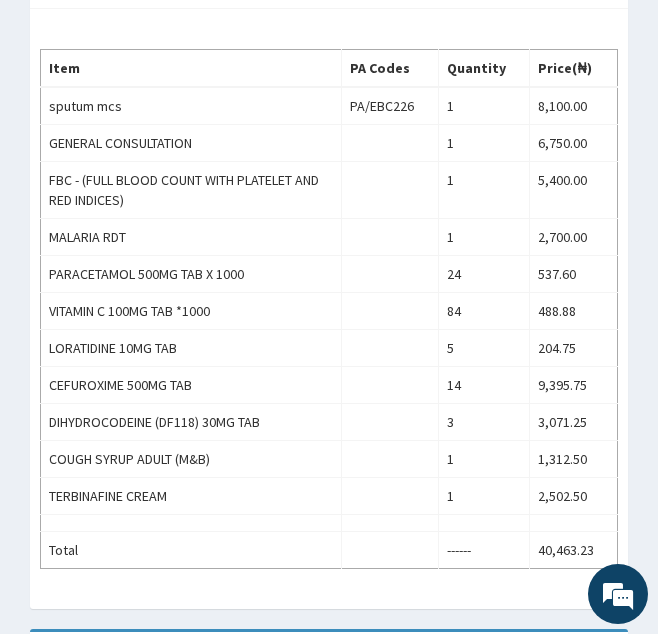 scroll, scrollTop: 865, scrollLeft: 0, axis: vertical 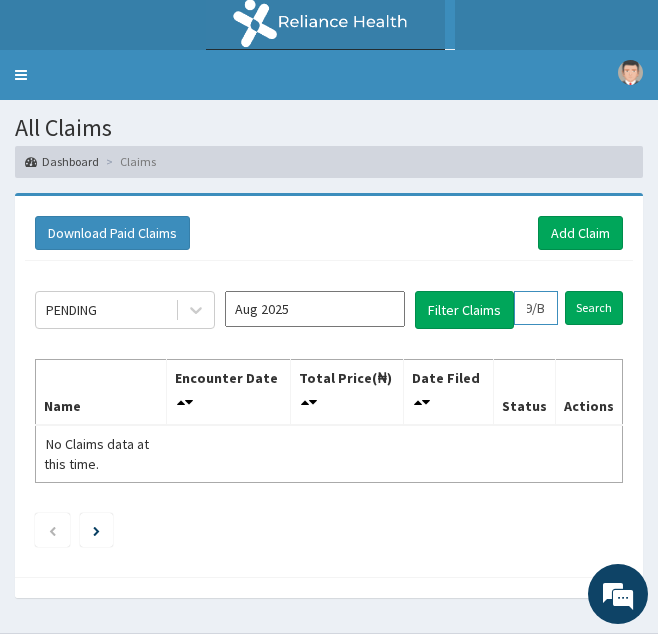 drag, startPoint x: 515, startPoint y: 313, endPoint x: 649, endPoint y: 304, distance: 134.3019 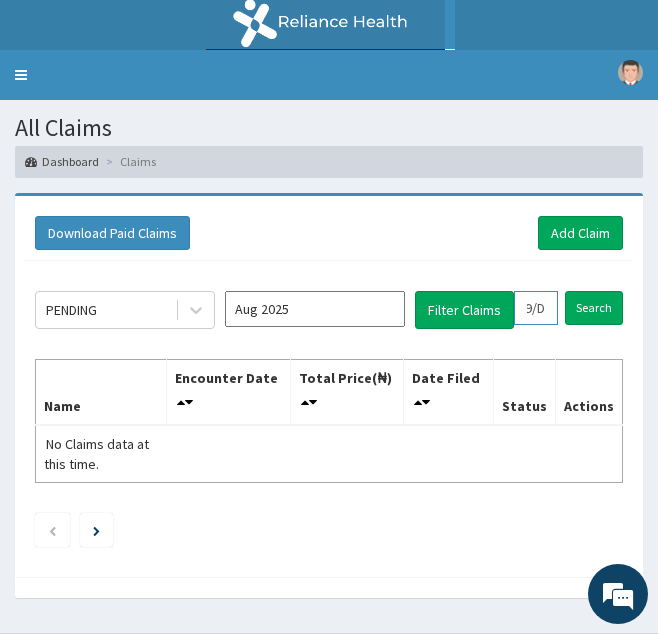 scroll, scrollTop: 0, scrollLeft: 70, axis: horizontal 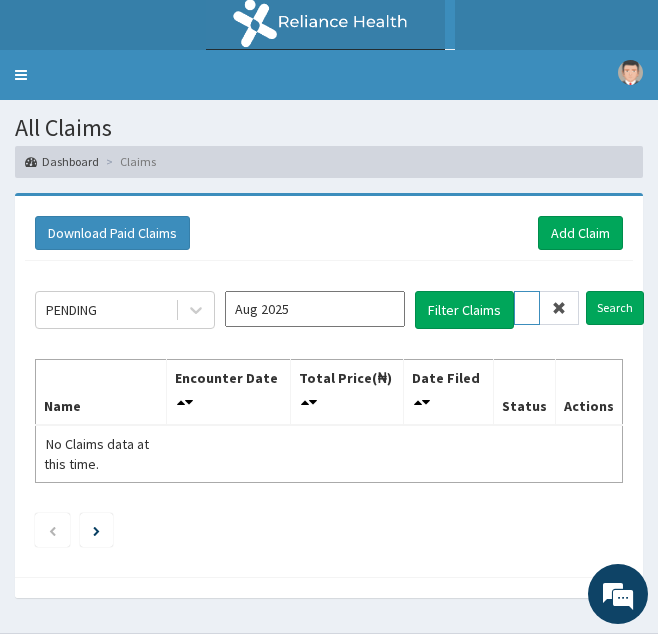 type on "TLT/10039/D" 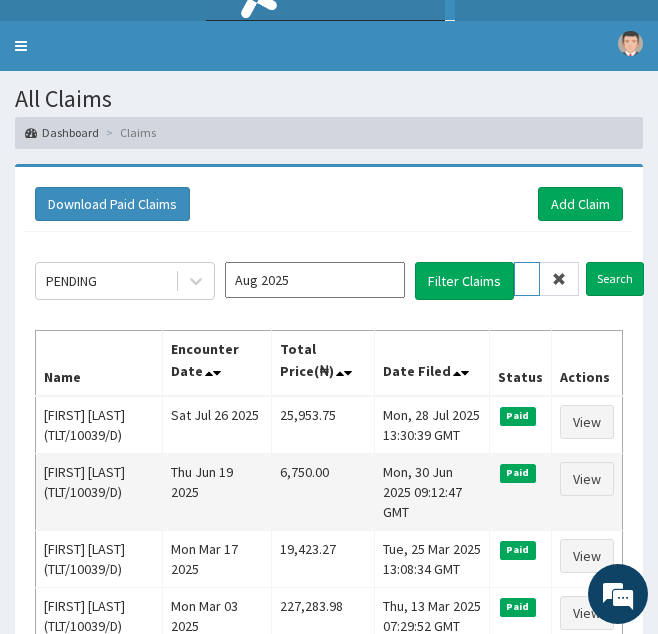 scroll, scrollTop: 32, scrollLeft: 0, axis: vertical 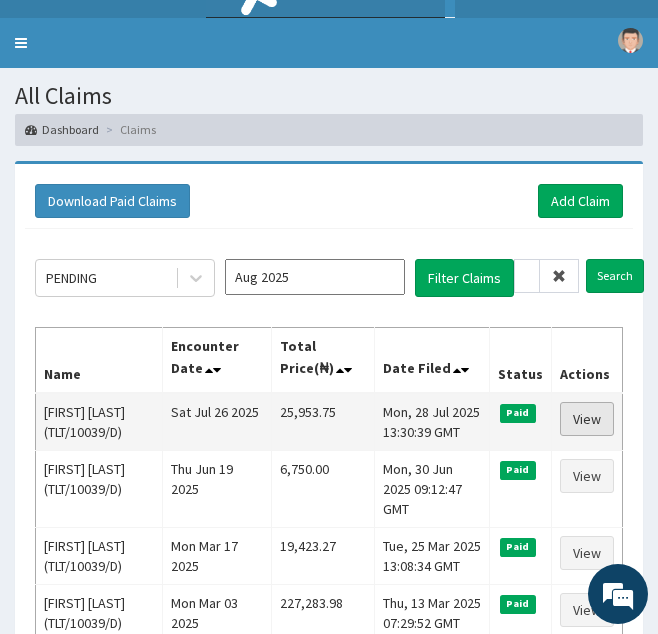 click on "View" at bounding box center [587, 419] 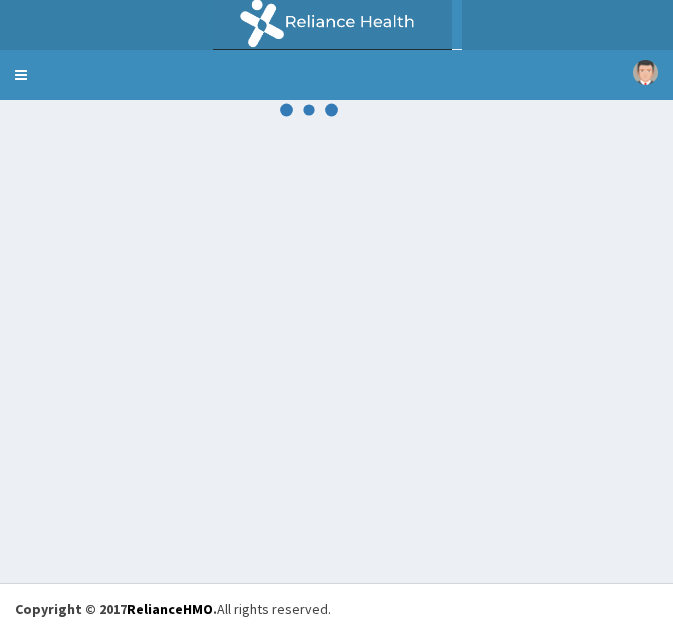 scroll, scrollTop: 0, scrollLeft: 0, axis: both 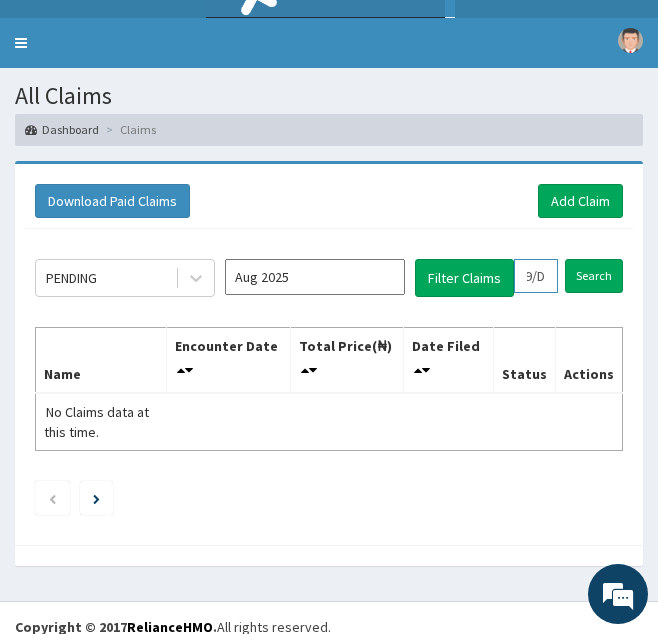 drag, startPoint x: 520, startPoint y: 280, endPoint x: 628, endPoint y: 274, distance: 108.16654 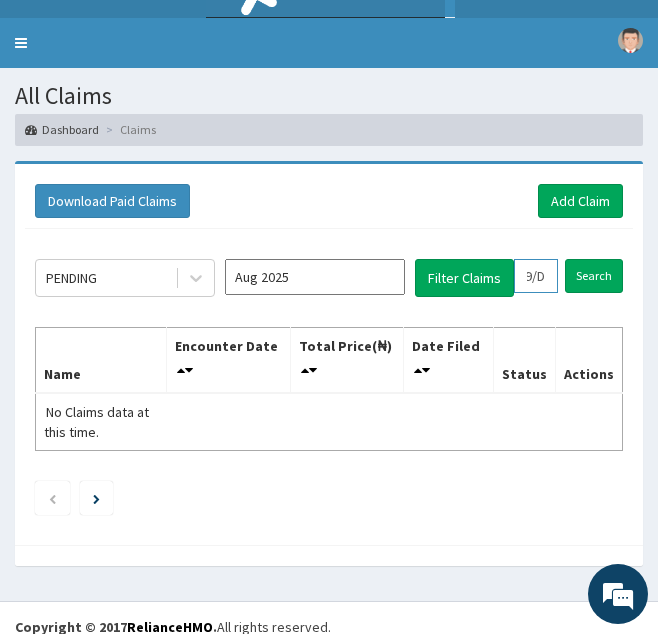 paste on "PLL/10115/B" 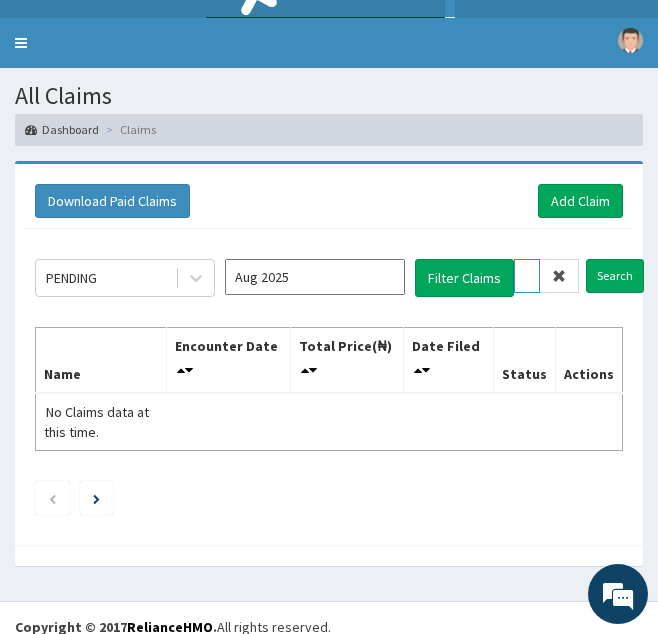 scroll, scrollTop: 0, scrollLeft: 72, axis: horizontal 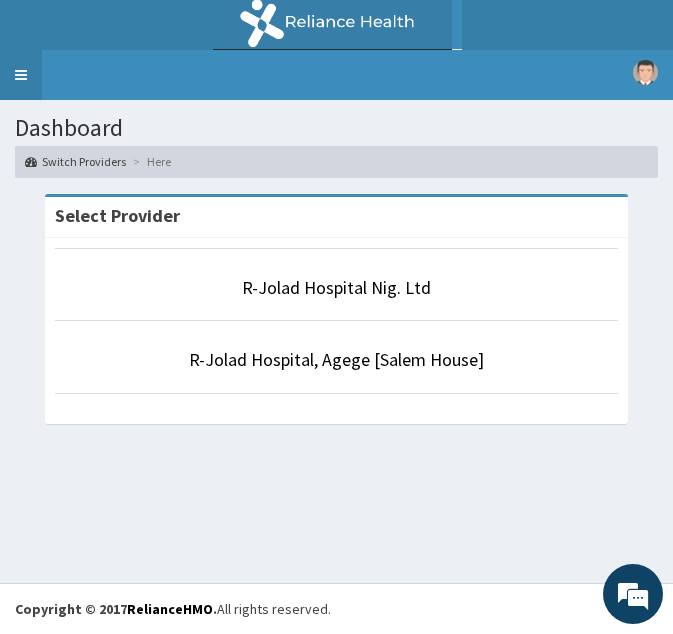 click on "Toggle navigation" at bounding box center (21, 75) 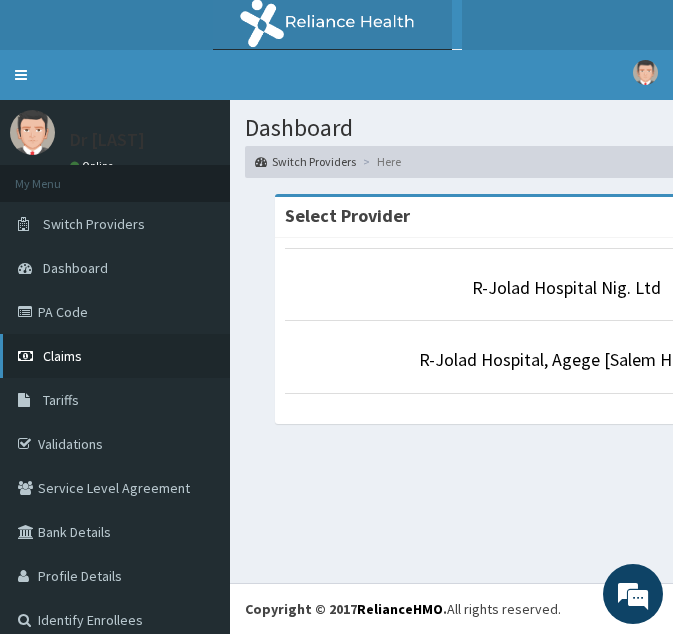 click on "Claims" at bounding box center [115, 356] 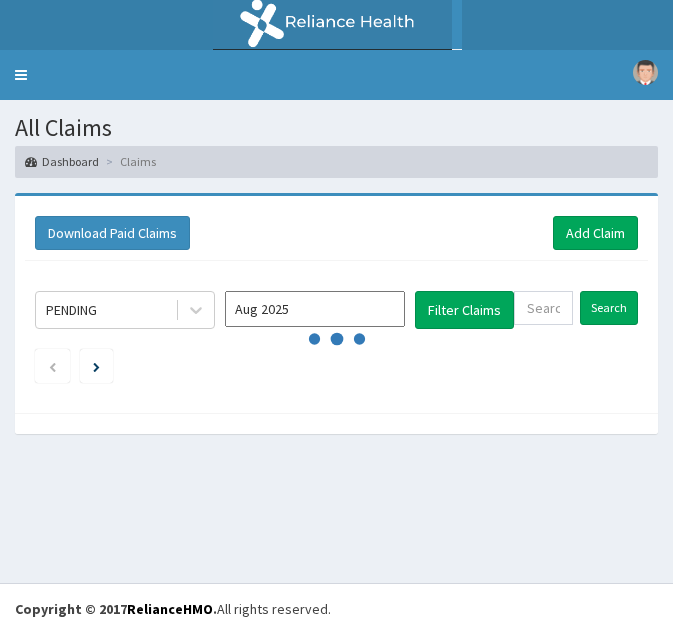 scroll, scrollTop: 0, scrollLeft: 0, axis: both 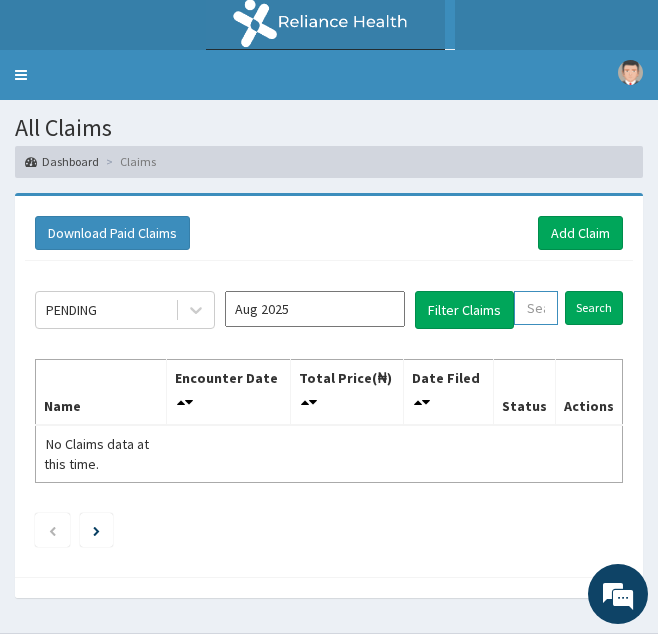 click at bounding box center [536, 308] 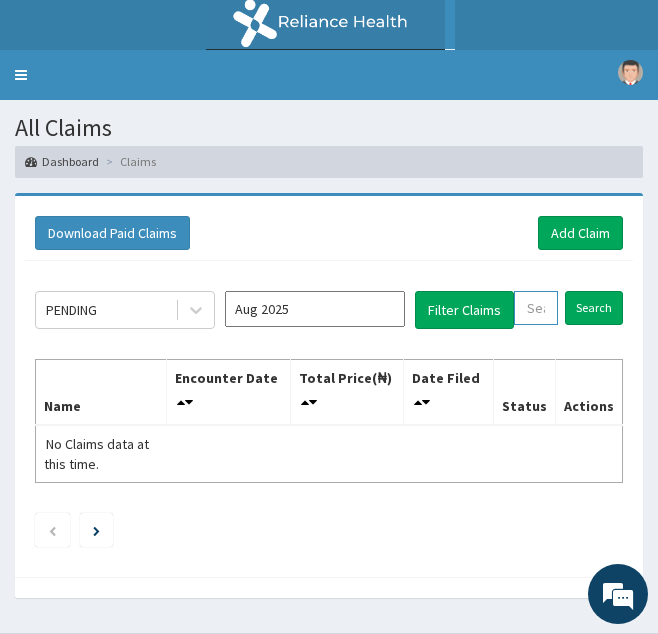 paste on "PLL/10115/B" 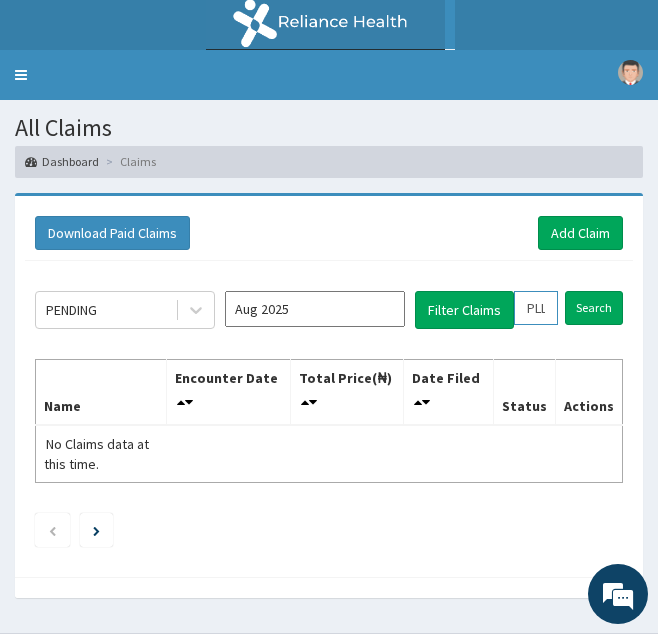 scroll, scrollTop: 0, scrollLeft: 72, axis: horizontal 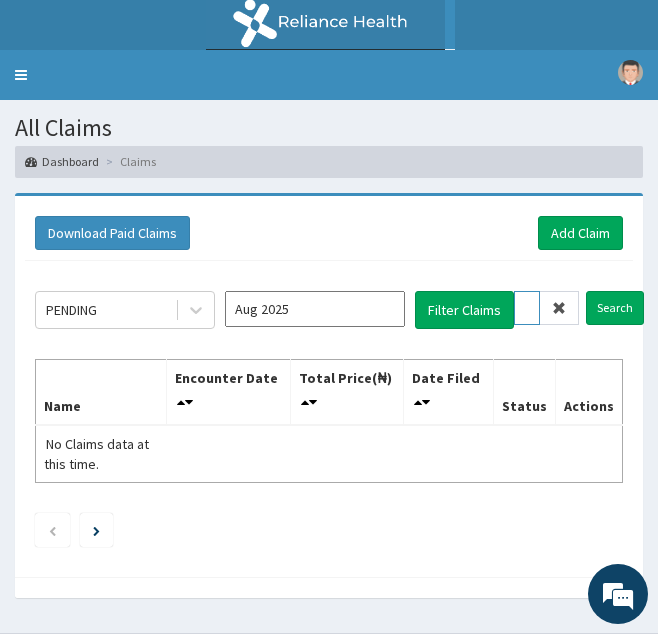 type on "PLL/10115/B" 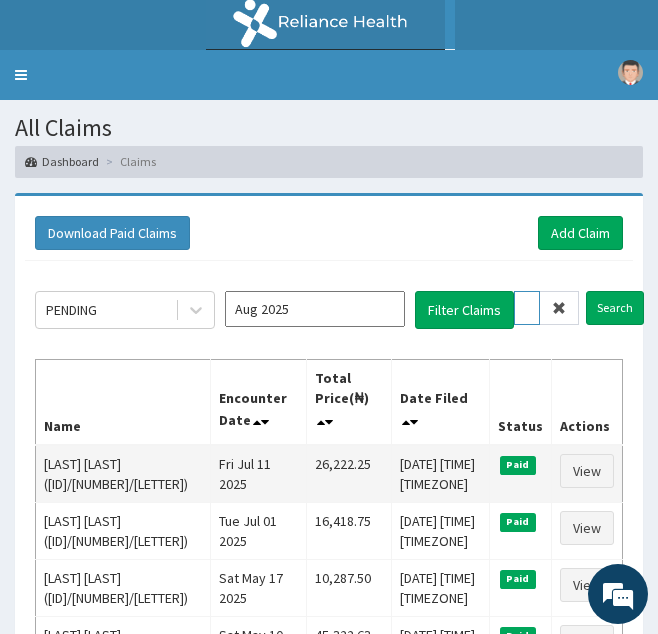 scroll, scrollTop: 0, scrollLeft: 0, axis: both 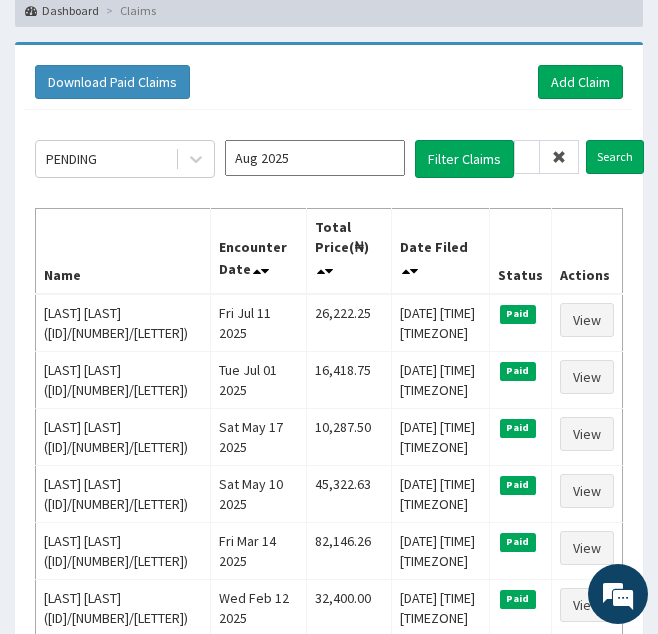 click at bounding box center (559, 157) 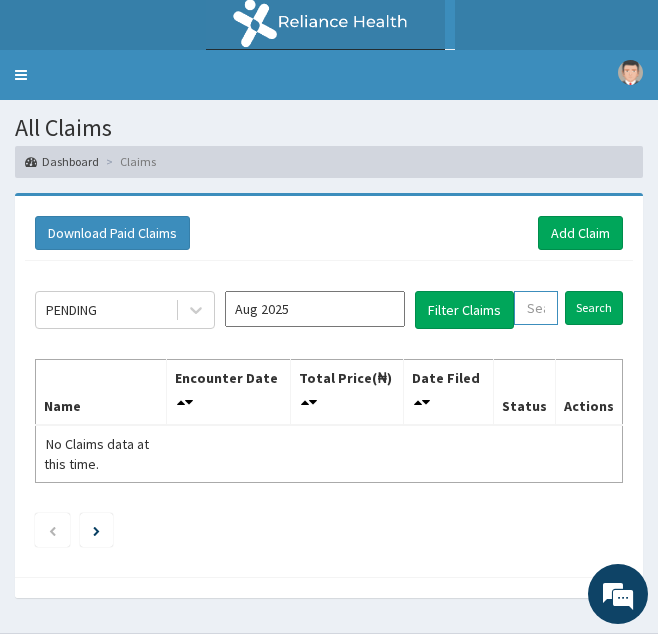 click at bounding box center [536, 308] 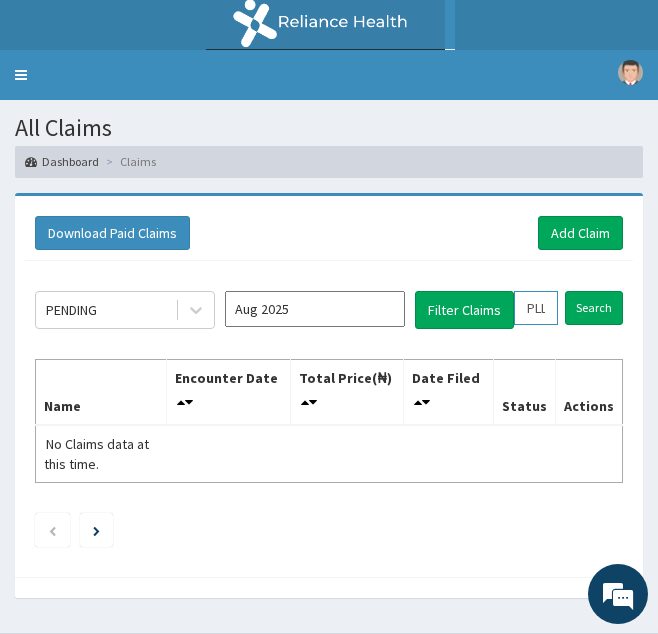 scroll, scrollTop: 0, scrollLeft: 71, axis: horizontal 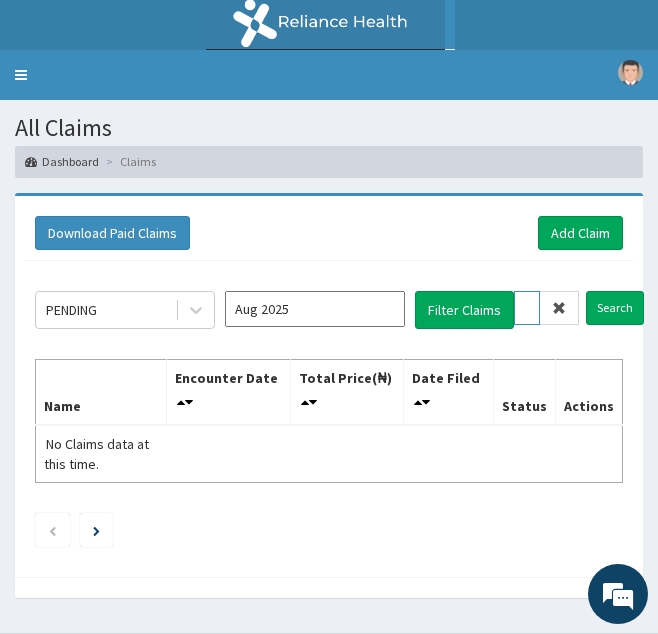 type on "PLL/10115/C" 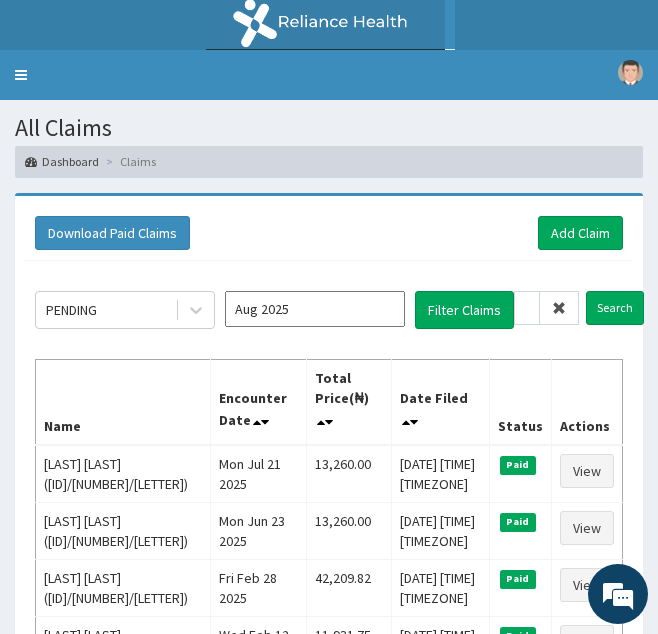 scroll, scrollTop: 0, scrollLeft: 0, axis: both 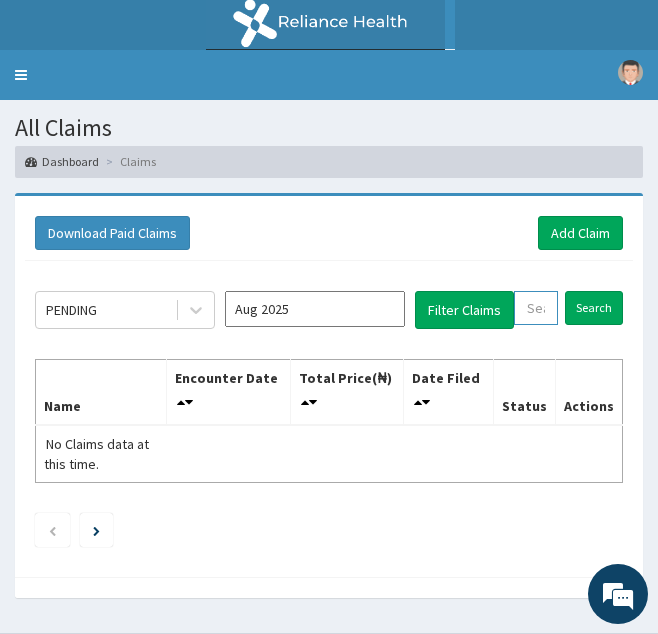click at bounding box center (536, 308) 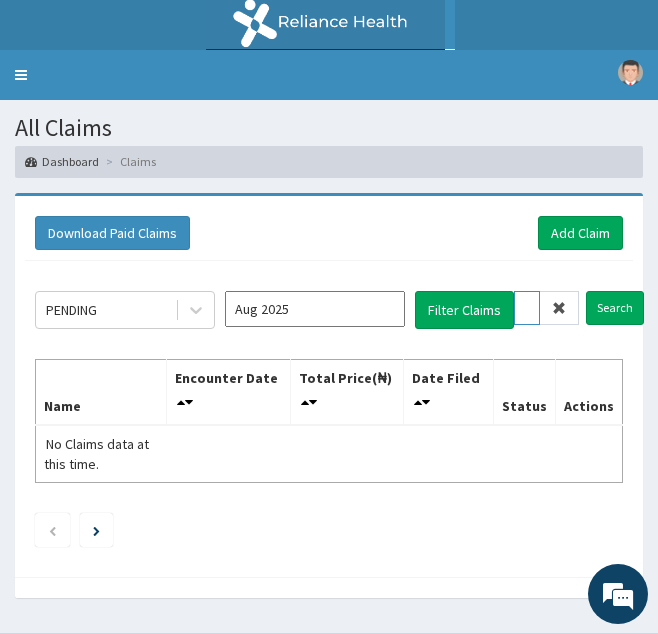 scroll, scrollTop: 0, scrollLeft: 75, axis: horizontal 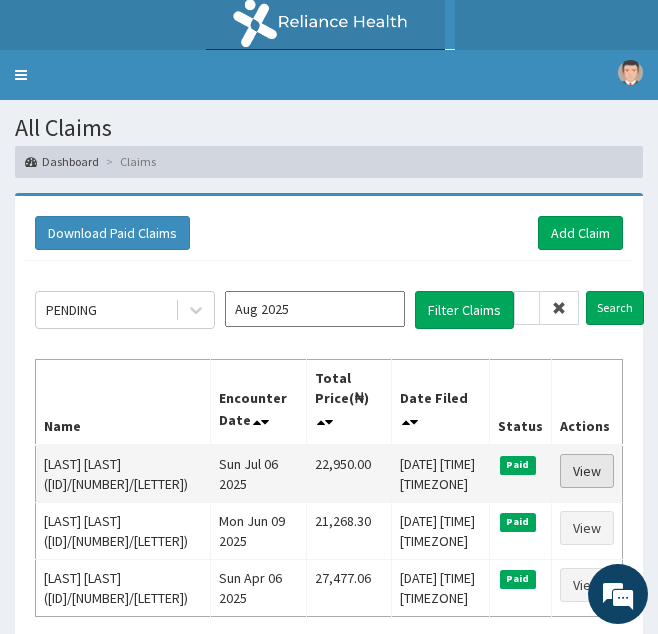 click on "View" at bounding box center (587, 471) 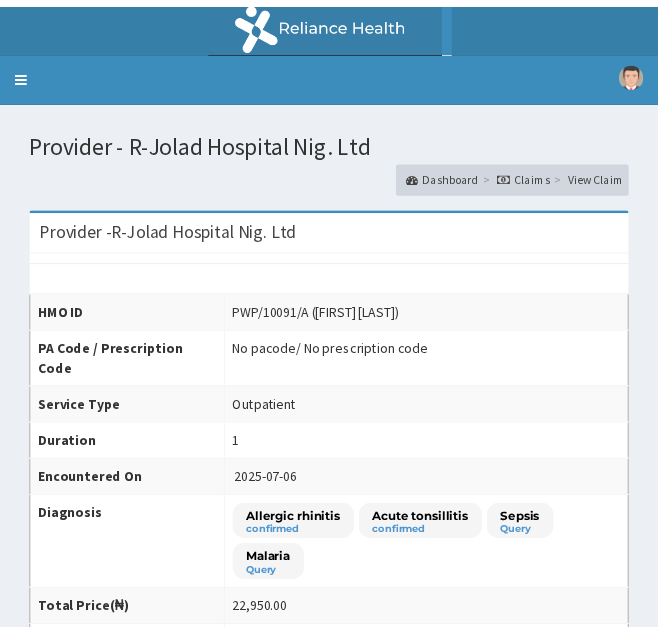 scroll, scrollTop: 0, scrollLeft: 0, axis: both 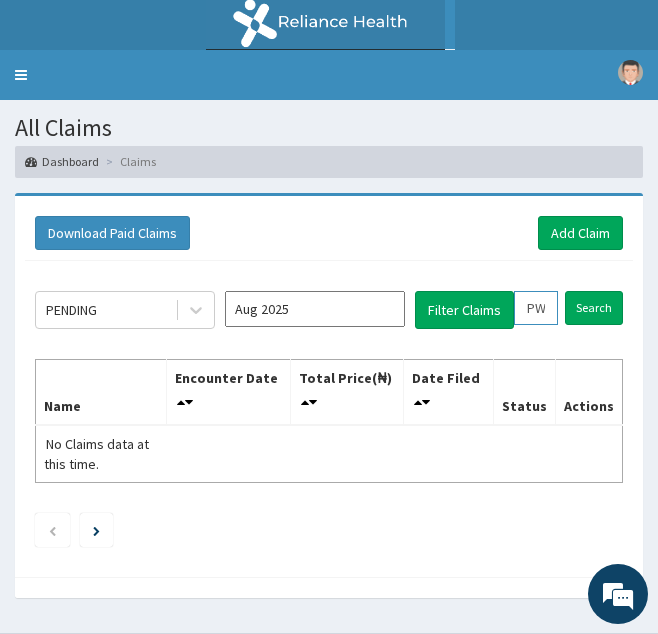 click on "PWP/10091/A" at bounding box center (536, 308) 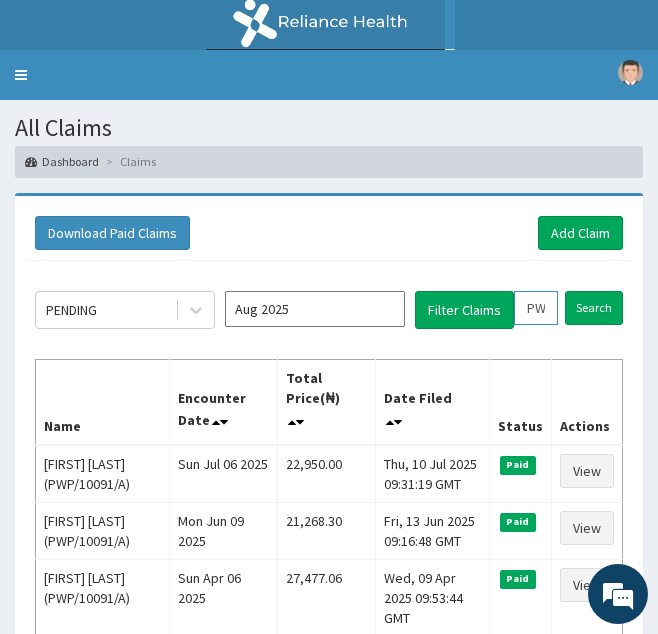 scroll, scrollTop: 0, scrollLeft: 0, axis: both 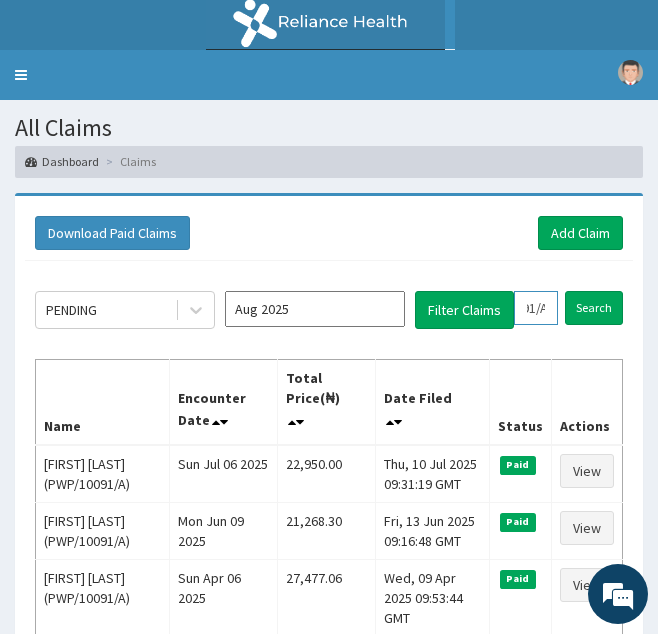 drag, startPoint x: 523, startPoint y: 302, endPoint x: 664, endPoint y: 302, distance: 141 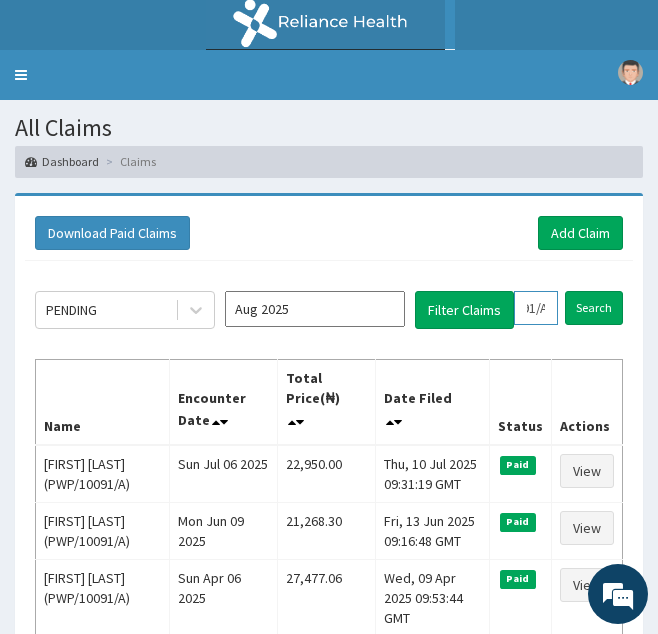 paste on "HEM/10039/C" 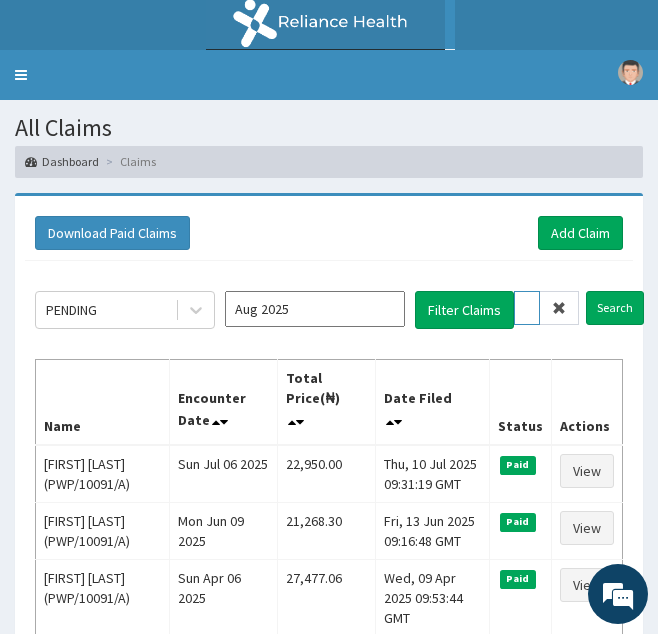 scroll, scrollTop: 0, scrollLeft: 79, axis: horizontal 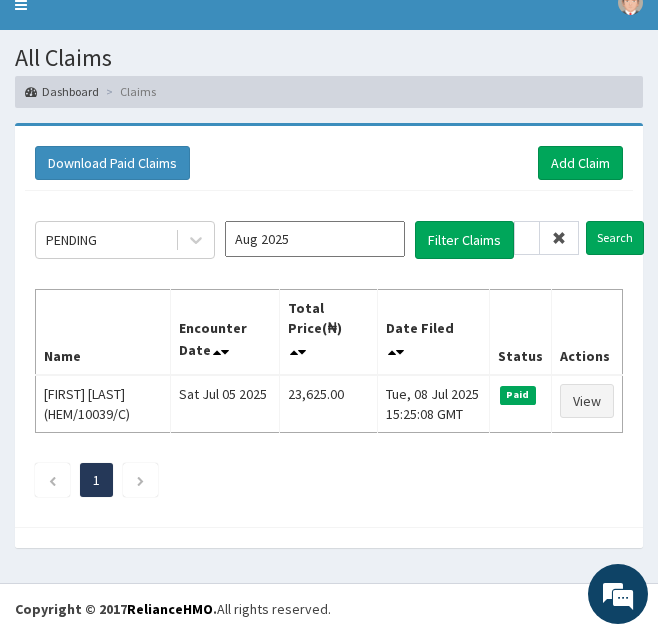 click at bounding box center [559, 238] 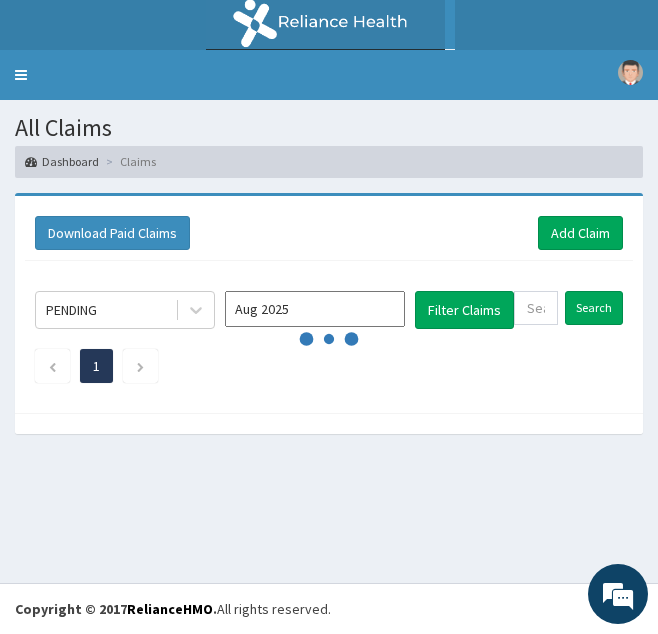 scroll, scrollTop: 0, scrollLeft: 0, axis: both 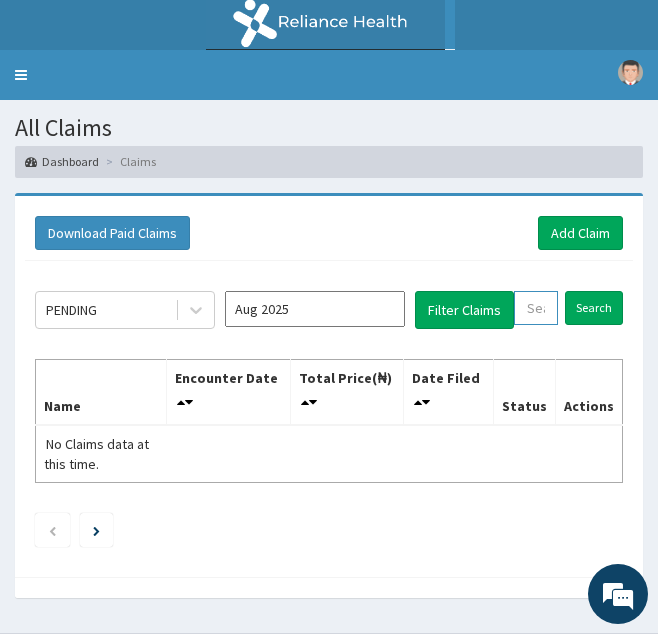 click at bounding box center [536, 308] 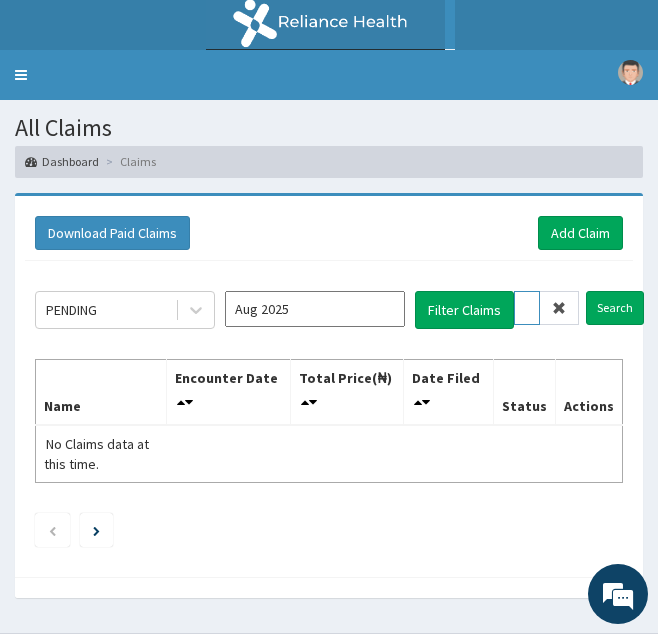 scroll, scrollTop: 0, scrollLeft: 68, axis: horizontal 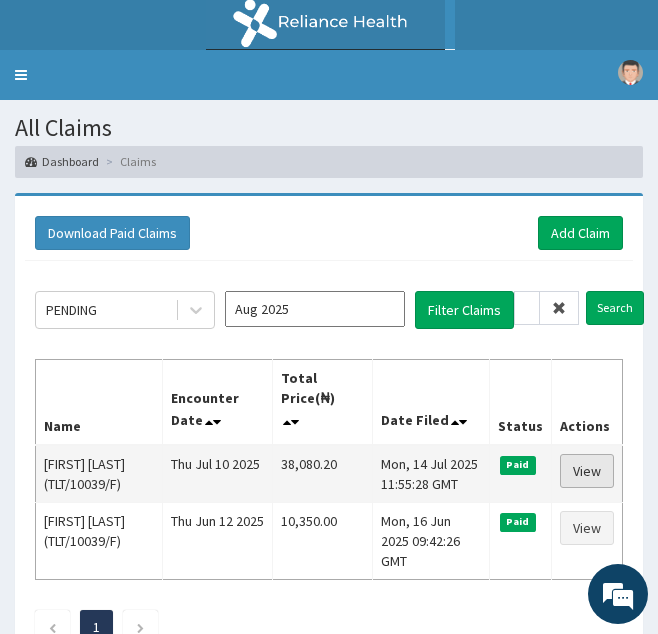 click on "View" at bounding box center (587, 471) 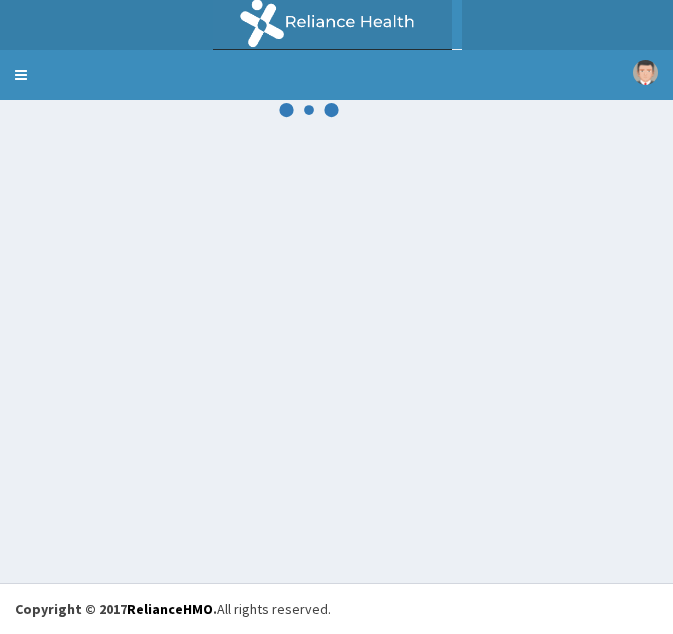 scroll, scrollTop: 0, scrollLeft: 0, axis: both 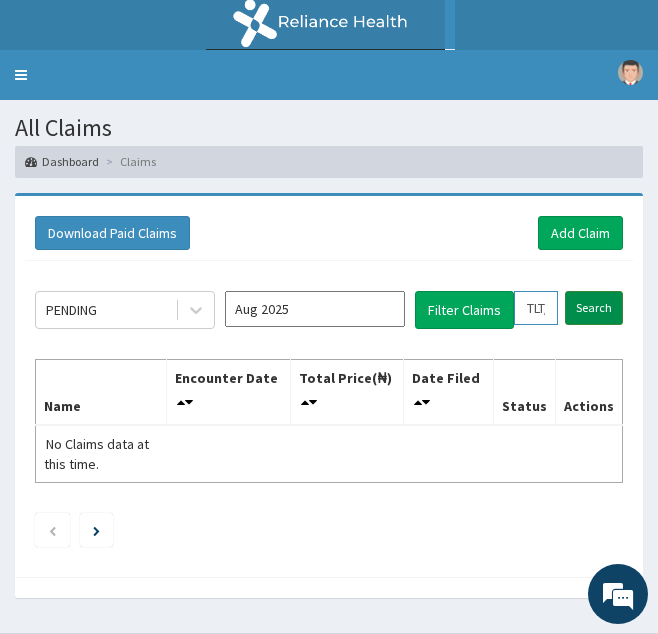 drag, startPoint x: 515, startPoint y: 305, endPoint x: 598, endPoint y: 295, distance: 83.60024 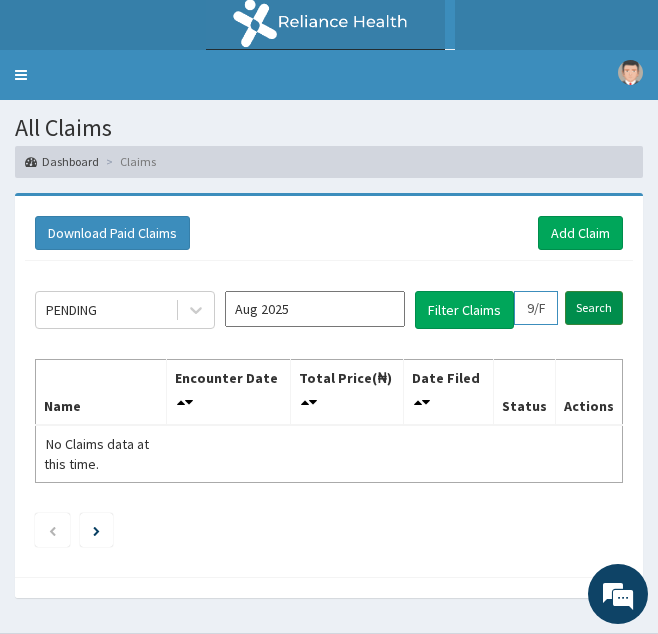 paste on "NTH/10038/A" 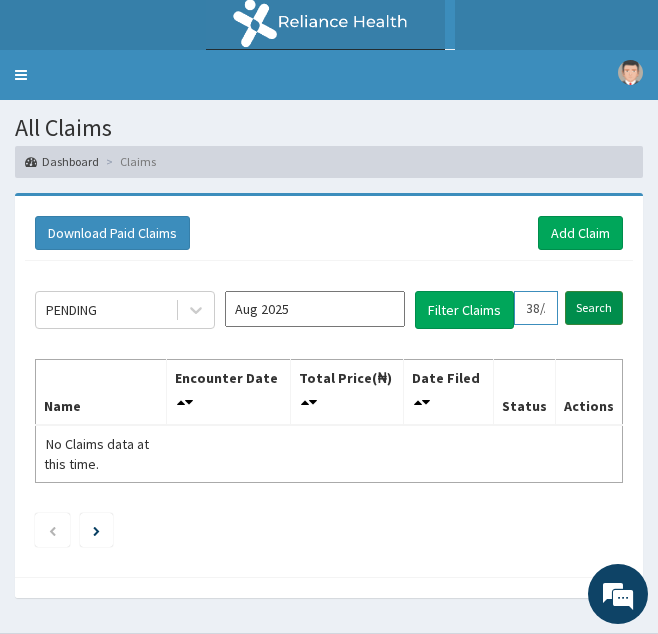scroll, scrollTop: 0, scrollLeft: 75, axis: horizontal 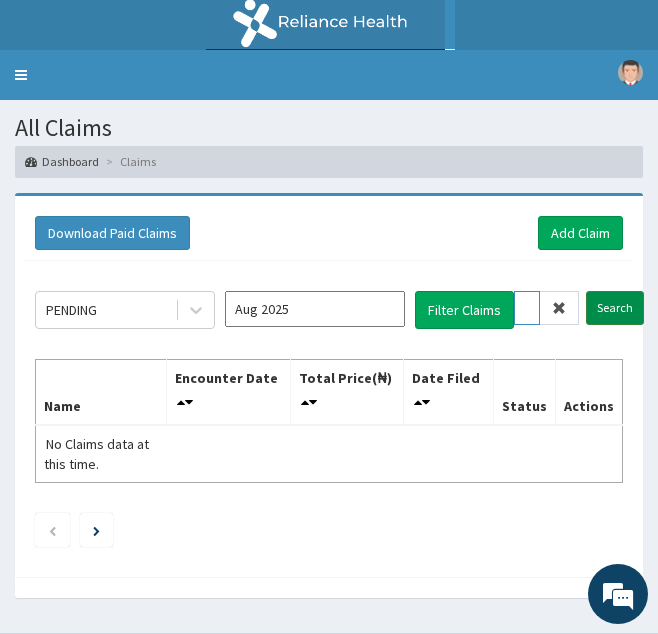type on "NTH/10038/A" 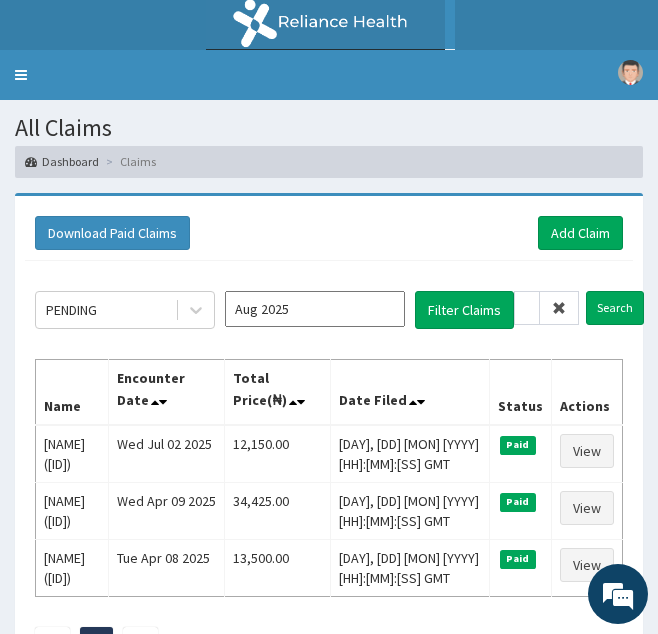 scroll, scrollTop: 0, scrollLeft: 0, axis: both 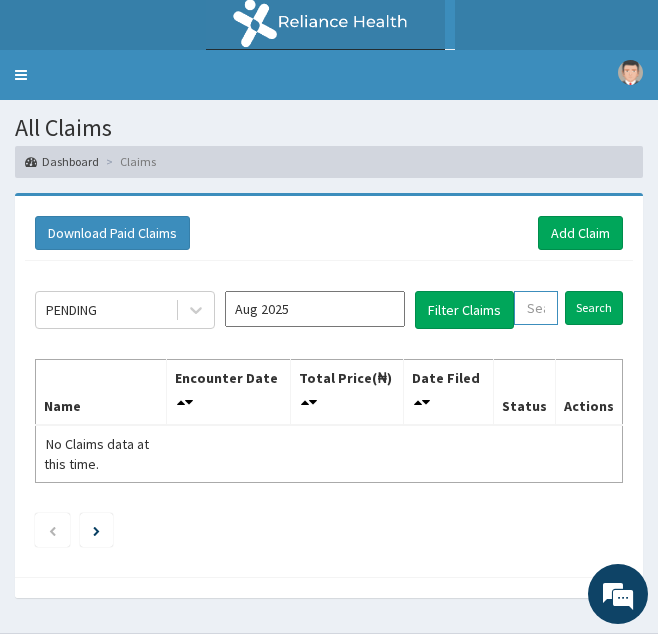 click at bounding box center [536, 308] 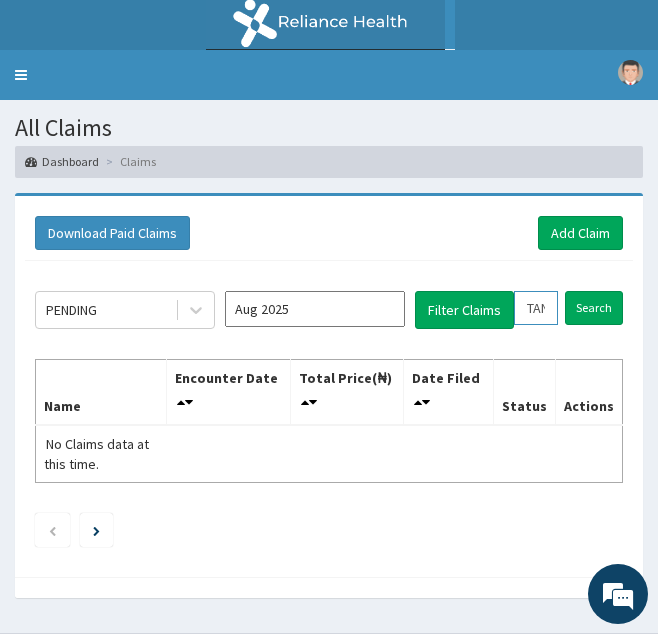 scroll, scrollTop: 0, scrollLeft: 73, axis: horizontal 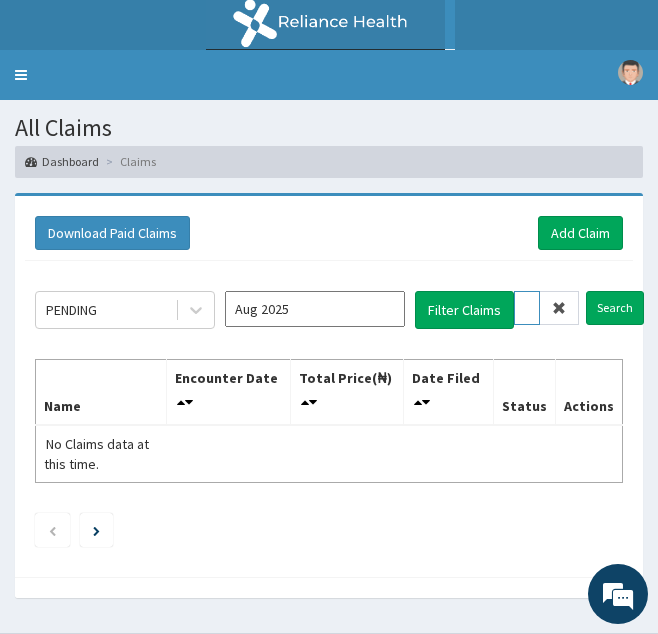 type on "TAN/10036/A" 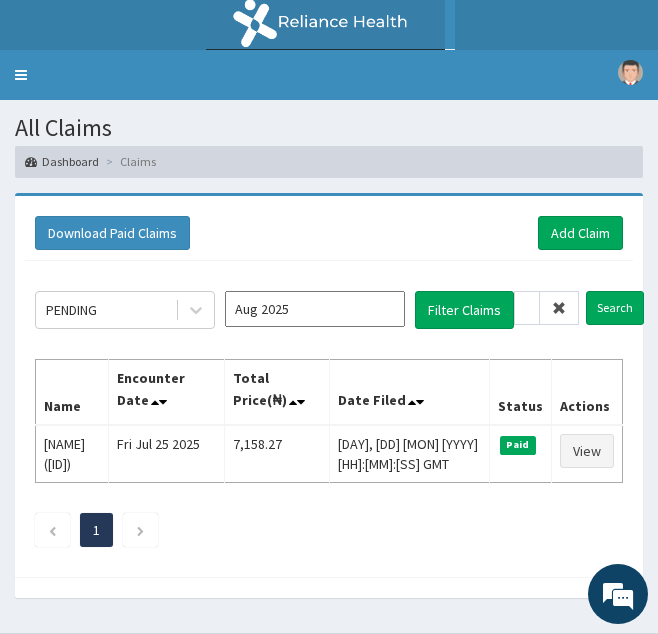 scroll, scrollTop: 0, scrollLeft: 0, axis: both 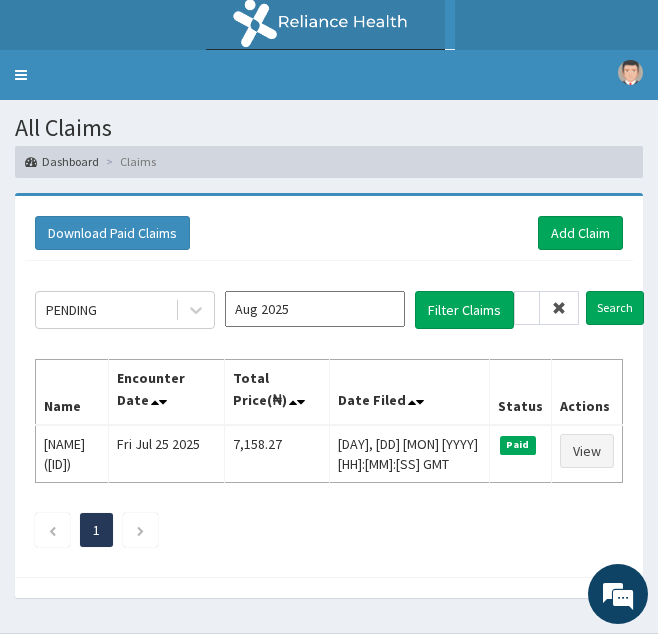 click at bounding box center [559, 308] 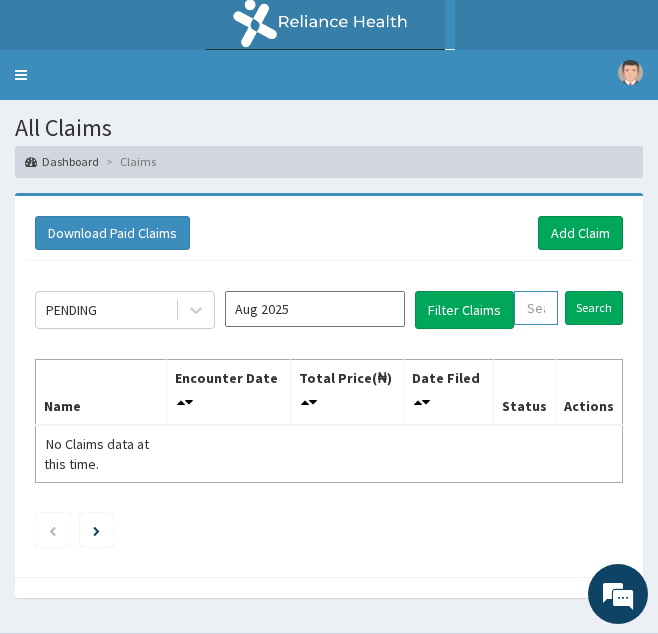 click at bounding box center [536, 308] 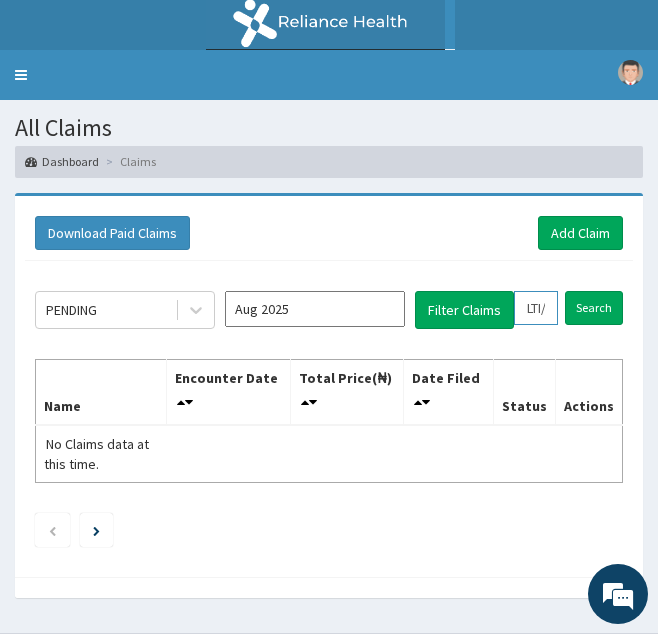 scroll, scrollTop: 0, scrollLeft: 65, axis: horizontal 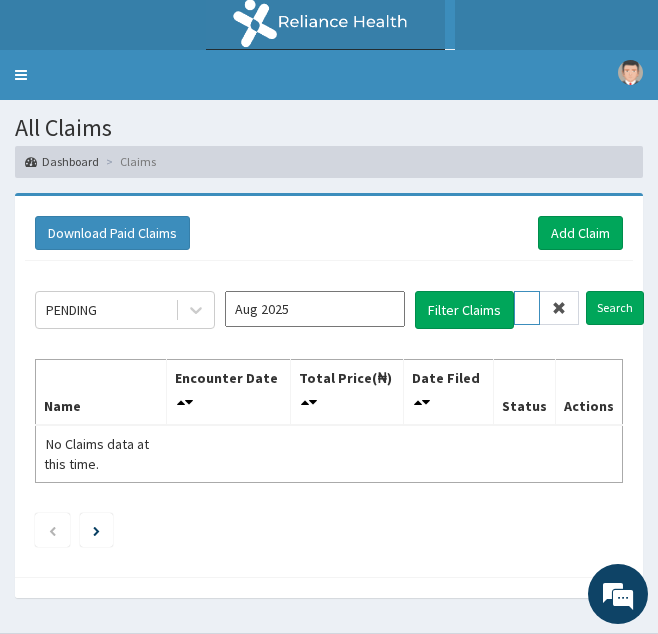 type on "LTI/10325/A" 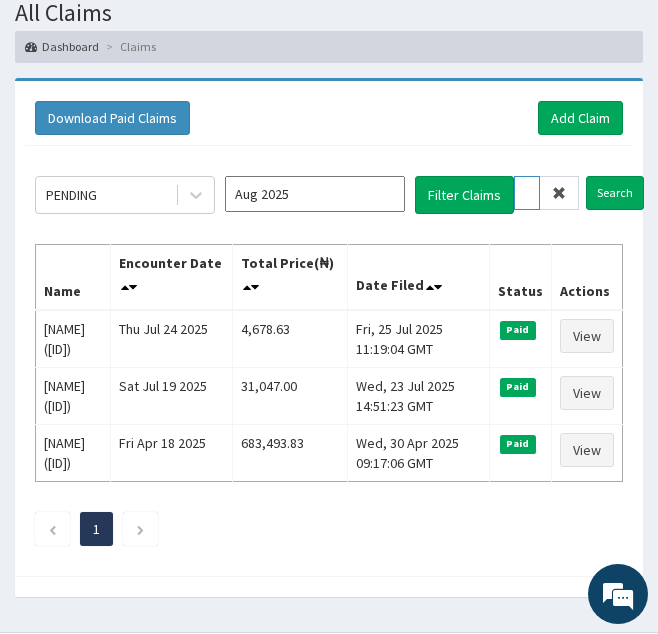 scroll, scrollTop: 118, scrollLeft: 0, axis: vertical 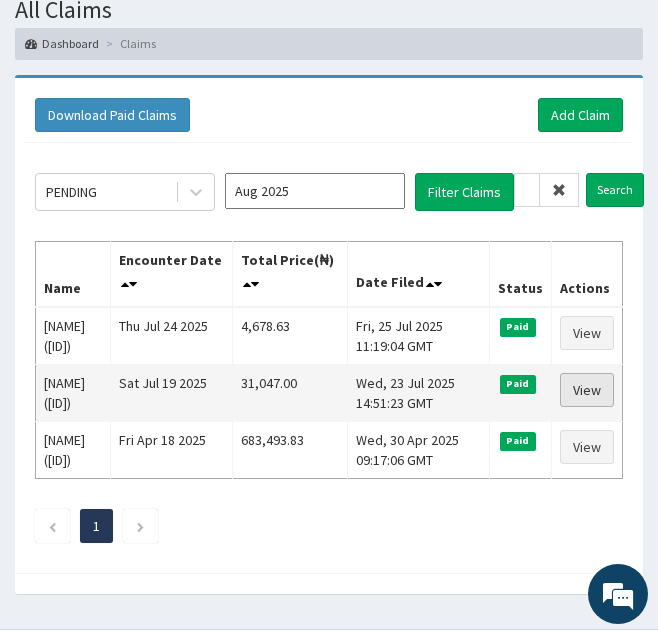 click on "View" at bounding box center [587, 390] 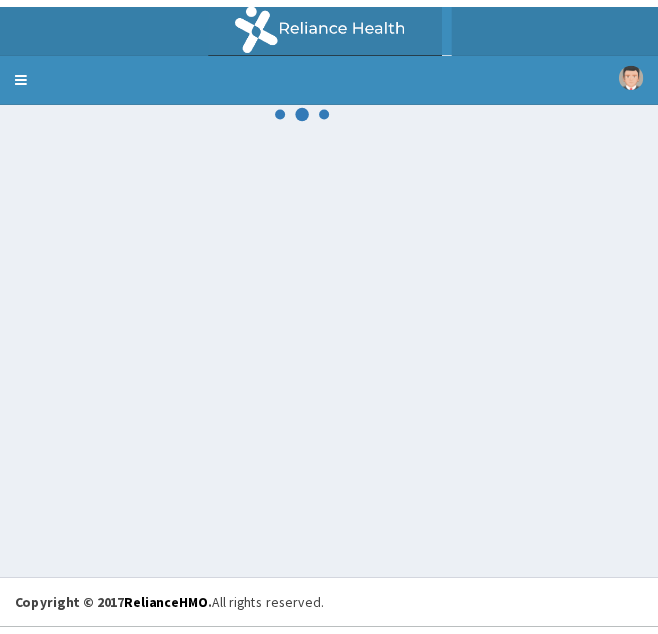 scroll, scrollTop: 0, scrollLeft: 0, axis: both 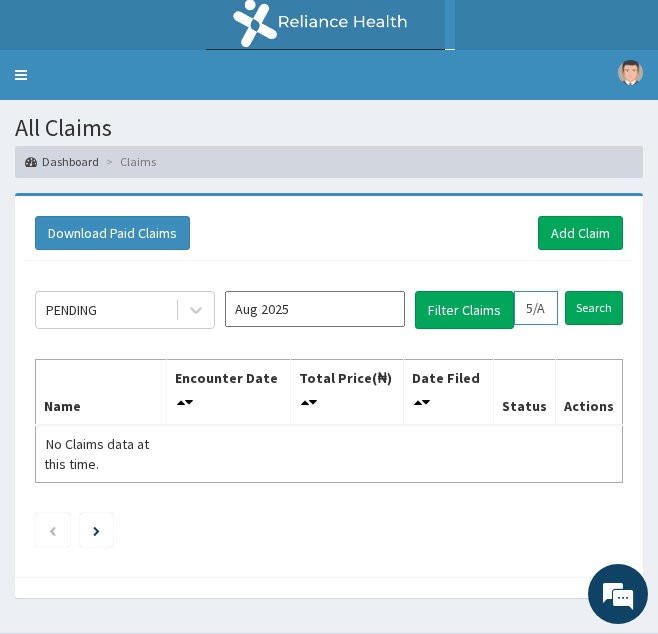 drag, startPoint x: 519, startPoint y: 312, endPoint x: 664, endPoint y: 285, distance: 147.49237 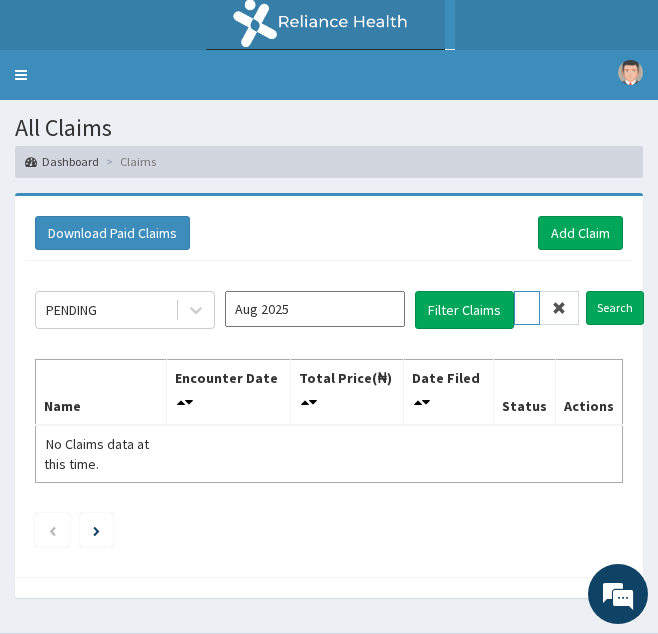 scroll, scrollTop: 0, scrollLeft: 69, axis: horizontal 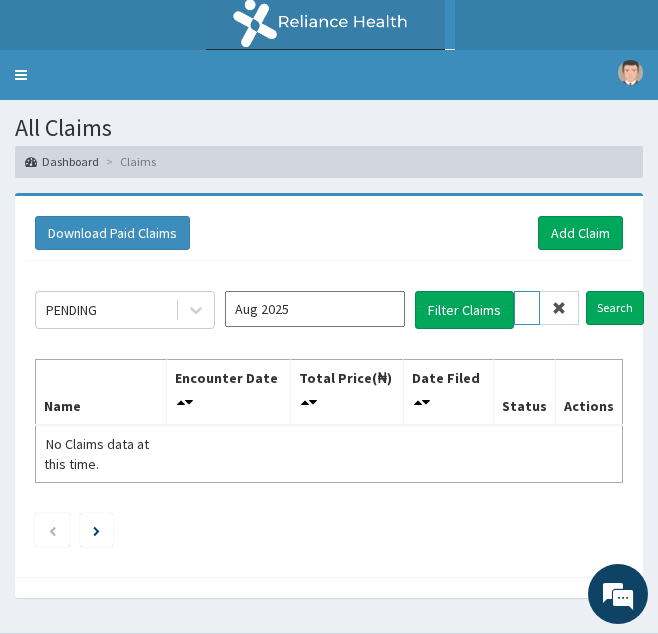 click on "LTI/10325/B" at bounding box center (527, 308) 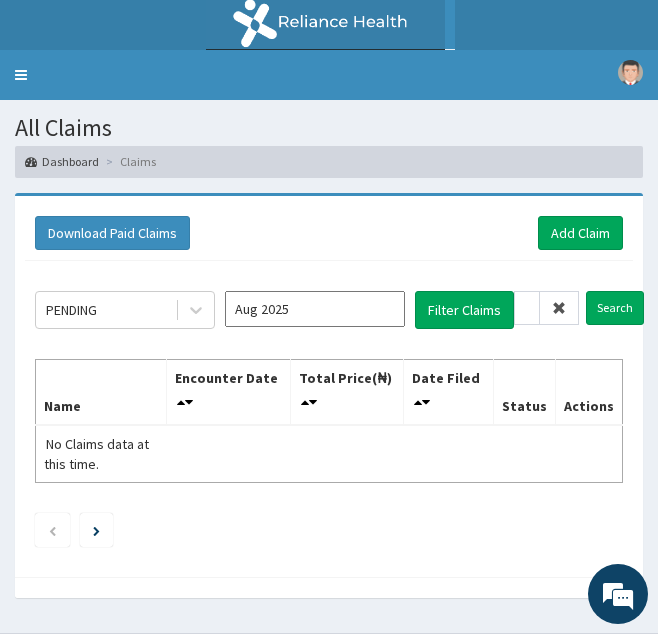 scroll, scrollTop: 0, scrollLeft: 0, axis: both 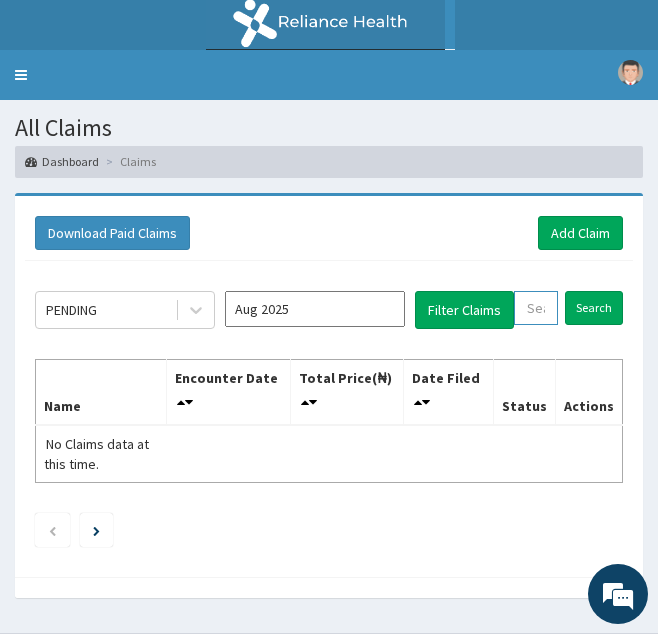 click at bounding box center [536, 308] 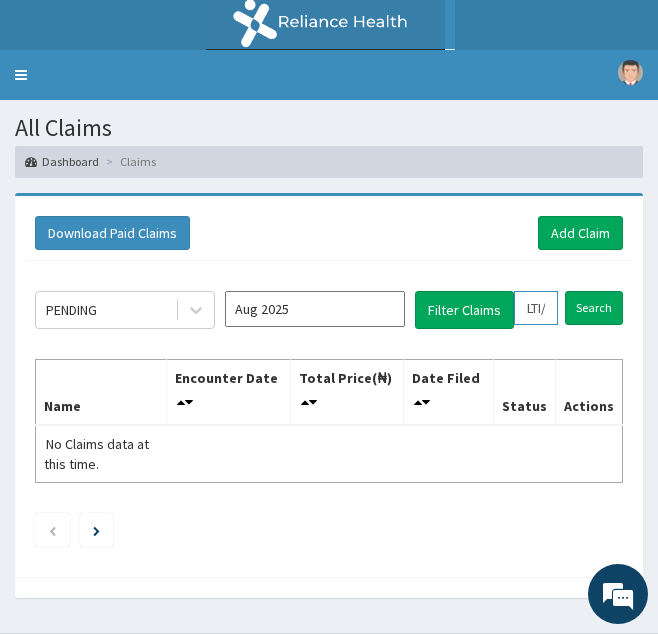 scroll, scrollTop: 0, scrollLeft: 69, axis: horizontal 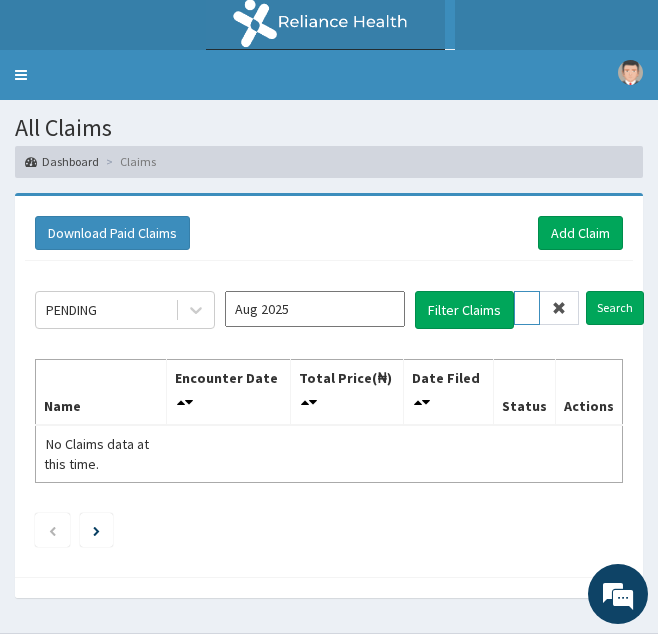 click on "Search" at bounding box center [615, 308] 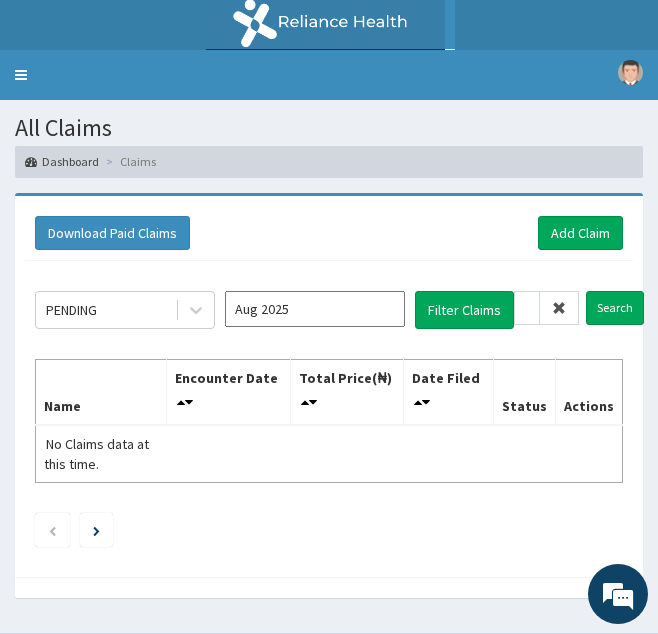 scroll, scrollTop: 0, scrollLeft: 0, axis: both 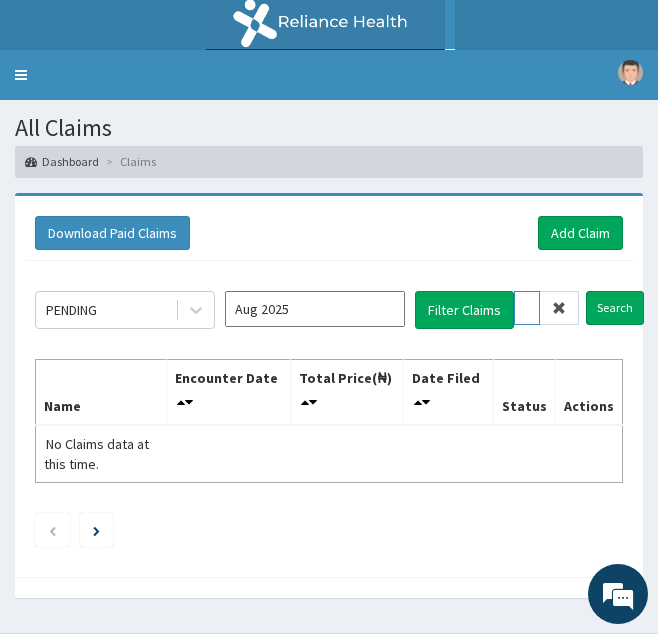 click on "LTI/10325/B" at bounding box center (527, 308) 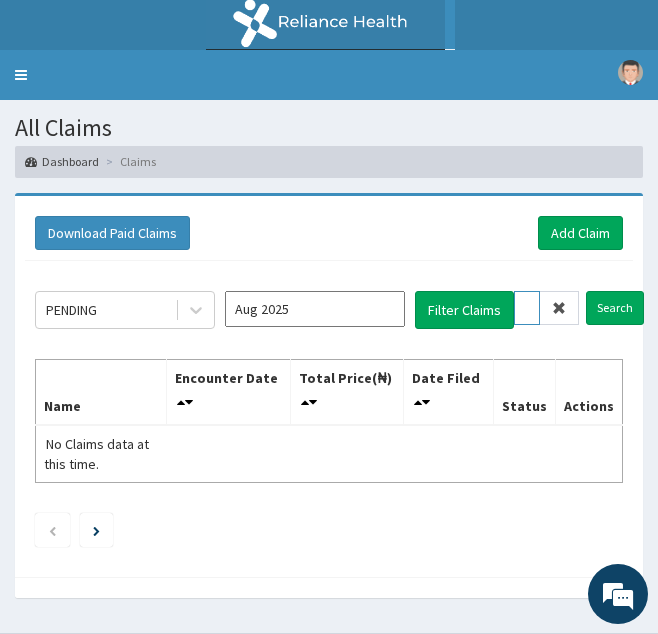 type on "LTI/10325/B LTI/10325/B" 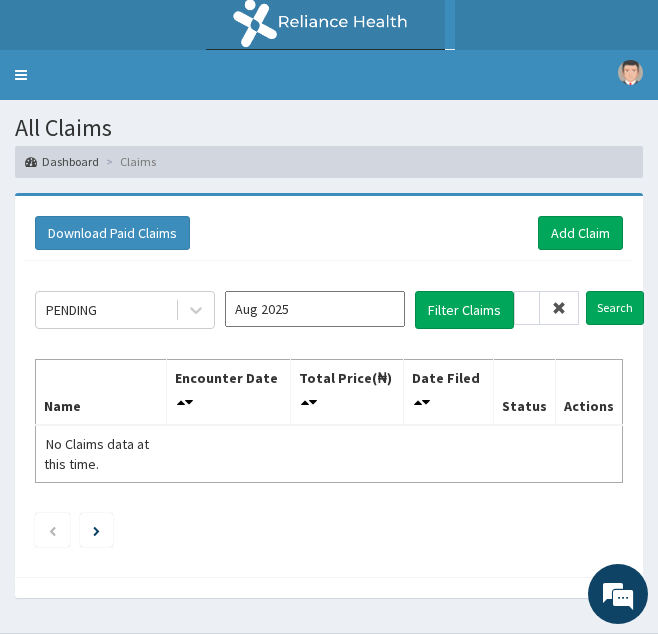 scroll, scrollTop: 0, scrollLeft: 0, axis: both 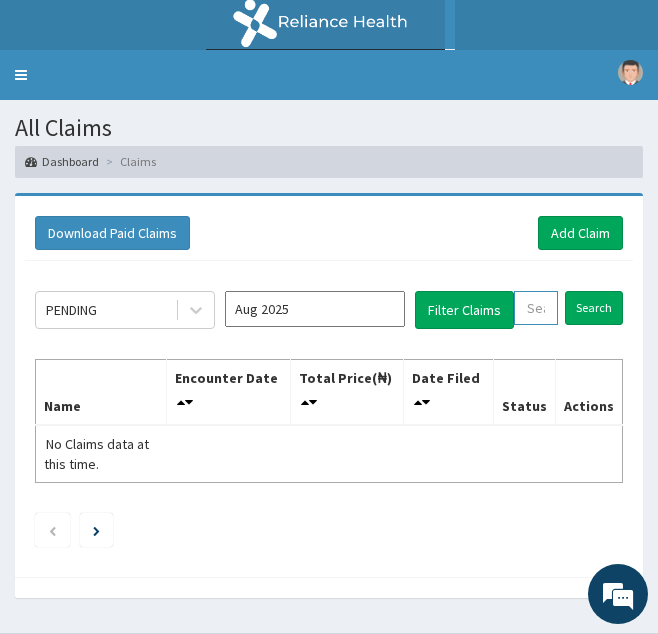click at bounding box center [536, 308] 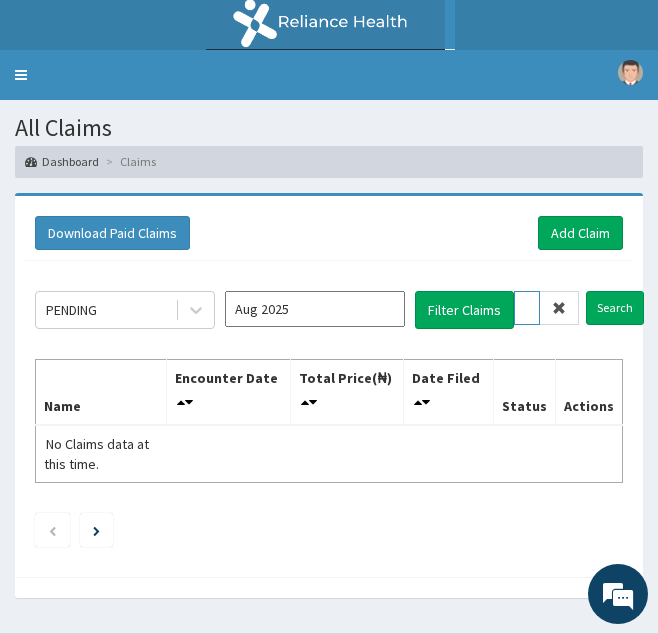 scroll, scrollTop: 0, scrollLeft: 58, axis: horizontal 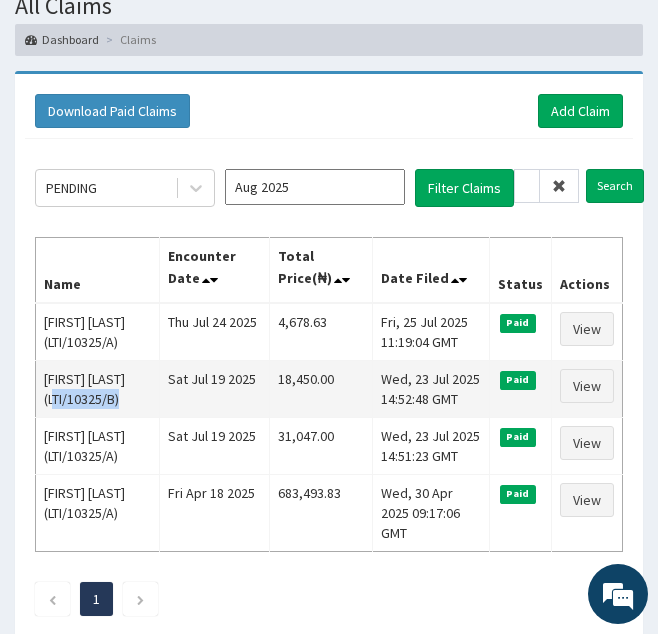 drag, startPoint x: 49, startPoint y: 400, endPoint x: 117, endPoint y: 396, distance: 68.117546 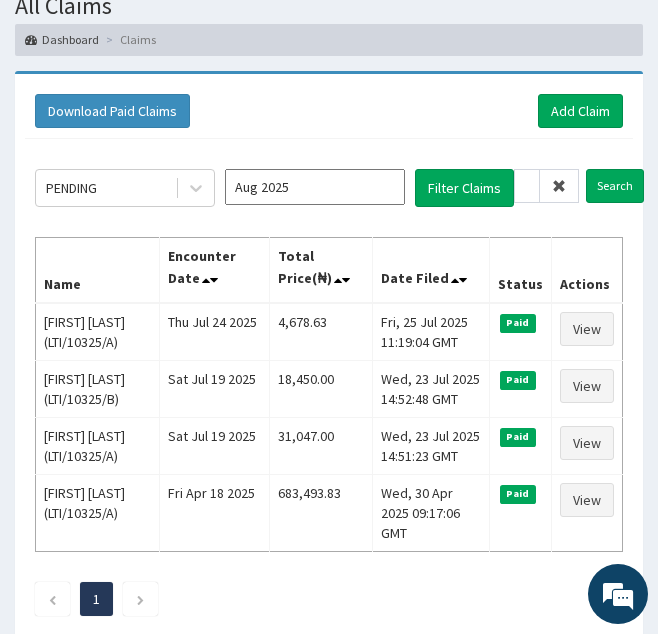 click at bounding box center [559, 186] 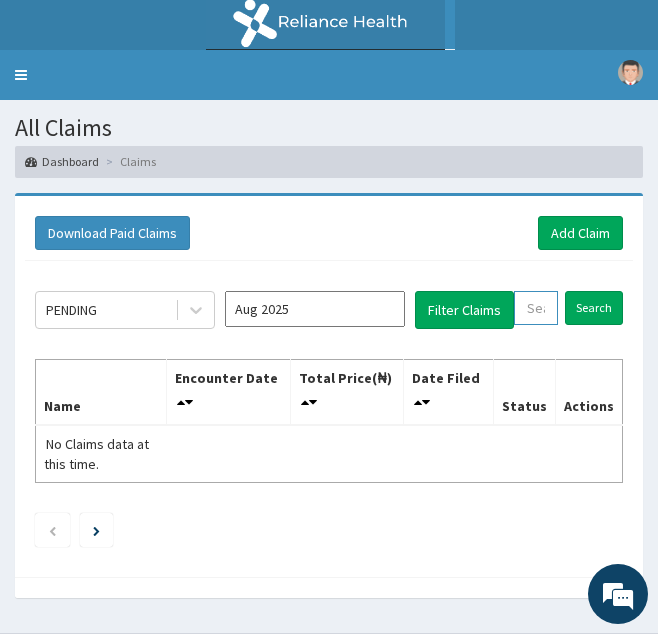 click at bounding box center (536, 308) 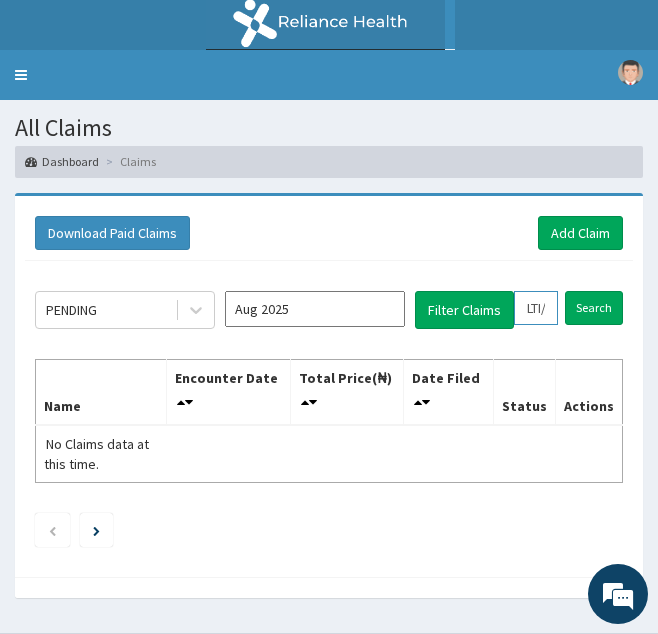scroll, scrollTop: 0, scrollLeft: 67, axis: horizontal 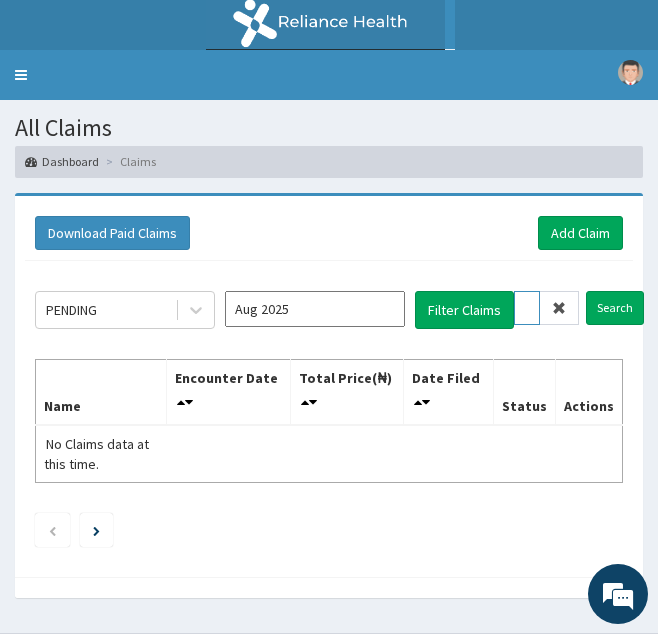 type on "LTI/10325/B" 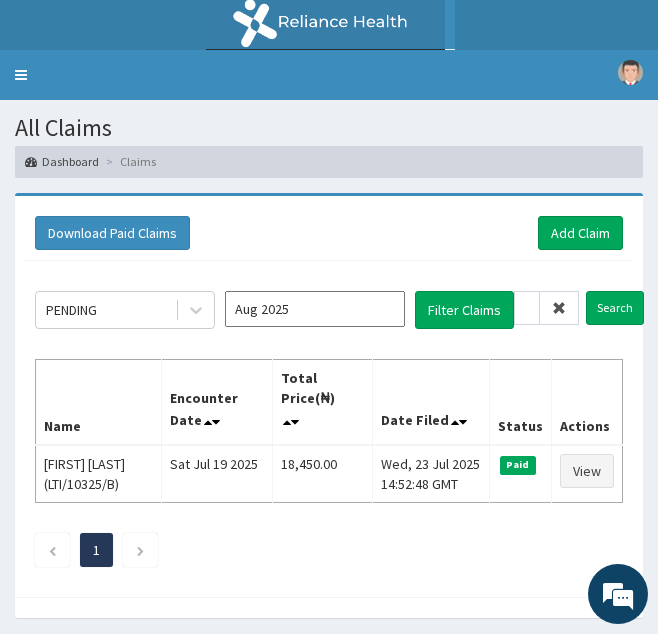 scroll, scrollTop: 0, scrollLeft: 0, axis: both 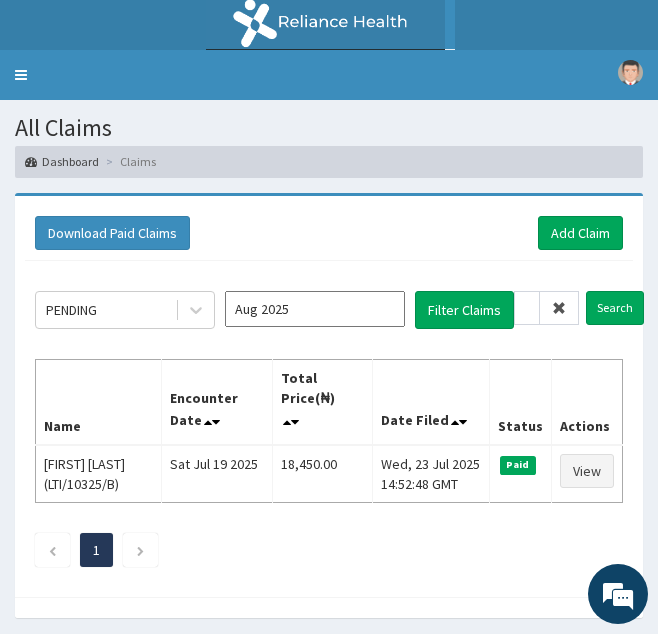click at bounding box center (559, 308) 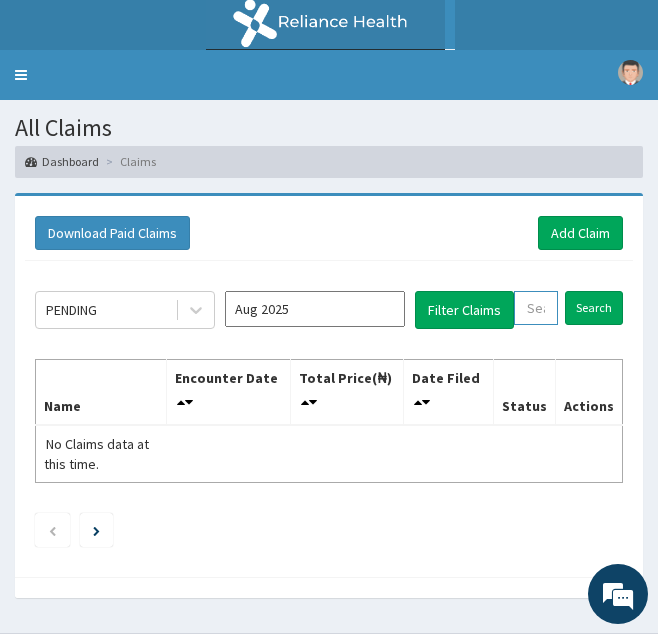click at bounding box center [536, 308] 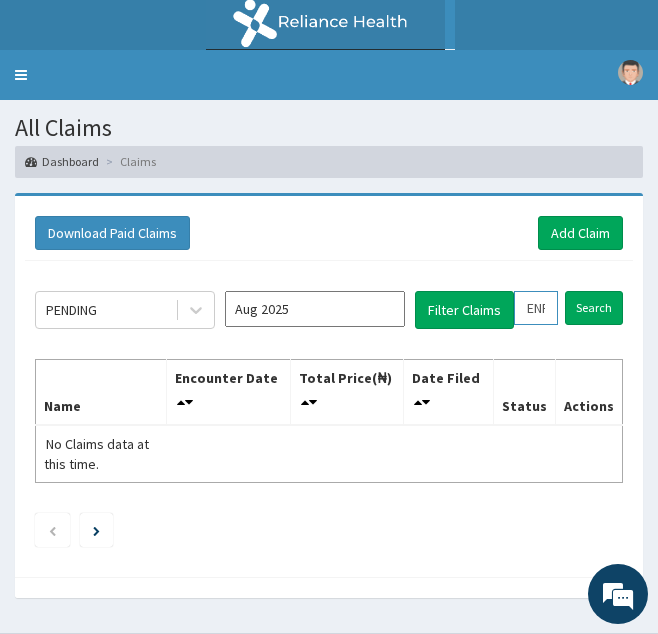 scroll, scrollTop: 0, scrollLeft: 72, axis: horizontal 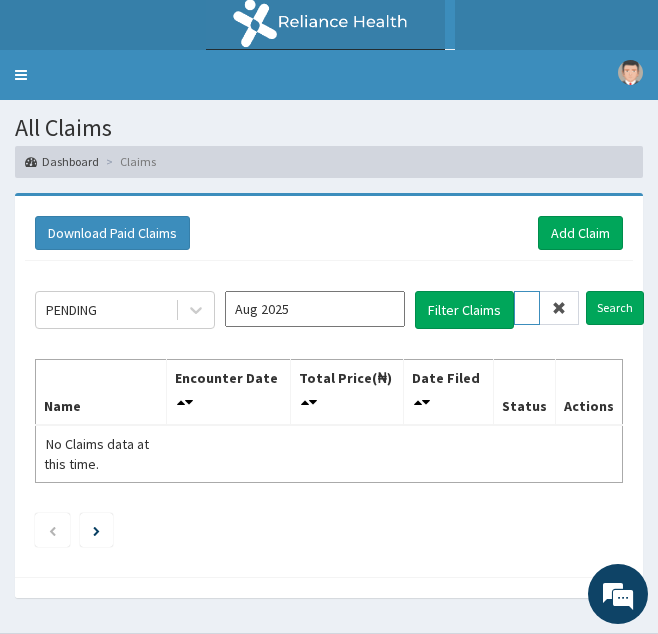 type on "ENP/11764/A" 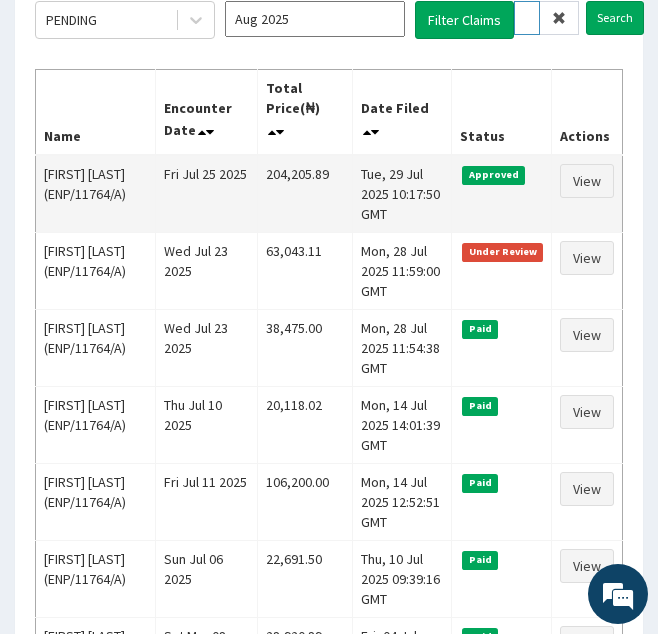 scroll, scrollTop: 288, scrollLeft: 0, axis: vertical 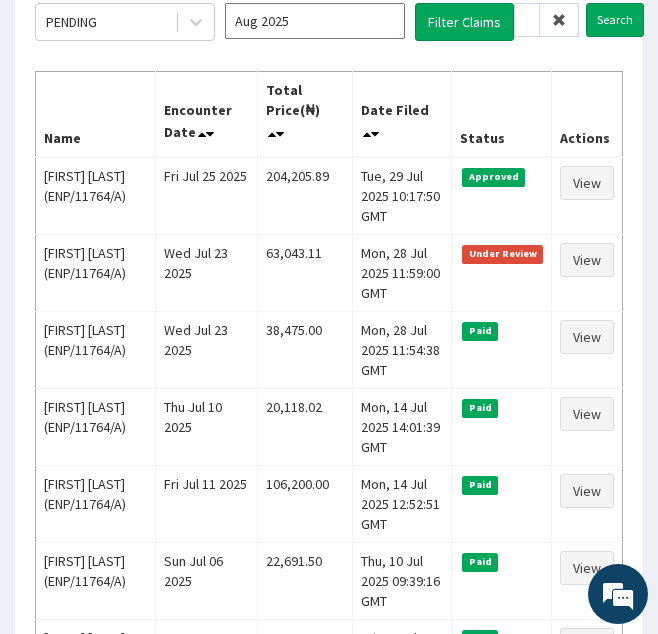 click at bounding box center (559, 20) 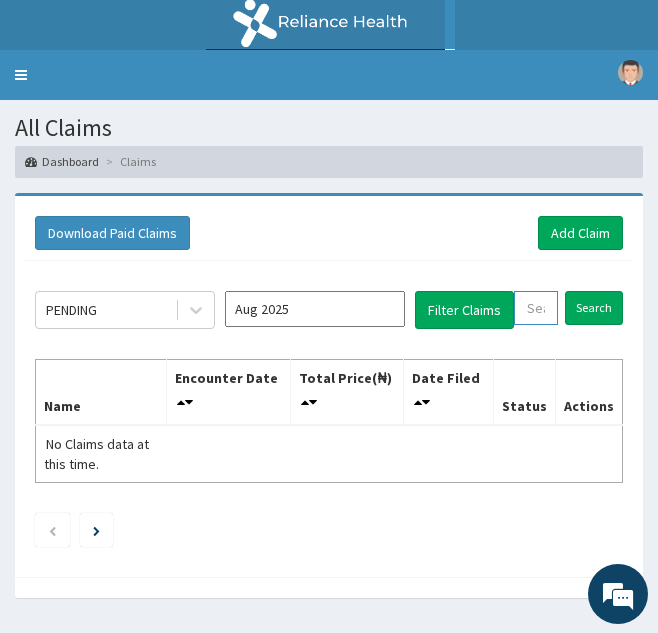 click at bounding box center [536, 308] 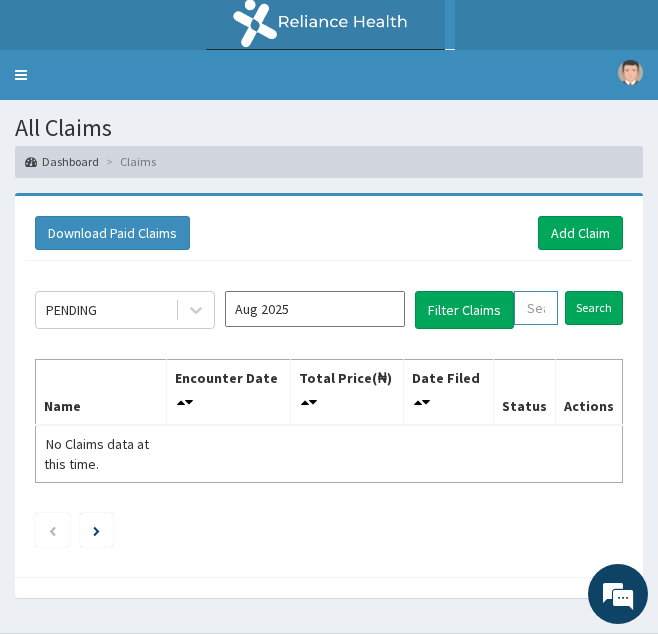 paste on "ENP/10538/A" 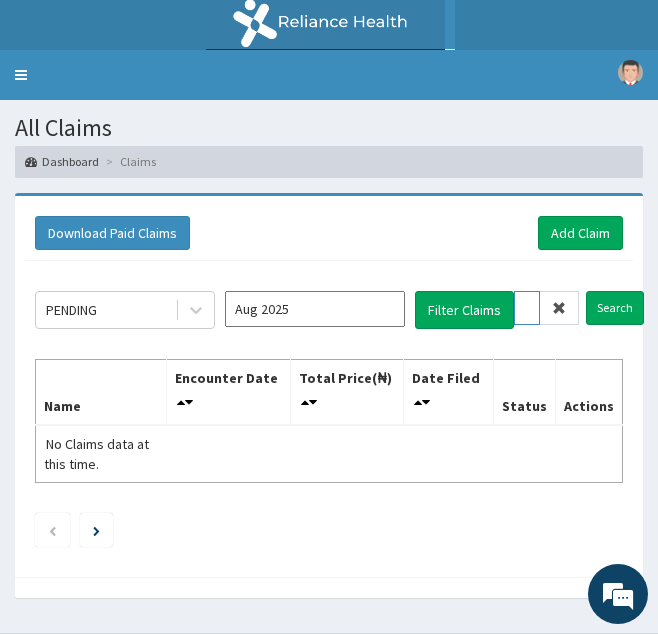 scroll, scrollTop: 0, scrollLeft: 72, axis: horizontal 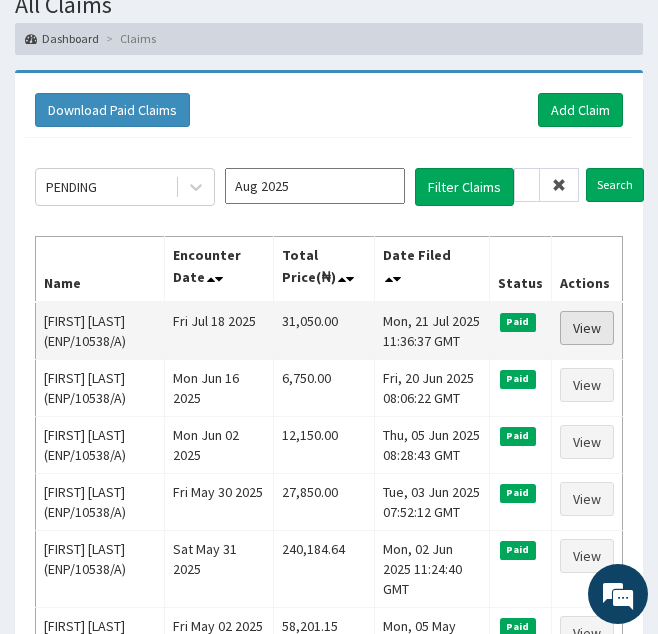 click on "View" at bounding box center [587, 328] 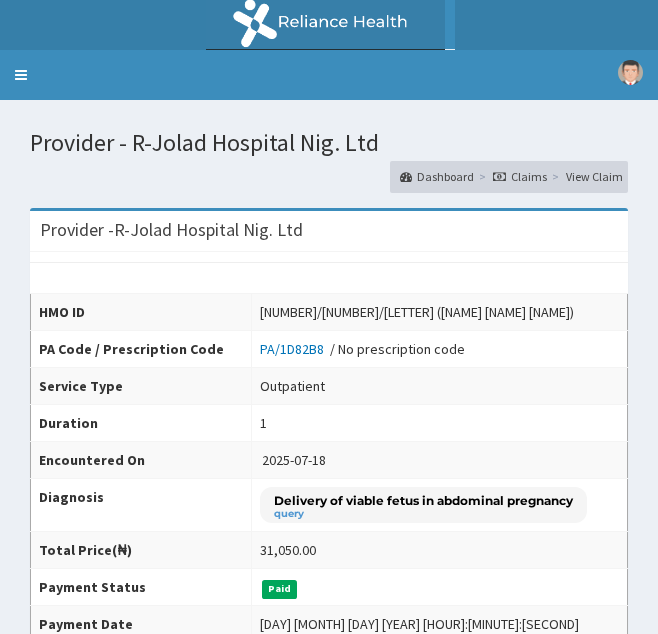 scroll, scrollTop: 0, scrollLeft: 0, axis: both 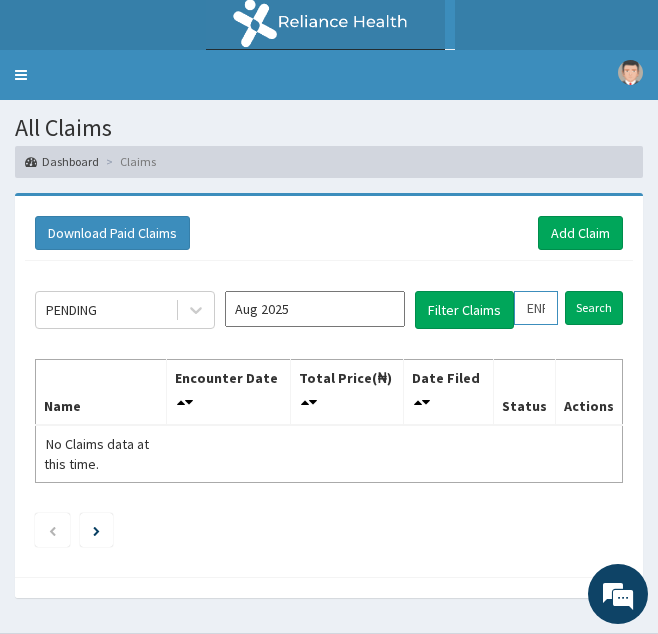 drag, startPoint x: 519, startPoint y: 312, endPoint x: 682, endPoint y: 284, distance: 165.38742 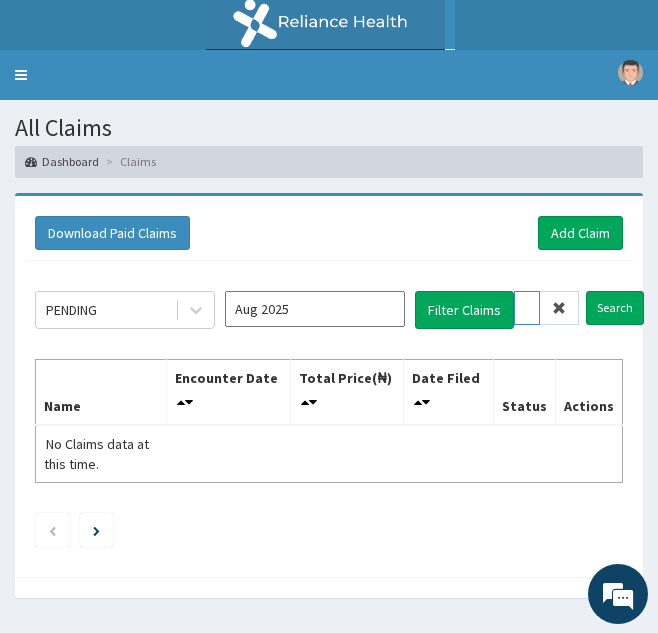 scroll, scrollTop: 0, scrollLeft: 68, axis: horizontal 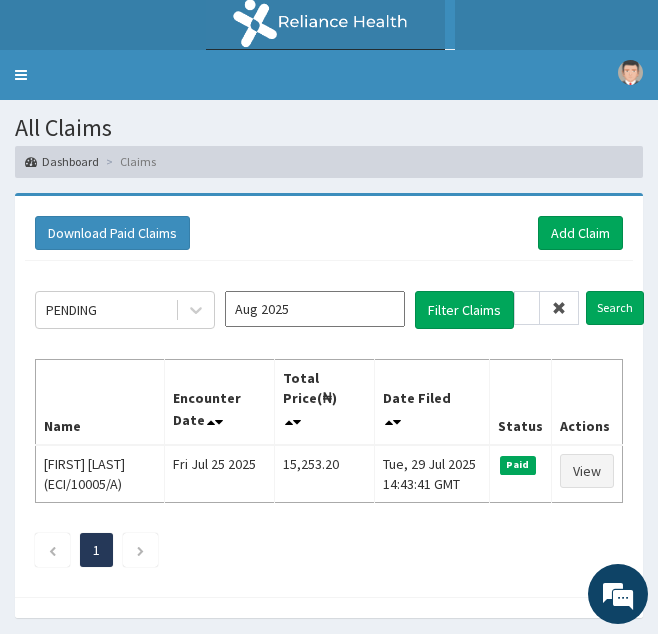 click at bounding box center [559, 308] 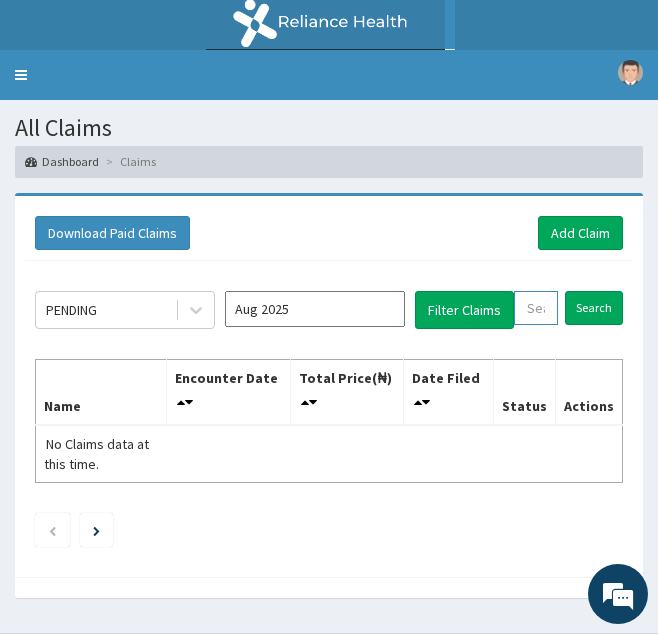 click at bounding box center [536, 308] 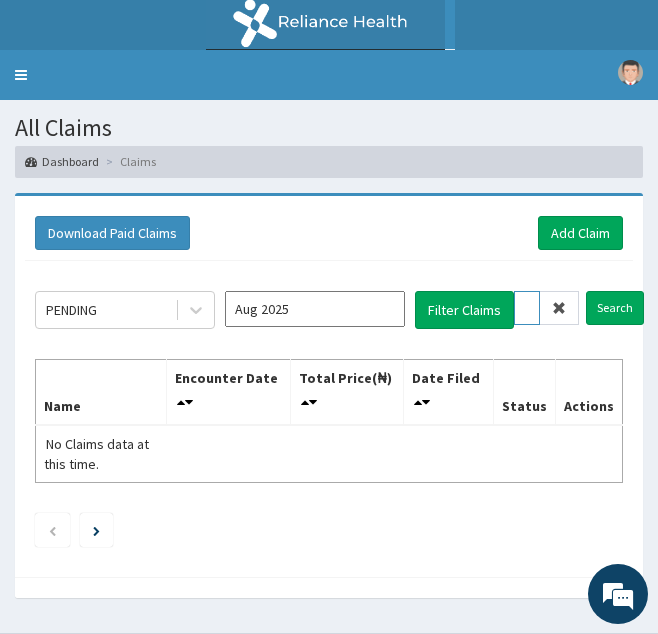 scroll, scrollTop: 0, scrollLeft: 72, axis: horizontal 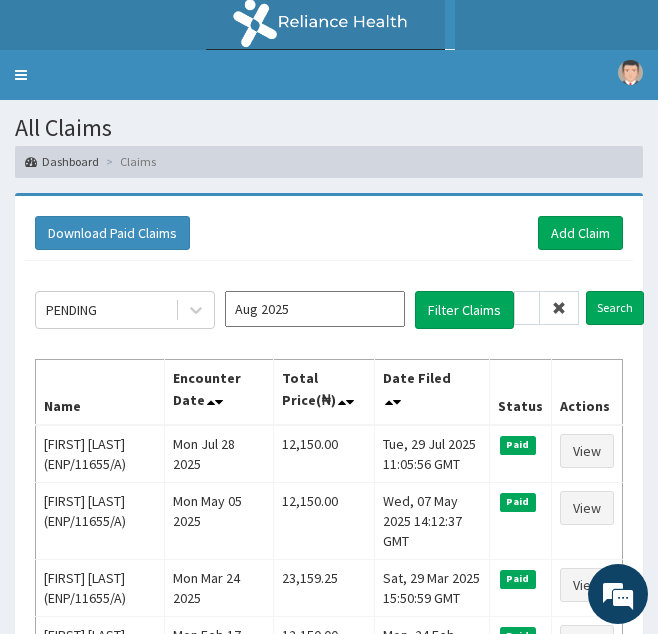 click at bounding box center [559, 308] 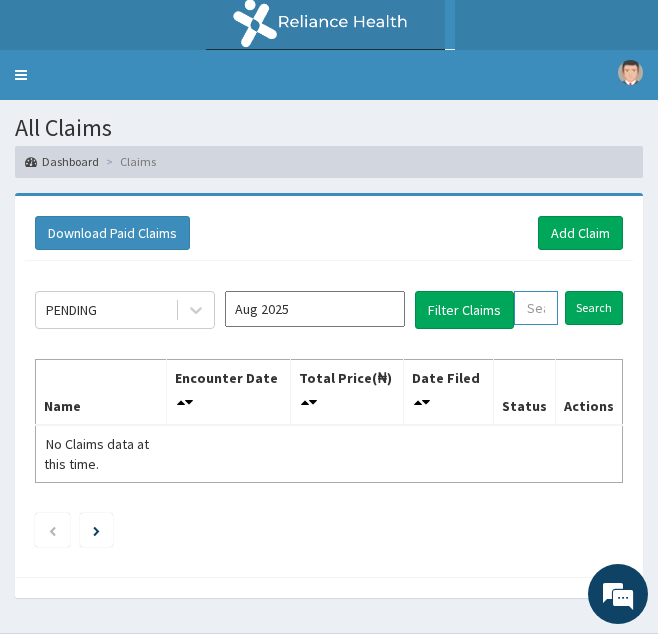 click at bounding box center (536, 308) 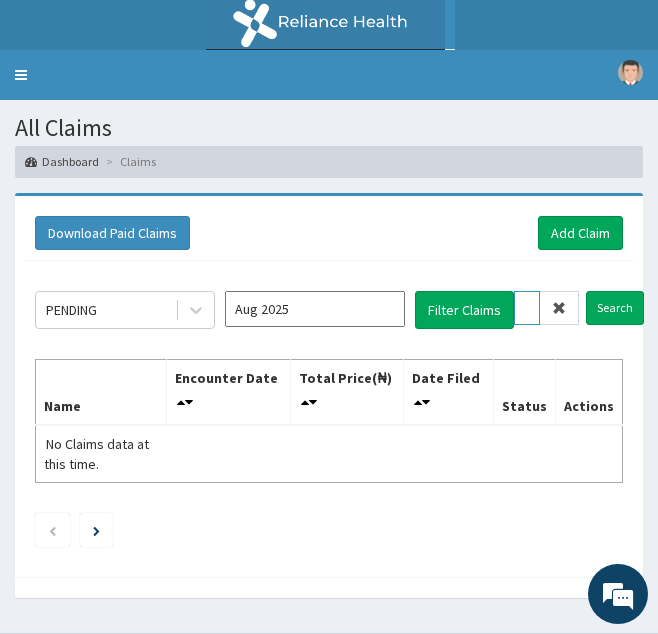 scroll, scrollTop: 0, scrollLeft: 73, axis: horizontal 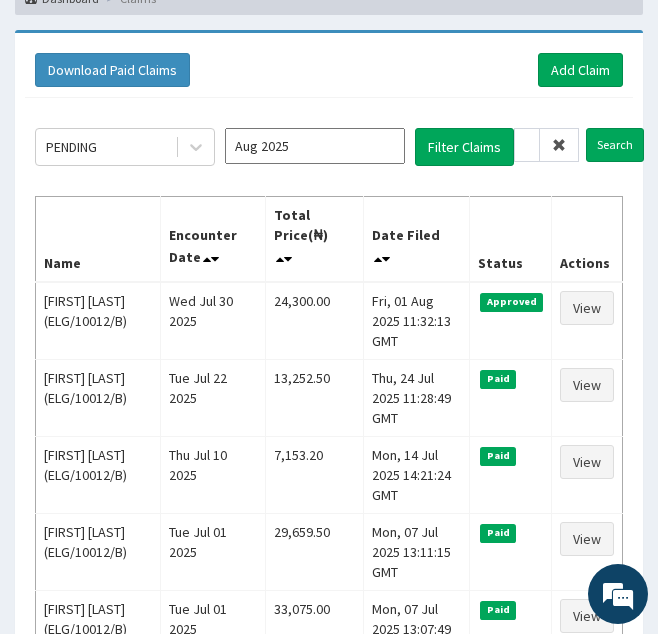 click at bounding box center (559, 145) 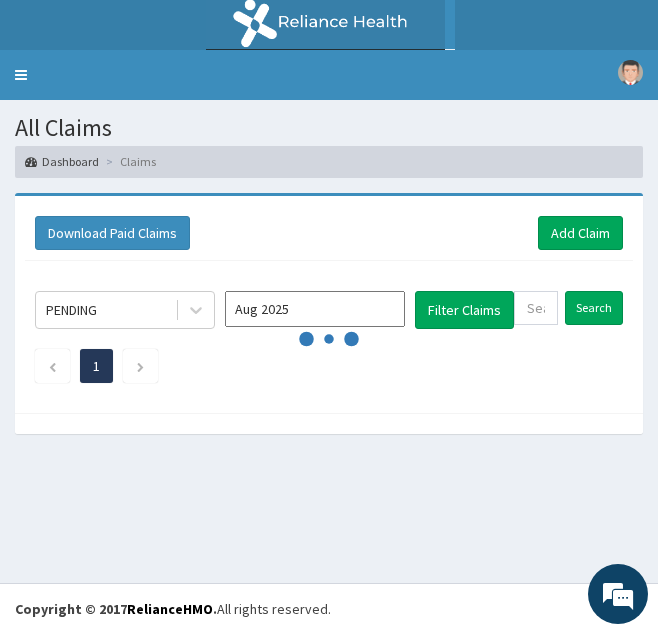 scroll, scrollTop: 0, scrollLeft: 0, axis: both 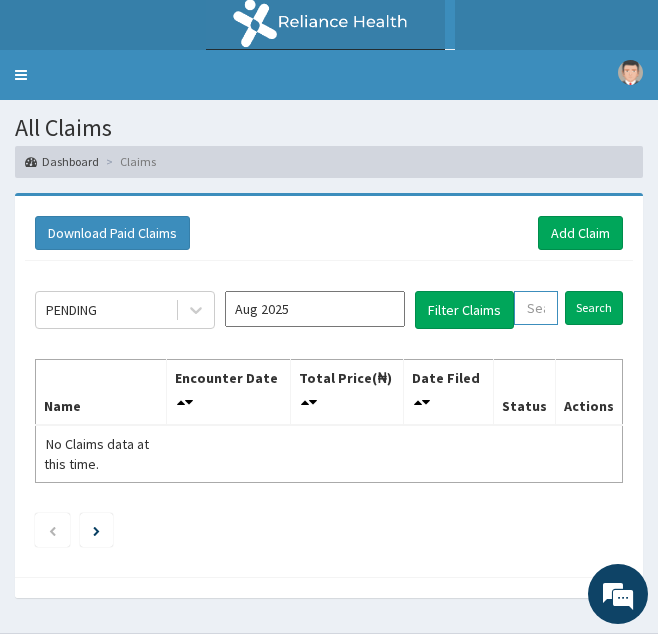 click at bounding box center (536, 308) 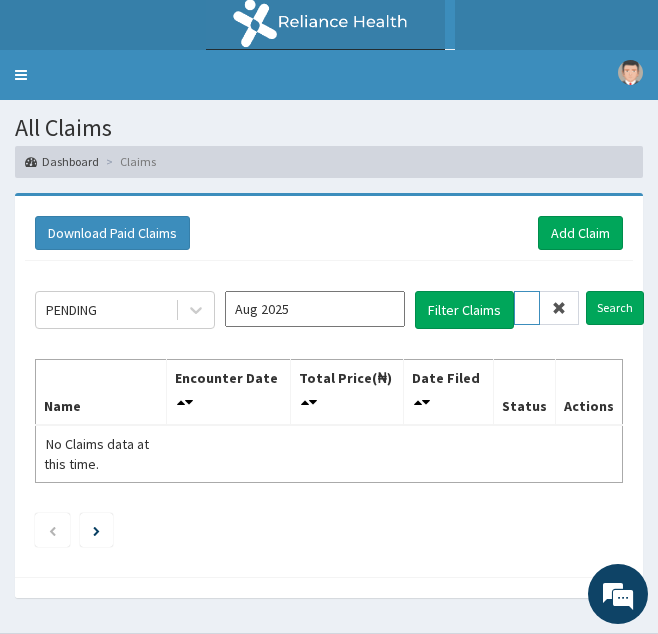 scroll, scrollTop: 0, scrollLeft: 75, axis: horizontal 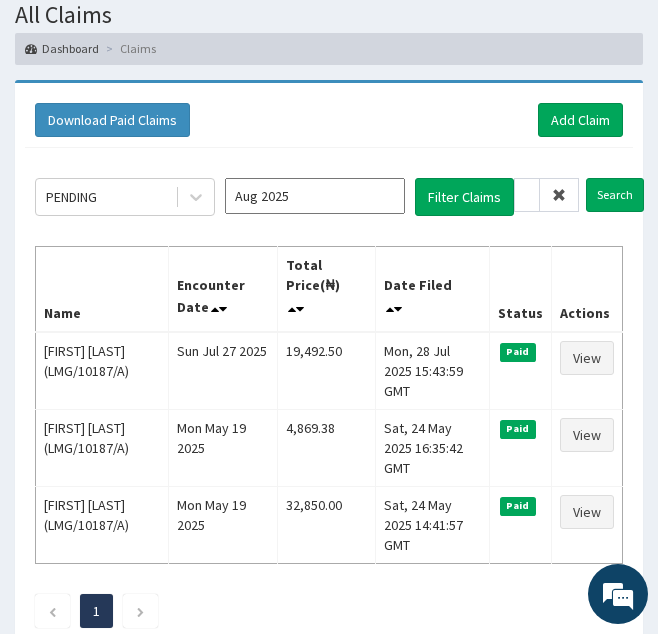 click at bounding box center (559, 195) 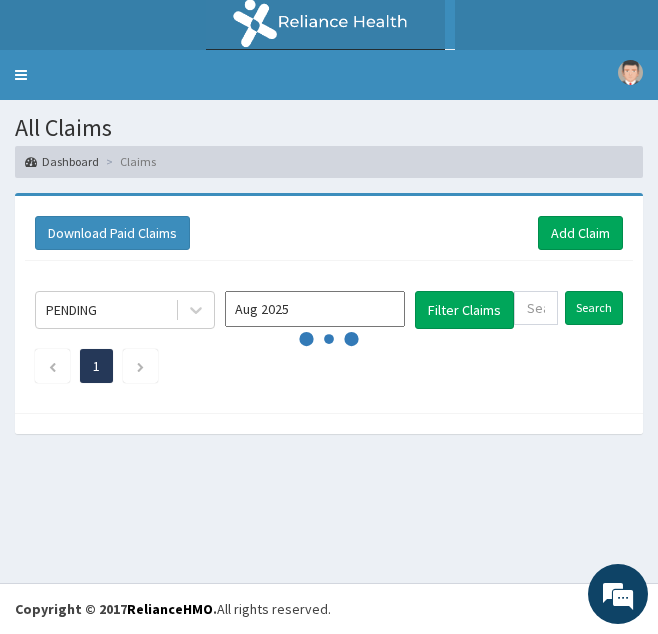 scroll, scrollTop: 0, scrollLeft: 0, axis: both 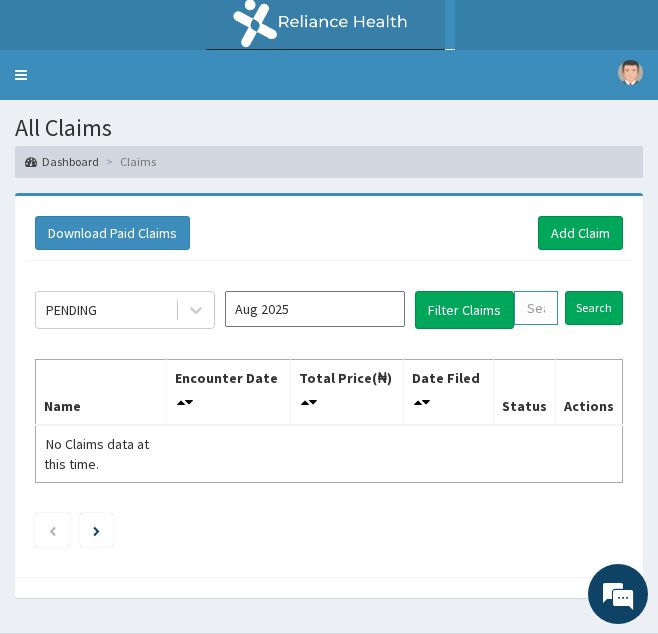 click at bounding box center (536, 308) 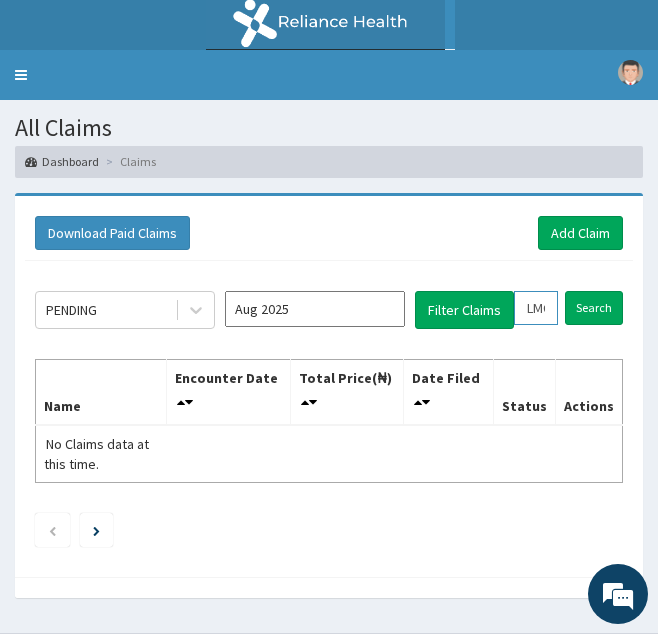 scroll, scrollTop: 0, scrollLeft: 76, axis: horizontal 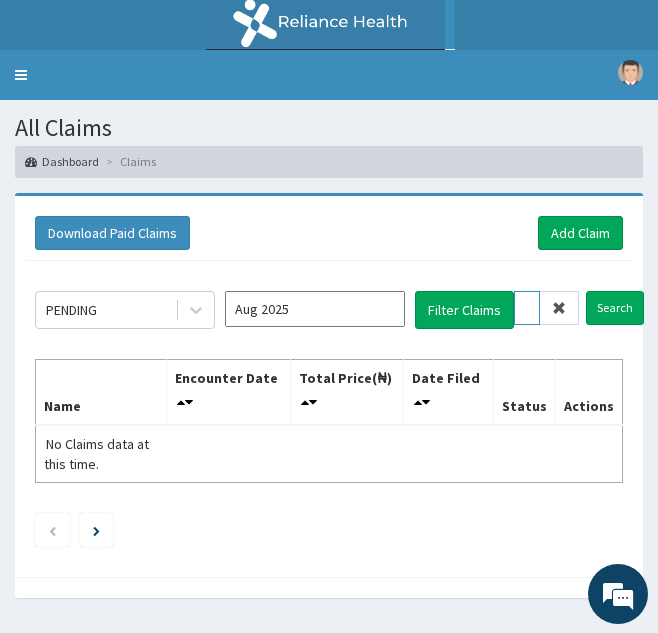 type on "LMG/10187/B" 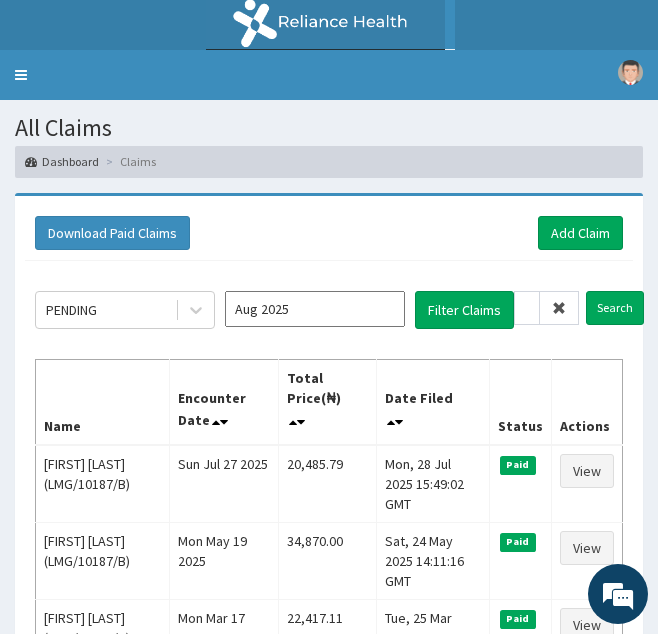 scroll, scrollTop: 0, scrollLeft: 0, axis: both 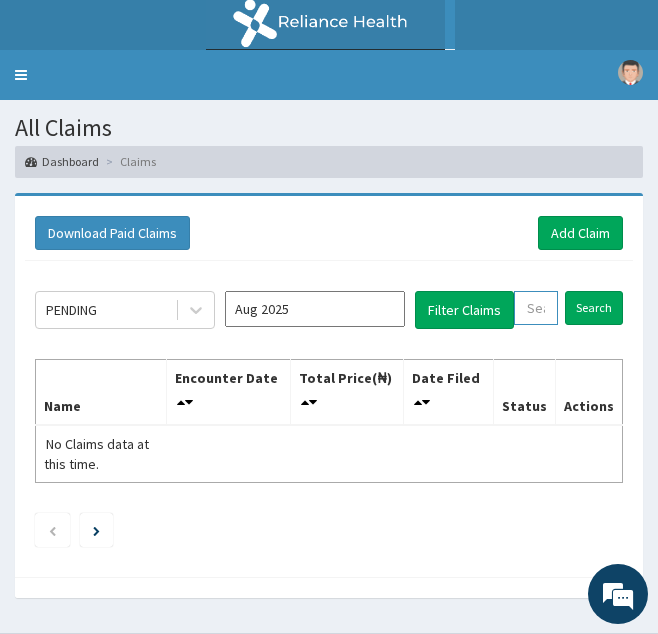 click at bounding box center [536, 308] 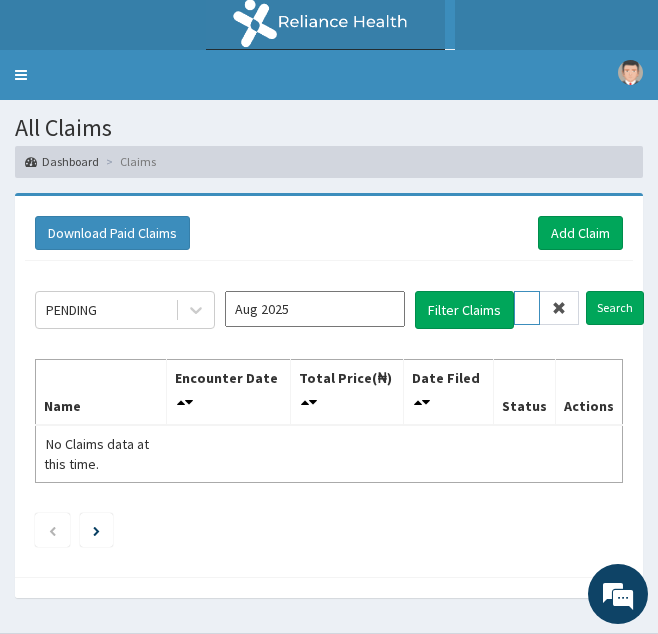 scroll, scrollTop: 0, scrollLeft: 76, axis: horizontal 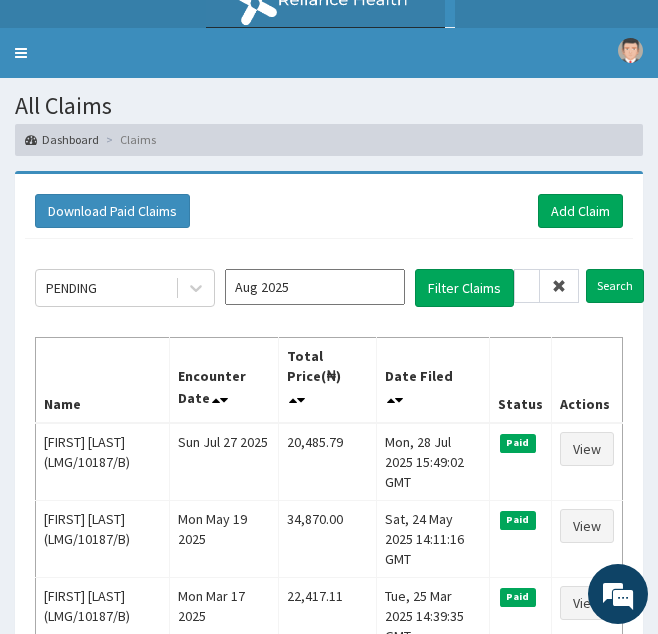 click at bounding box center (559, 286) 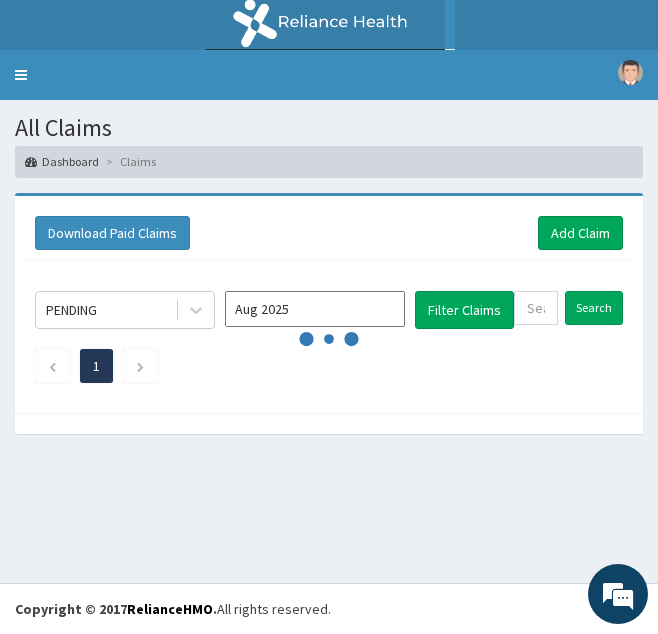 scroll, scrollTop: 0, scrollLeft: 0, axis: both 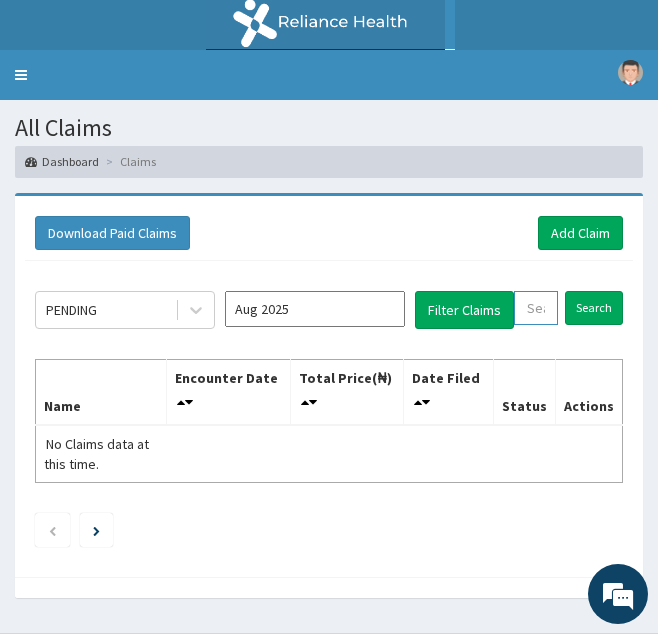 click at bounding box center [536, 308] 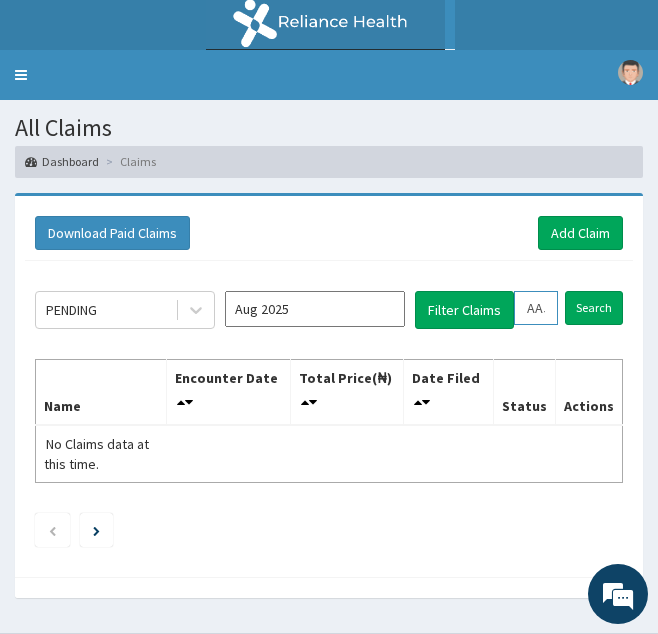scroll, scrollTop: 0, scrollLeft: 71, axis: horizontal 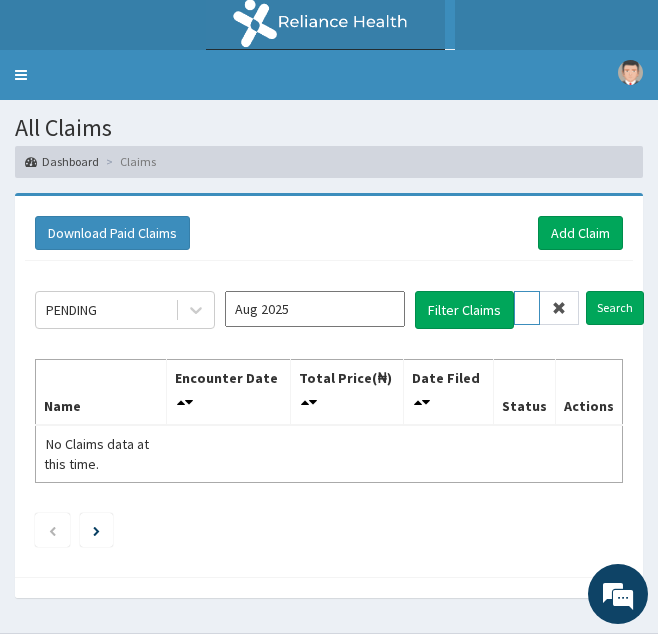 type on "AAJ/10034/A" 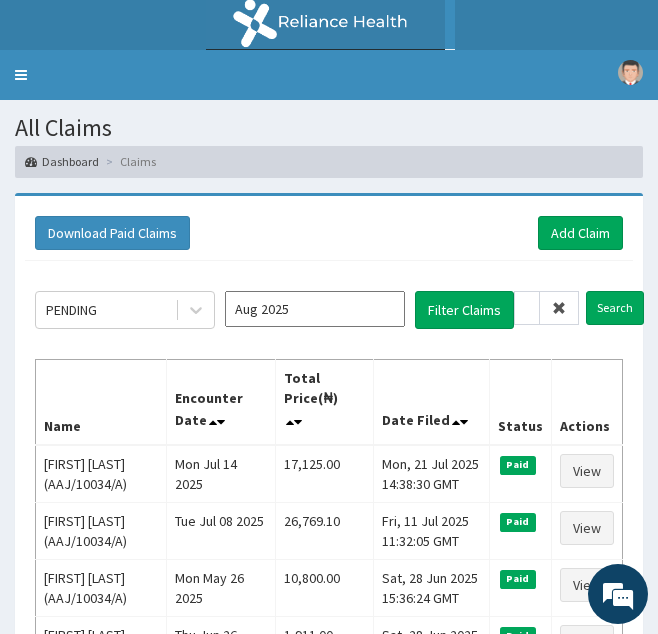 scroll, scrollTop: 0, scrollLeft: 0, axis: both 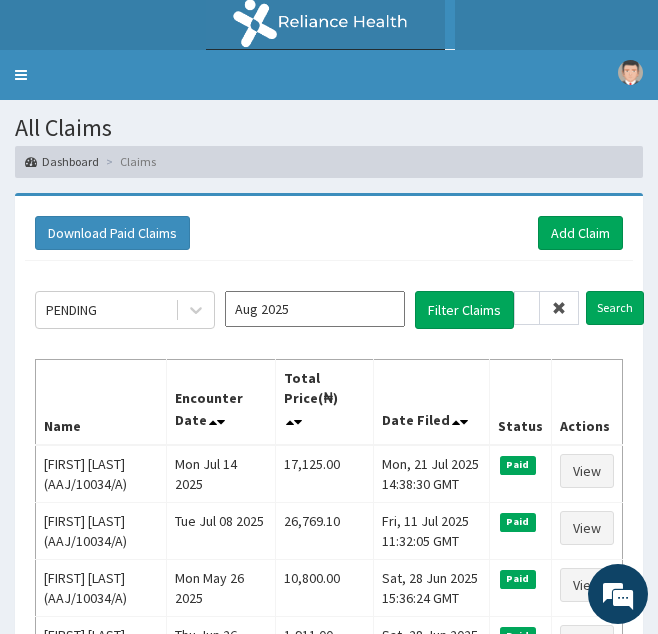 click at bounding box center [559, 308] 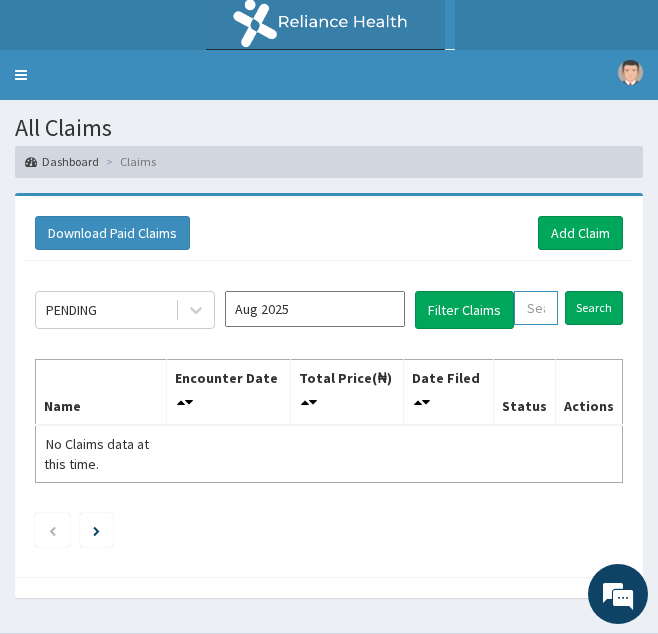 click at bounding box center [536, 308] 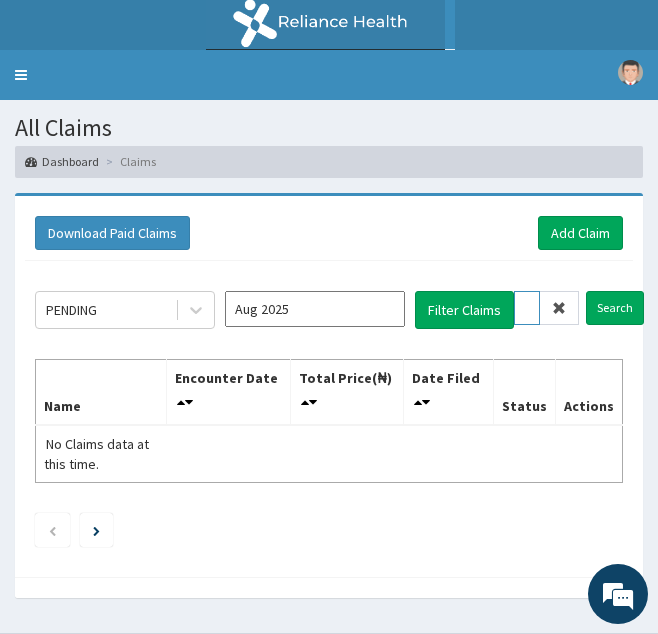 scroll, scrollTop: 0, scrollLeft: 73, axis: horizontal 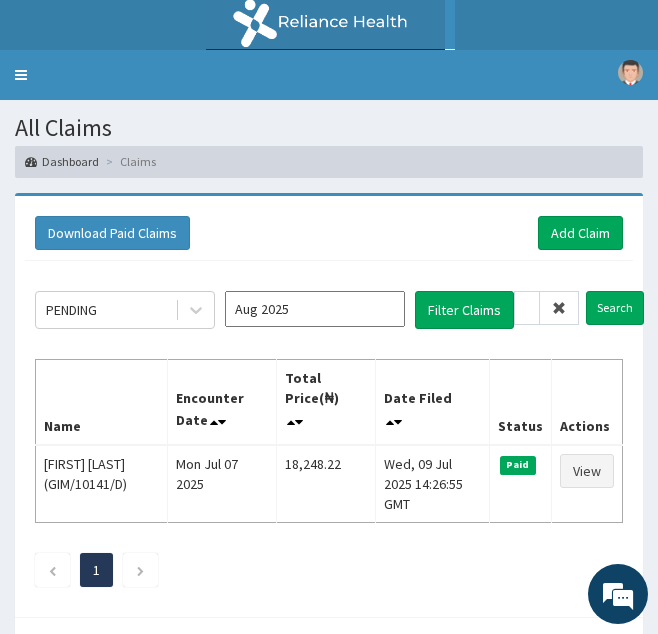 click at bounding box center [559, 308] 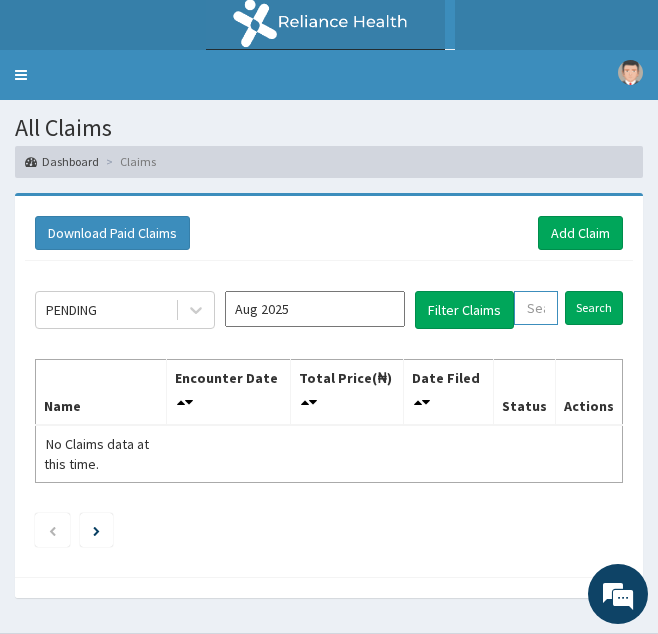 click at bounding box center (536, 308) 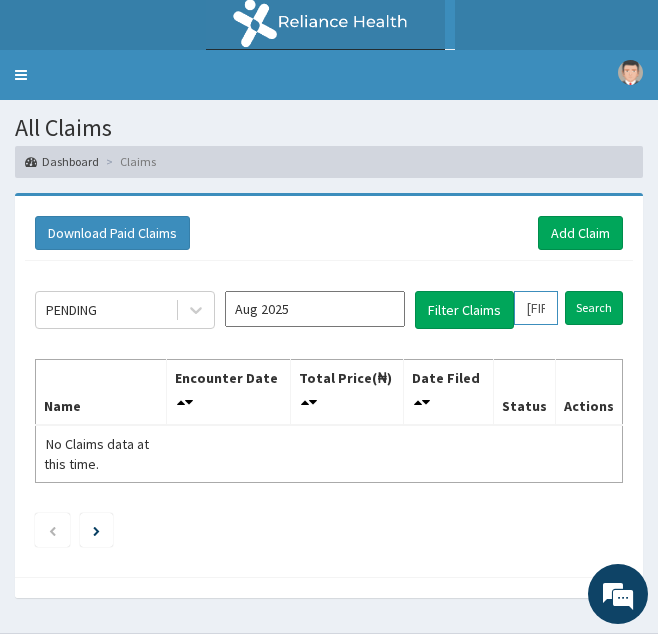 scroll, scrollTop: 0, scrollLeft: 73, axis: horizontal 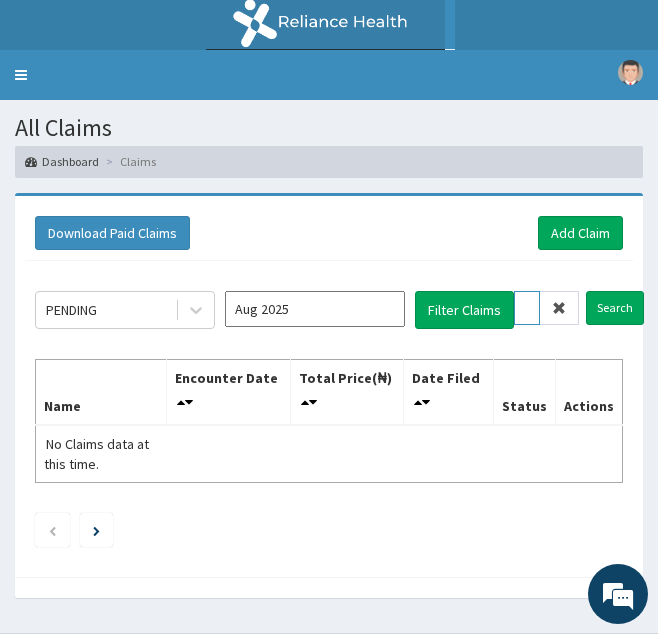 type on "GIM/10141/B" 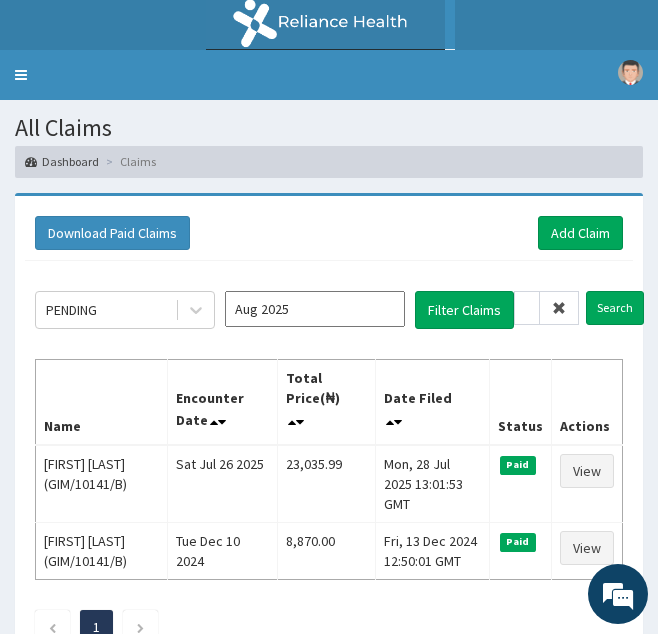 scroll, scrollTop: 0, scrollLeft: 0, axis: both 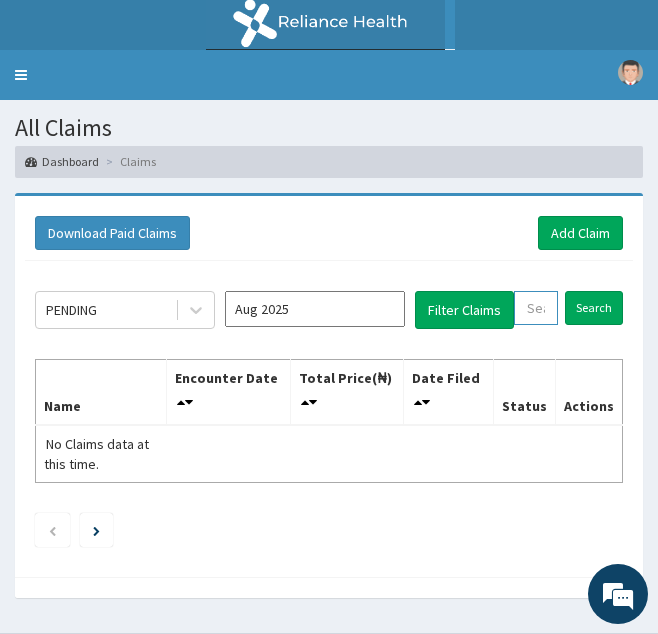 click at bounding box center (536, 308) 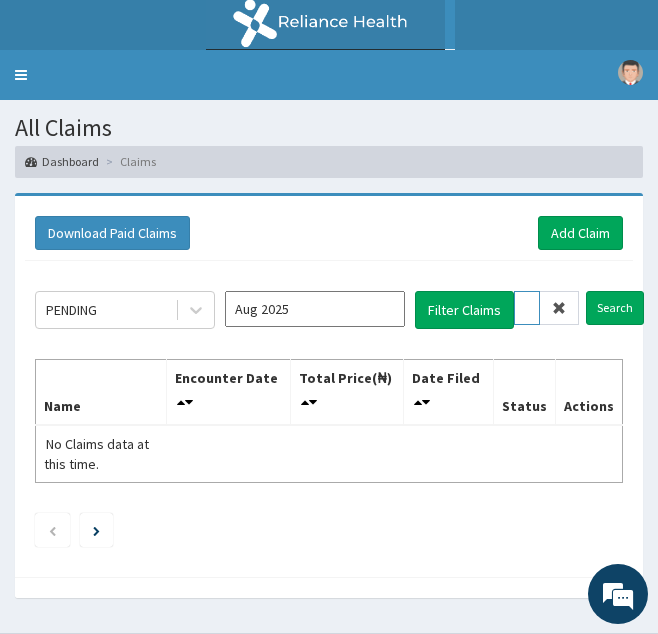 scroll, scrollTop: 0, scrollLeft: 74, axis: horizontal 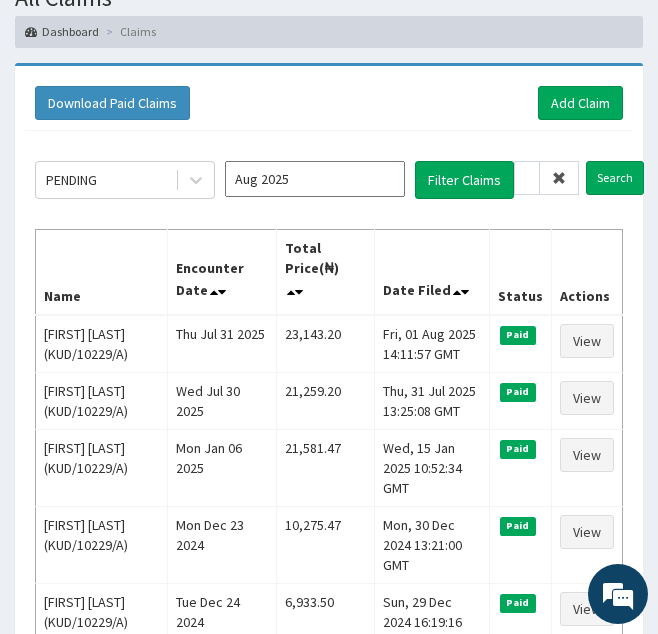 click at bounding box center (559, 178) 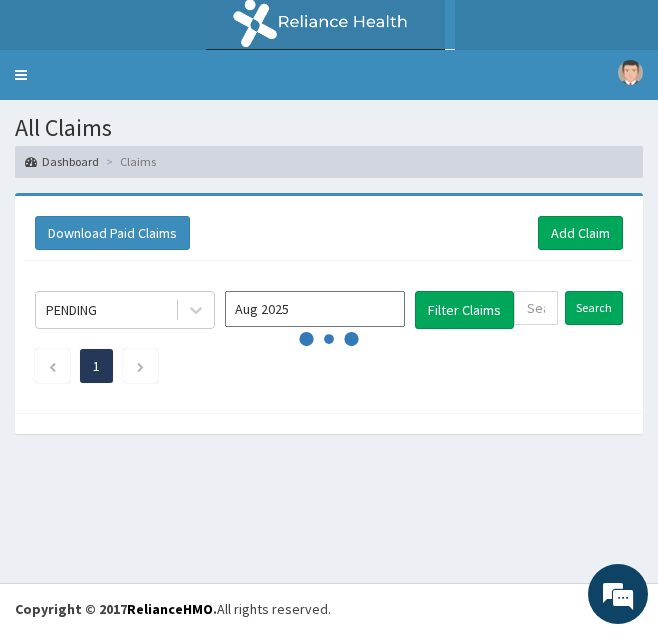 scroll, scrollTop: 0, scrollLeft: 0, axis: both 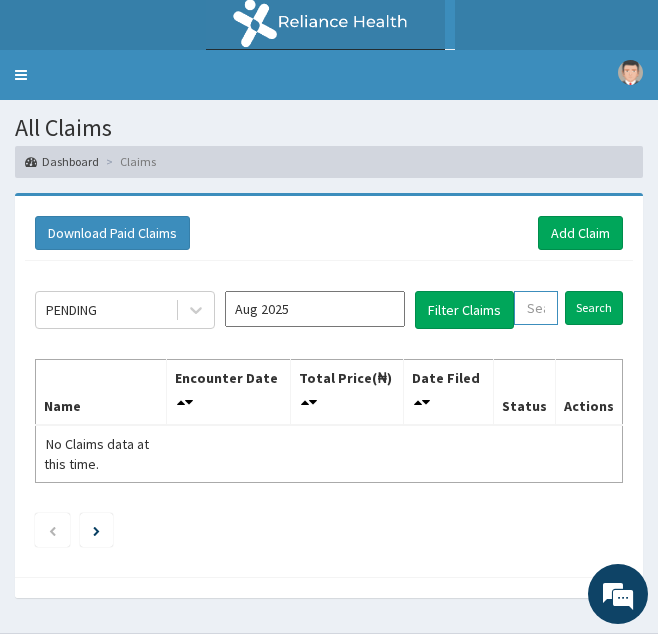 click at bounding box center (536, 308) 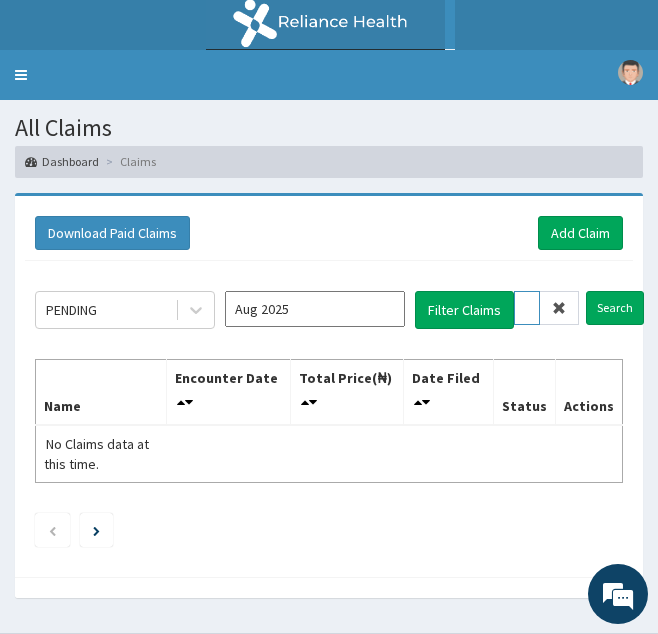 scroll, scrollTop: 0, scrollLeft: 74, axis: horizontal 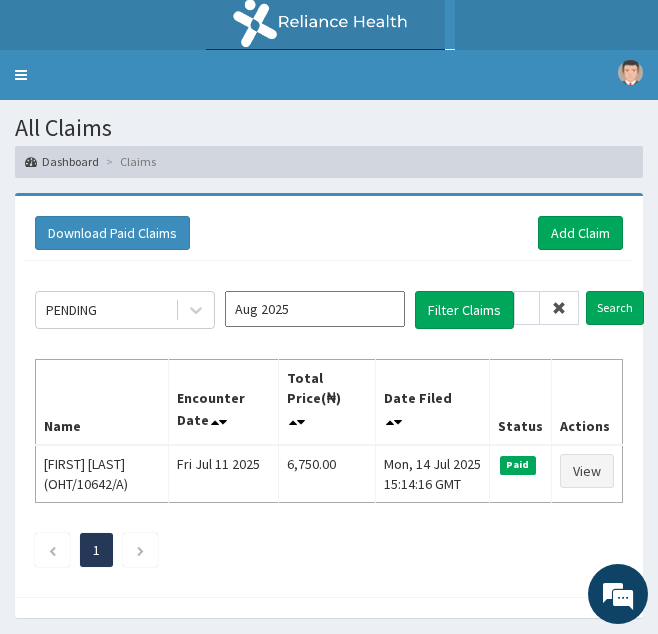click at bounding box center (559, 308) 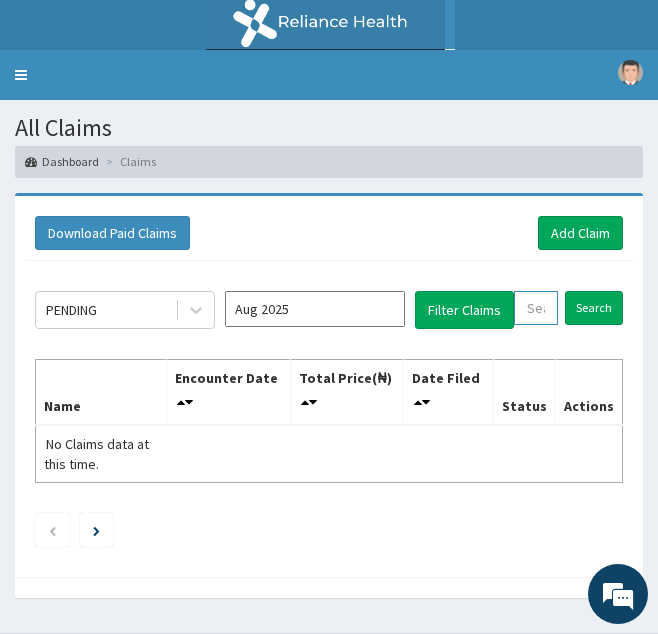 click at bounding box center (536, 308) 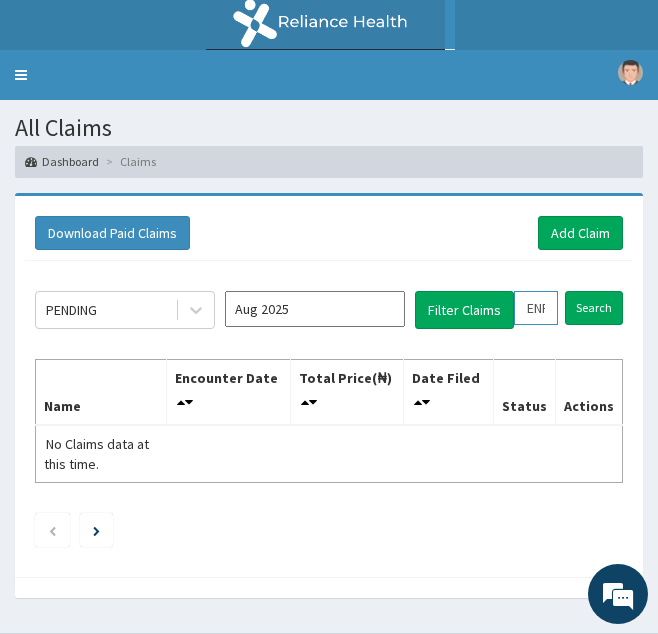 scroll, scrollTop: 0, scrollLeft: 72, axis: horizontal 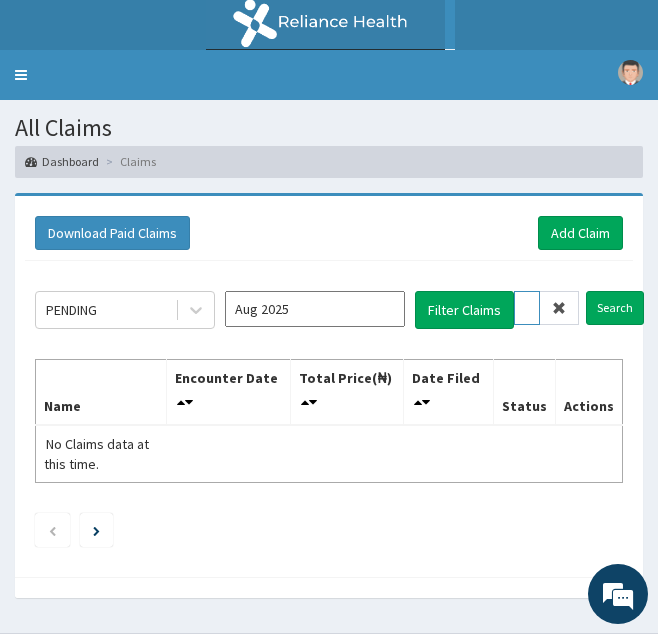 type on "ENP/11657/A" 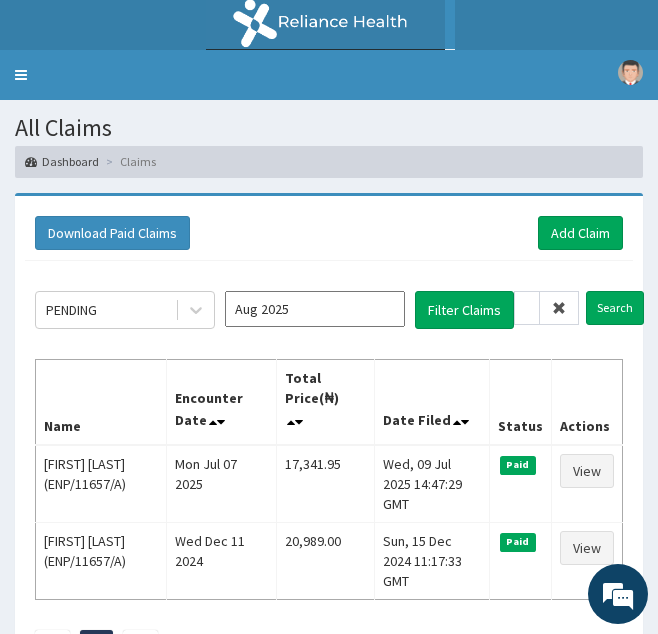 scroll, scrollTop: 0, scrollLeft: 0, axis: both 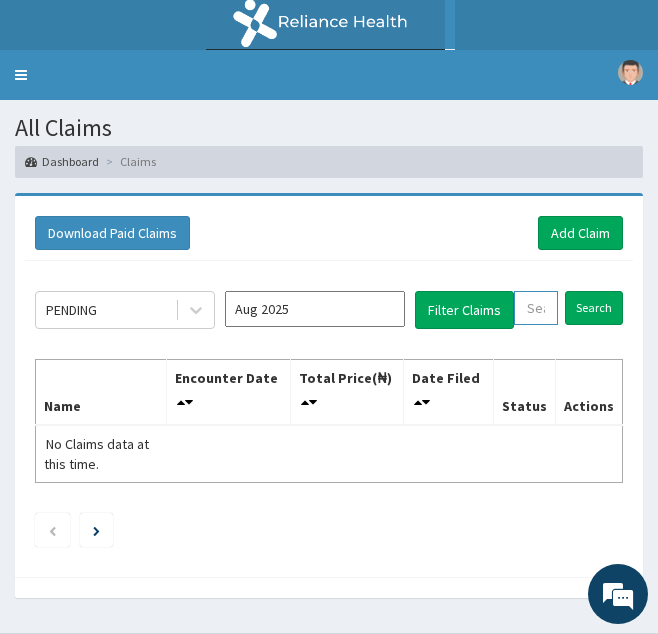 click at bounding box center [536, 308] 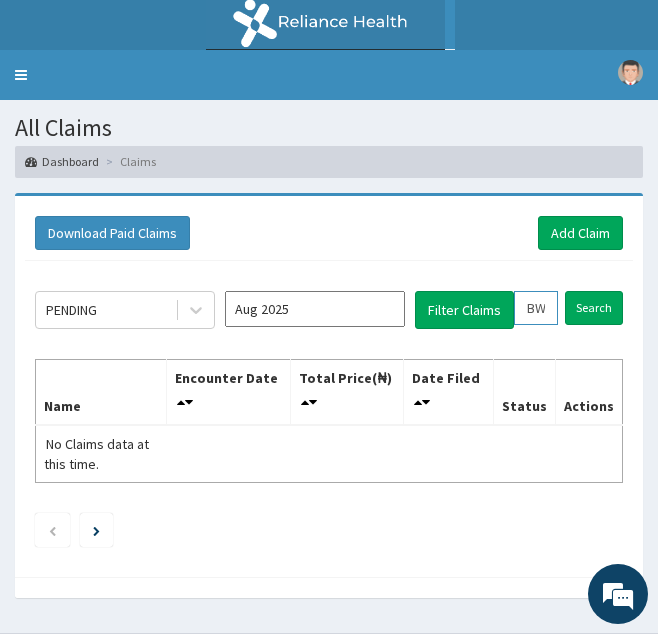 scroll, scrollTop: 0, scrollLeft: 72, axis: horizontal 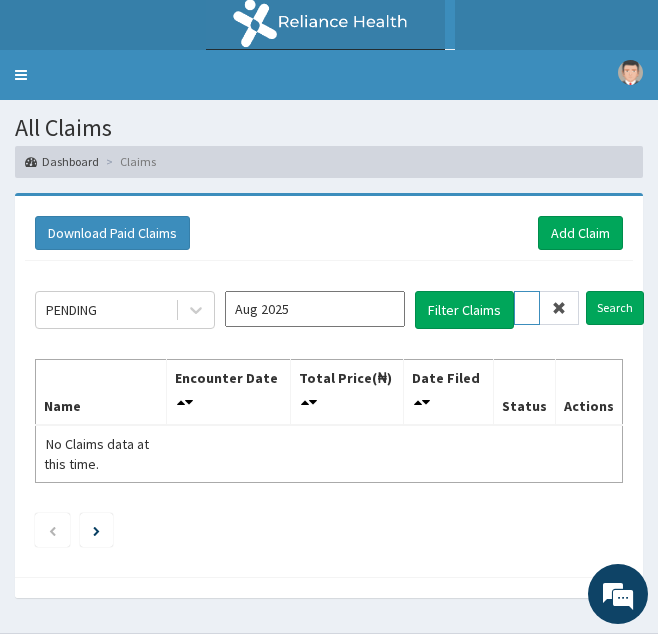 type on "BWI/10049/A" 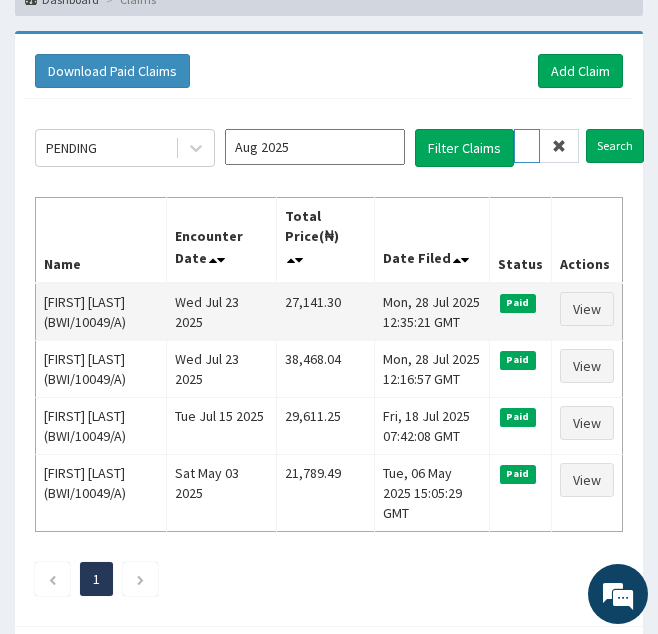 scroll, scrollTop: 163, scrollLeft: 0, axis: vertical 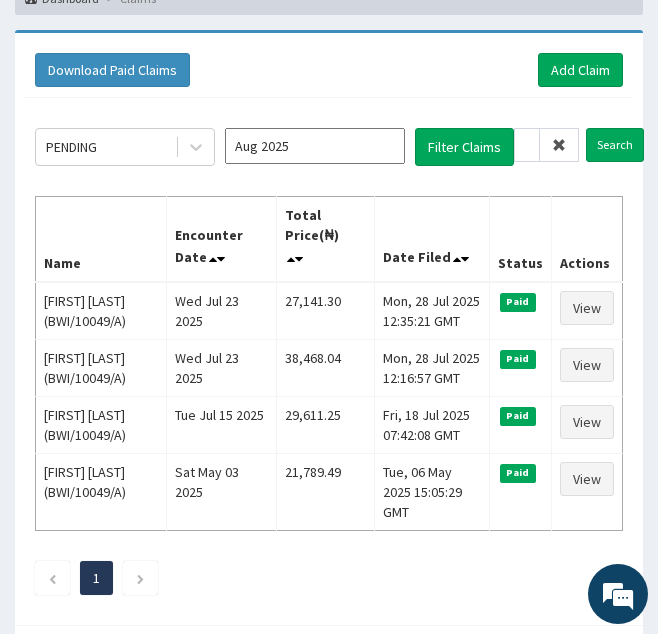 drag, startPoint x: 374, startPoint y: 451, endPoint x: 289, endPoint y: 546, distance: 127.47549 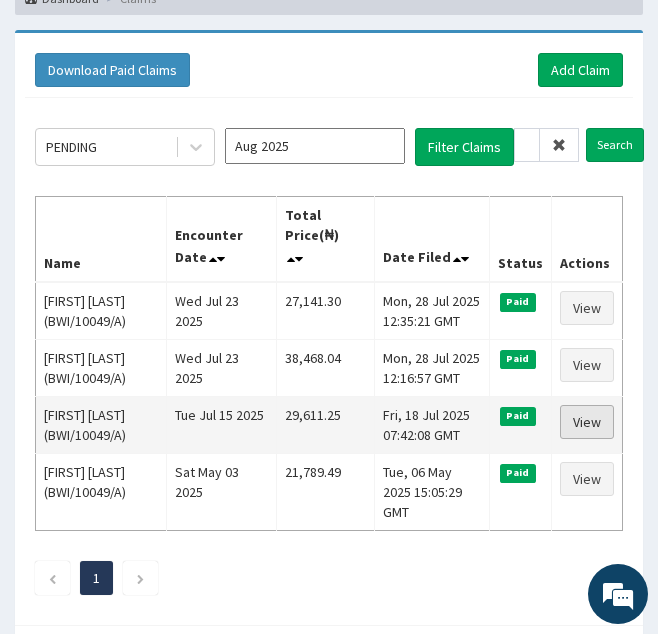 click on "View" at bounding box center [587, 422] 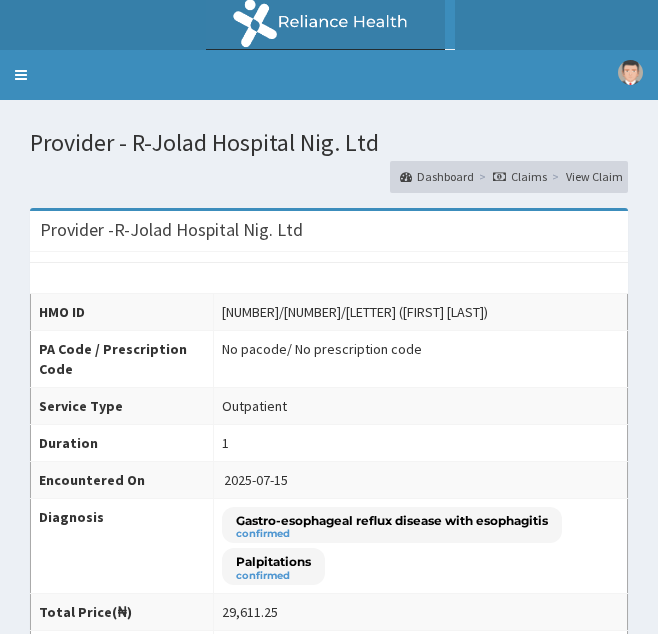 scroll, scrollTop: 0, scrollLeft: 0, axis: both 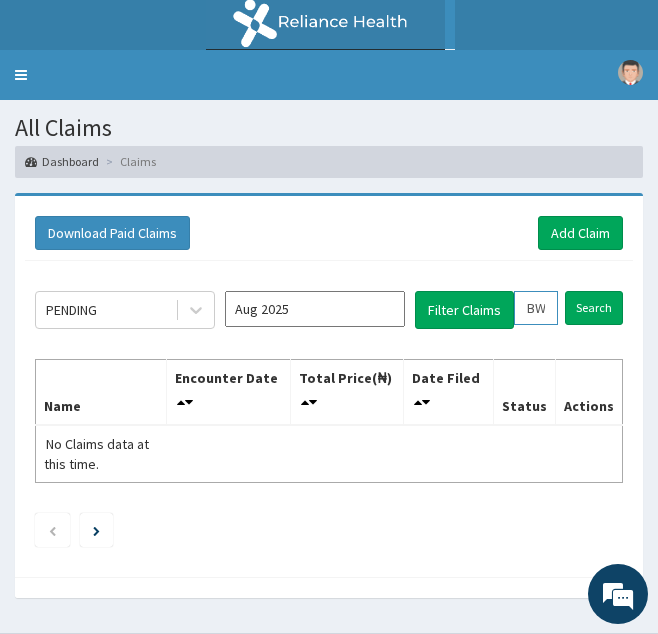 click on "BWI/10049/A" at bounding box center [536, 308] 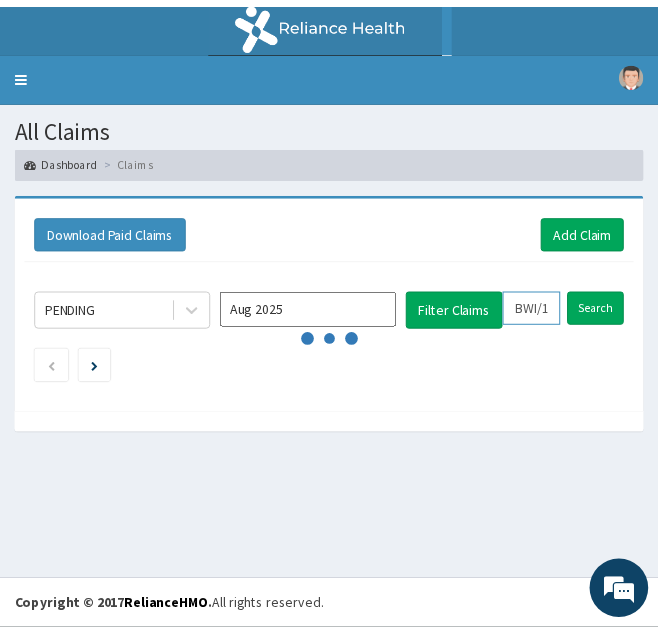 scroll, scrollTop: 163, scrollLeft: 0, axis: vertical 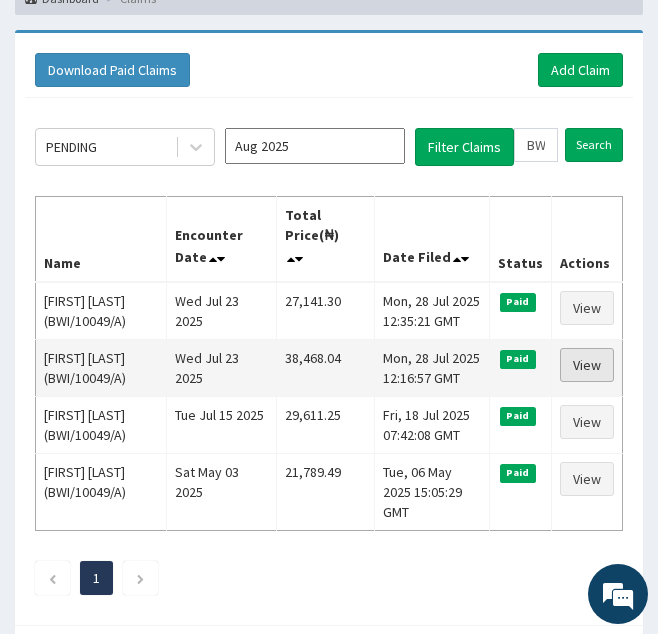 click on "View" at bounding box center [587, 365] 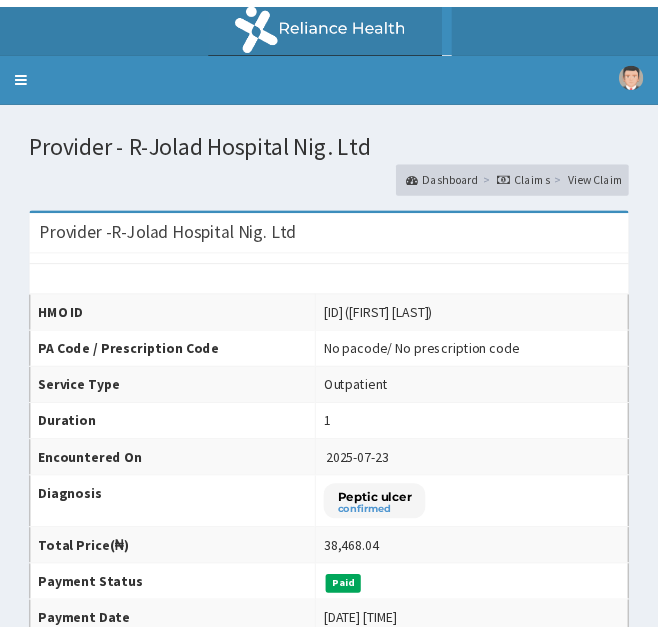 scroll, scrollTop: 0, scrollLeft: 0, axis: both 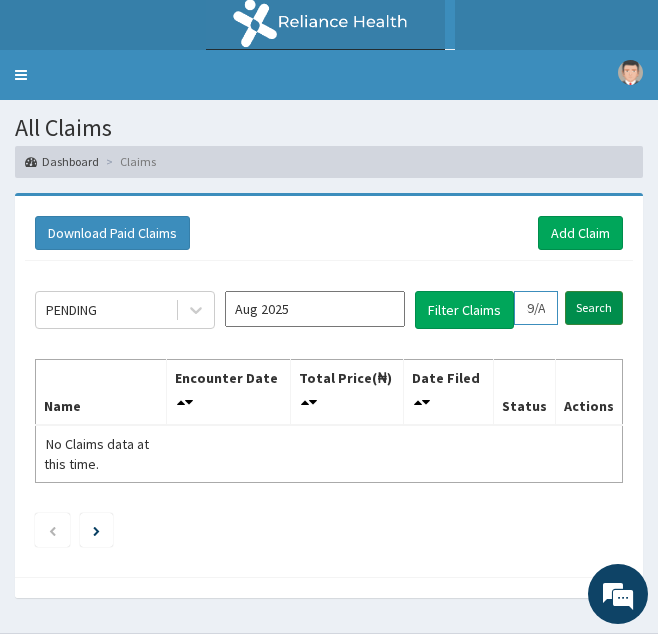 drag, startPoint x: 519, startPoint y: 307, endPoint x: 607, endPoint y: 321, distance: 89.106674 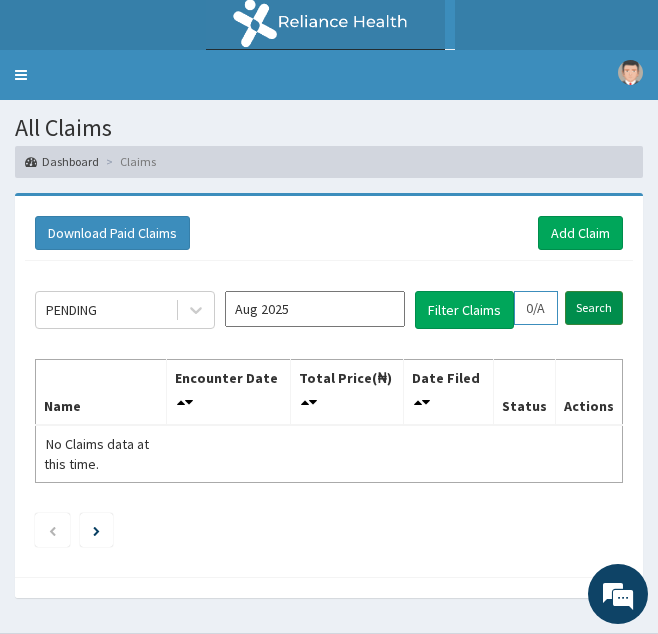 scroll, scrollTop: 0, scrollLeft: 74, axis: horizontal 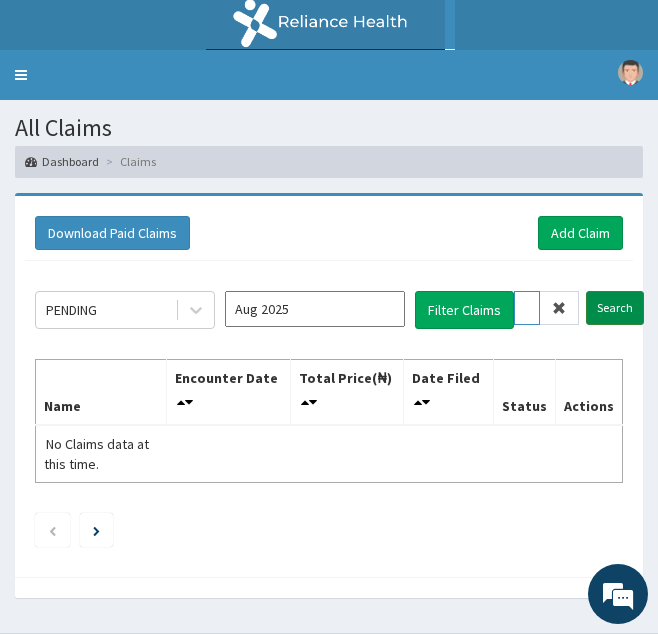type on "HYT/10360/A" 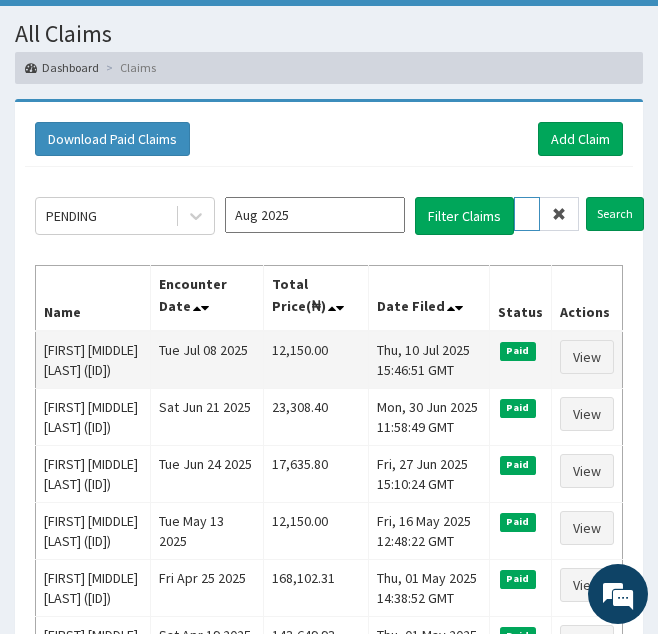 scroll, scrollTop: 95, scrollLeft: 0, axis: vertical 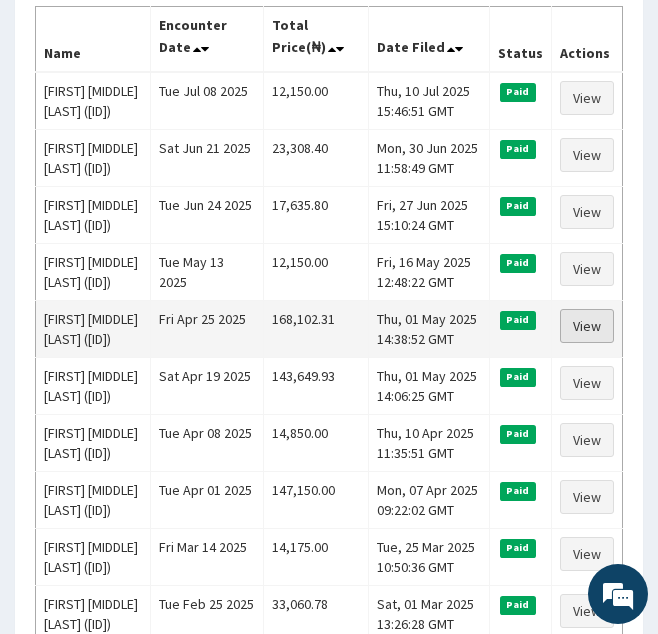 click on "View" at bounding box center (587, 326) 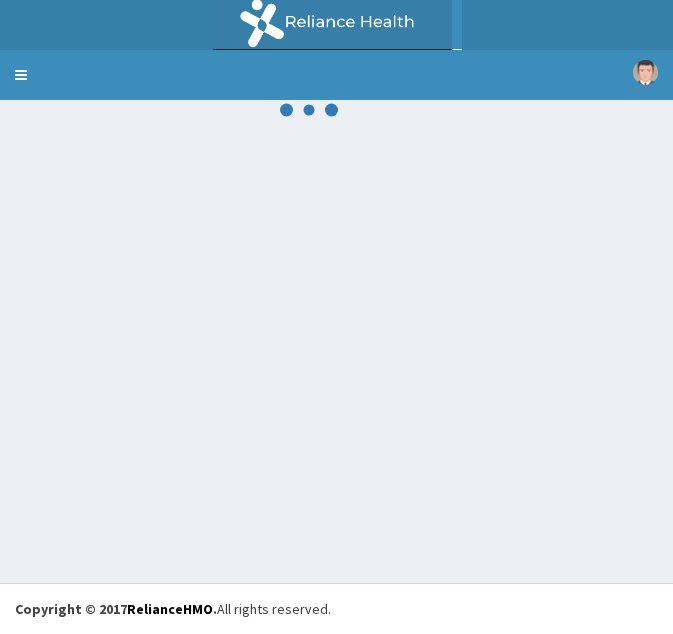scroll, scrollTop: 0, scrollLeft: 0, axis: both 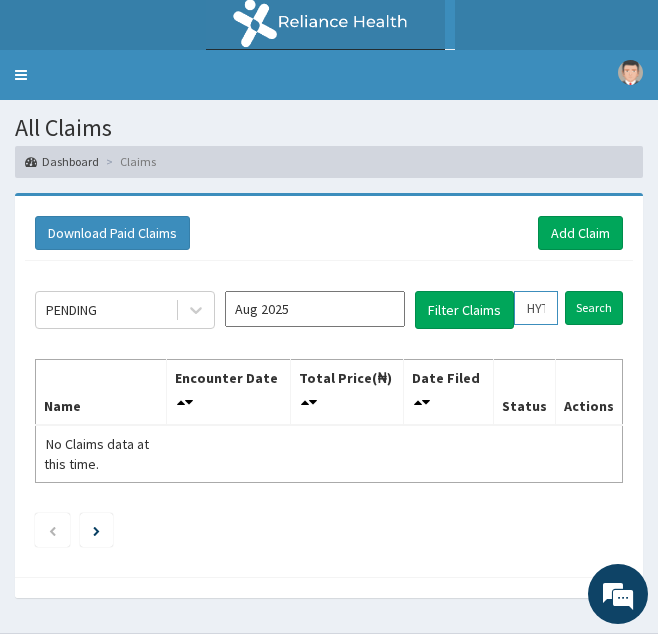 click on "HYT/10360/A" at bounding box center [536, 308] 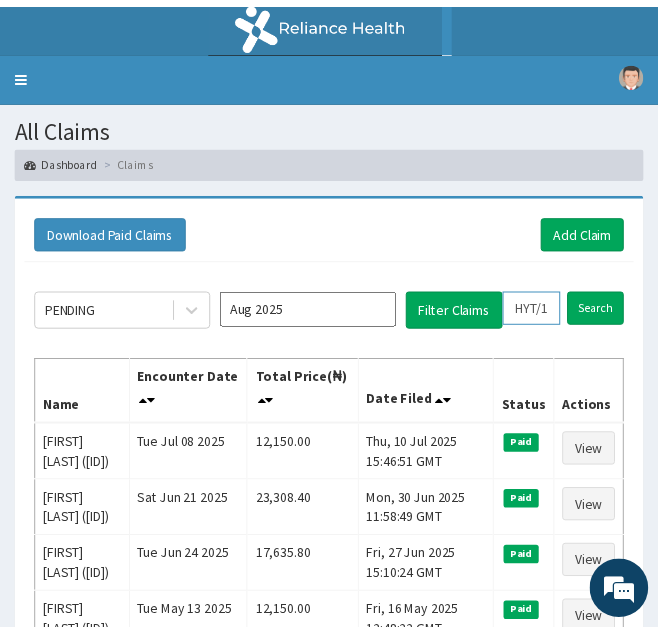 scroll, scrollTop: 353, scrollLeft: 0, axis: vertical 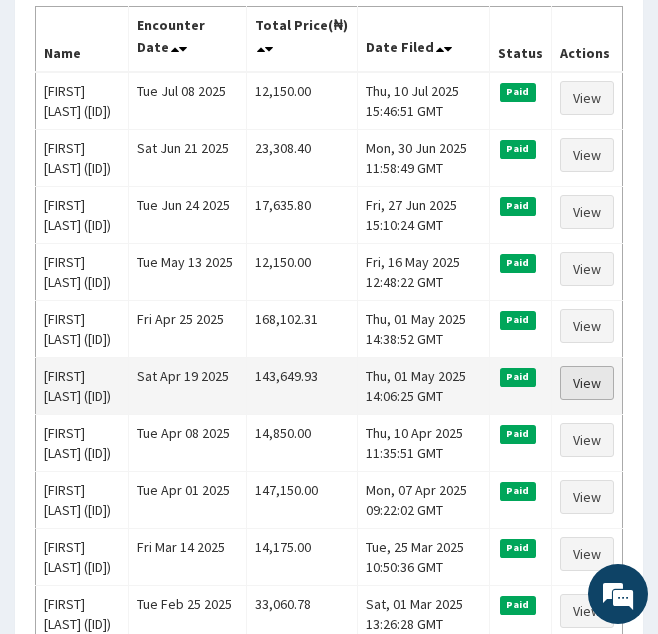 click on "View" at bounding box center (587, 383) 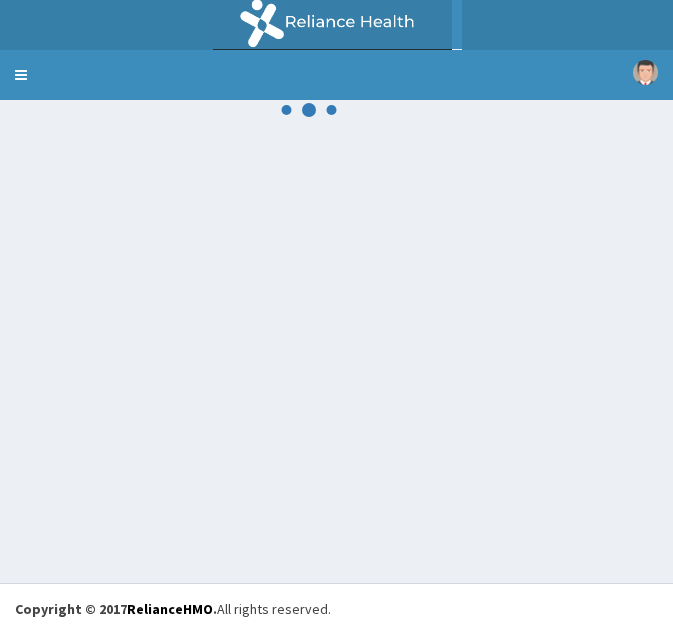 scroll, scrollTop: 0, scrollLeft: 0, axis: both 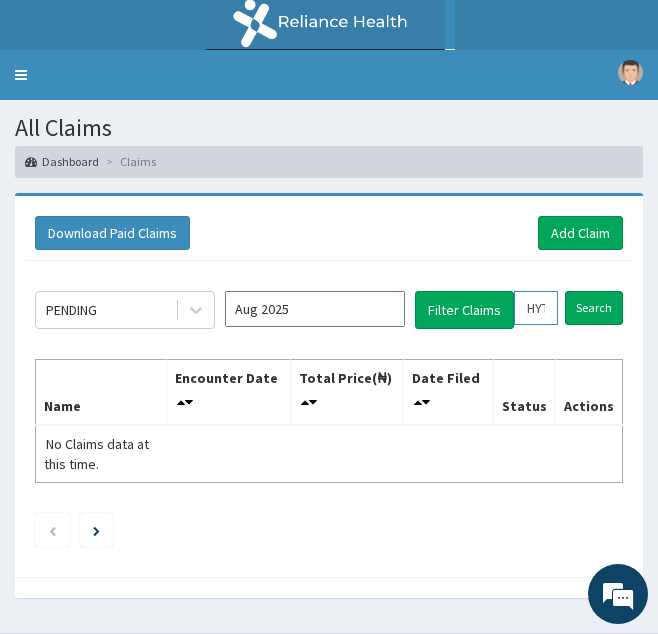 click on "HYT/10360/A" at bounding box center [536, 308] 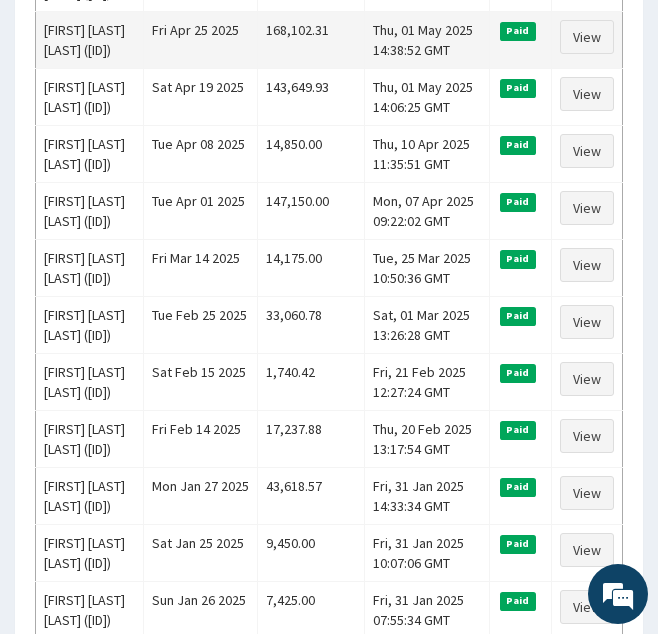 scroll, scrollTop: 645, scrollLeft: 0, axis: vertical 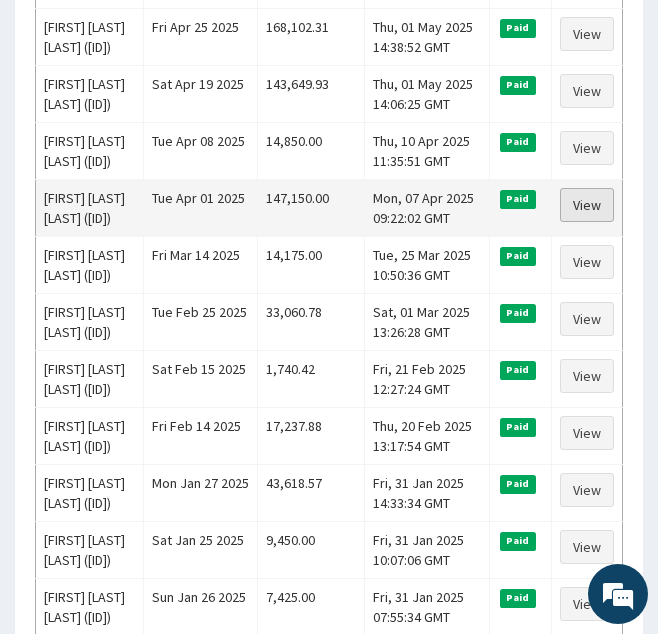 click on "View" at bounding box center [587, 205] 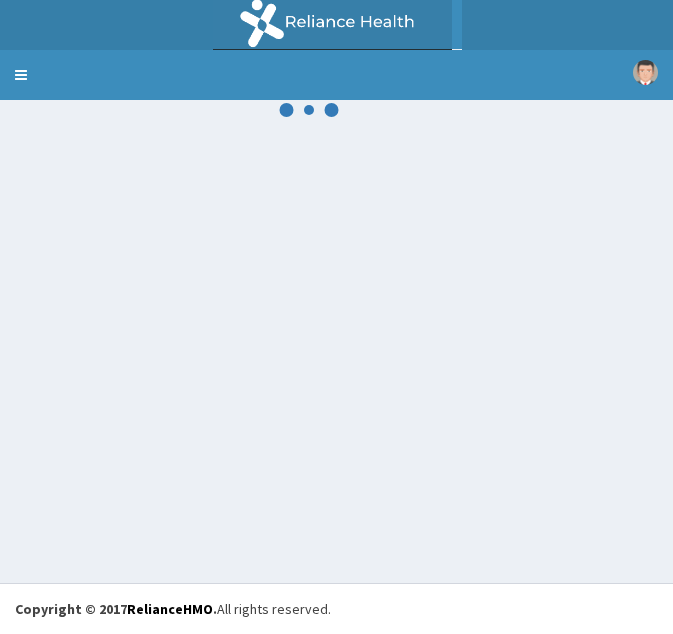 scroll, scrollTop: 0, scrollLeft: 0, axis: both 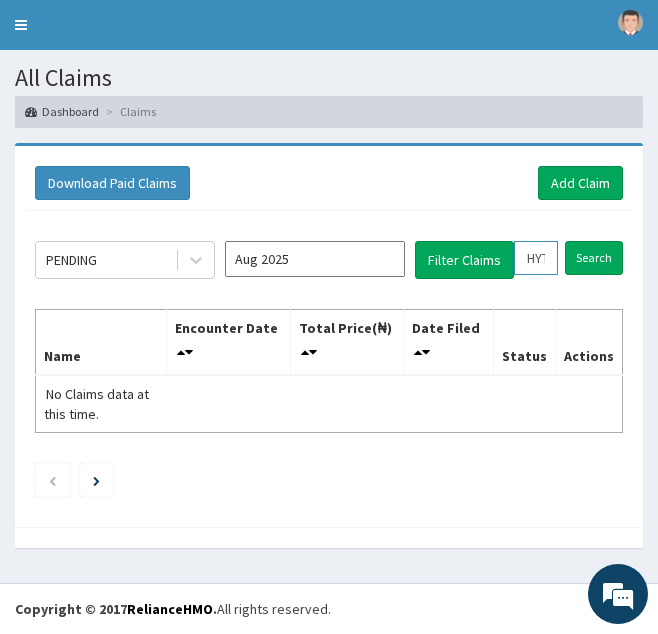 click on "HYT/10360/A" at bounding box center (536, 258) 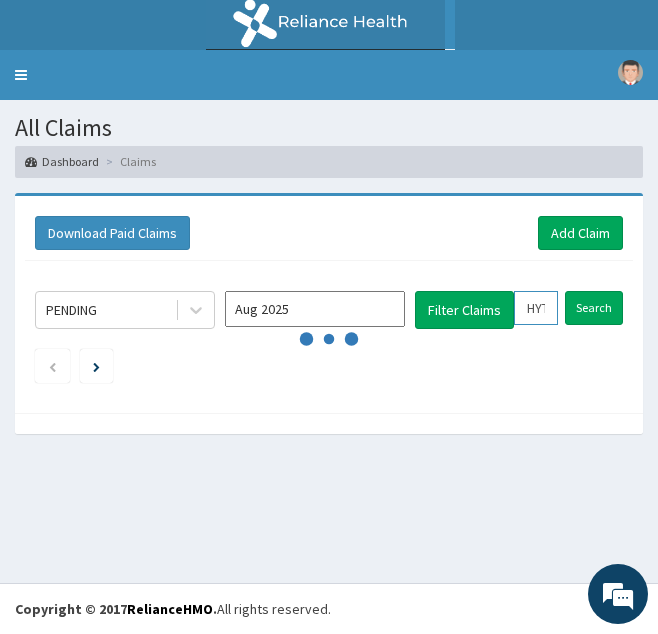 scroll, scrollTop: 0, scrollLeft: 0, axis: both 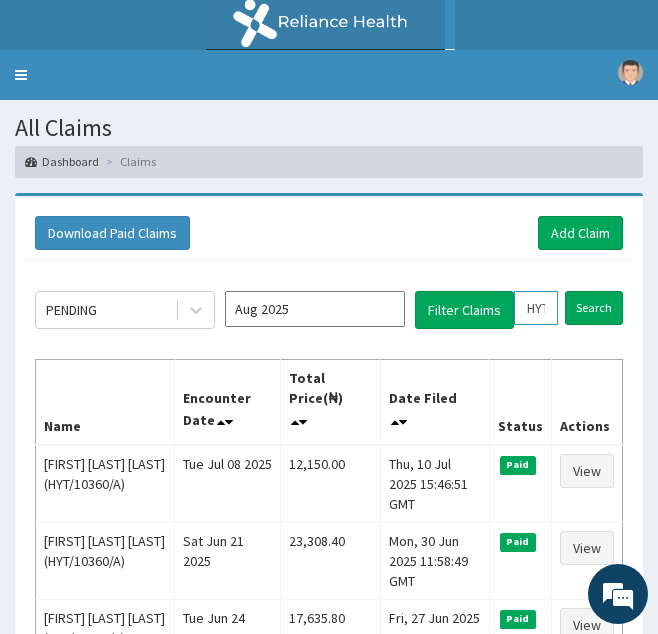 drag, startPoint x: 520, startPoint y: 311, endPoint x: 672, endPoint y: 311, distance: 152 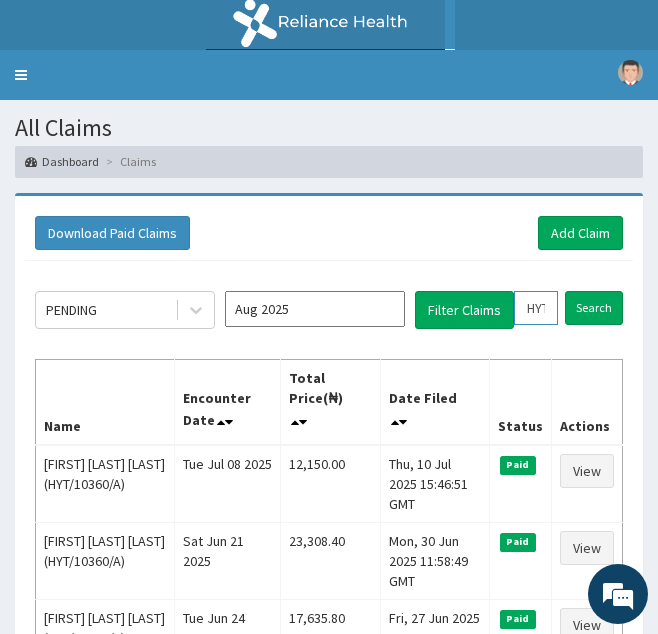 paste on "AQC/10038/A" 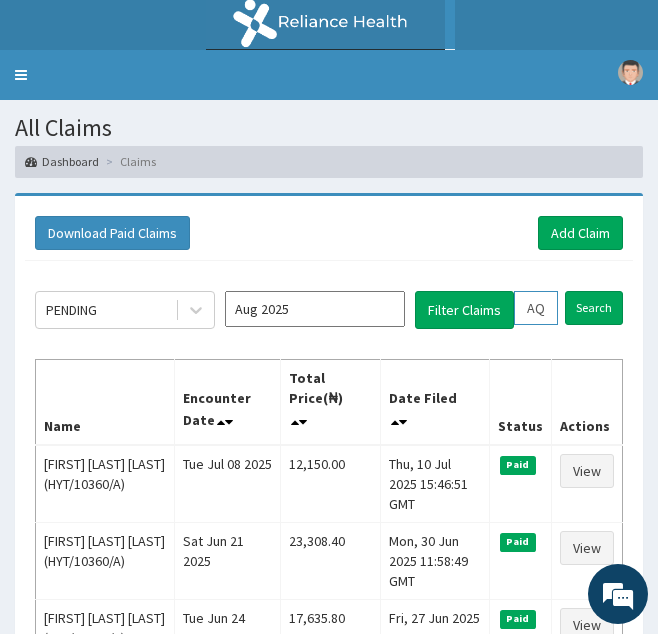 scroll, scrollTop: 0, scrollLeft: 74, axis: horizontal 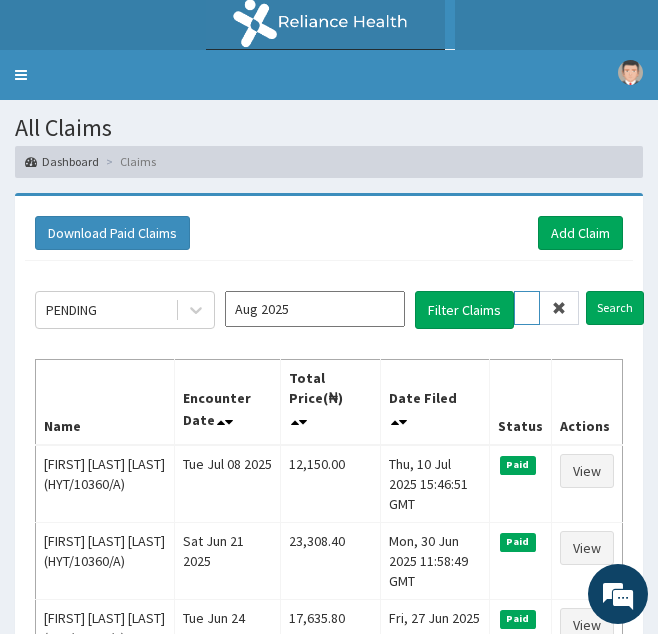 type on "AQC/10038/A" 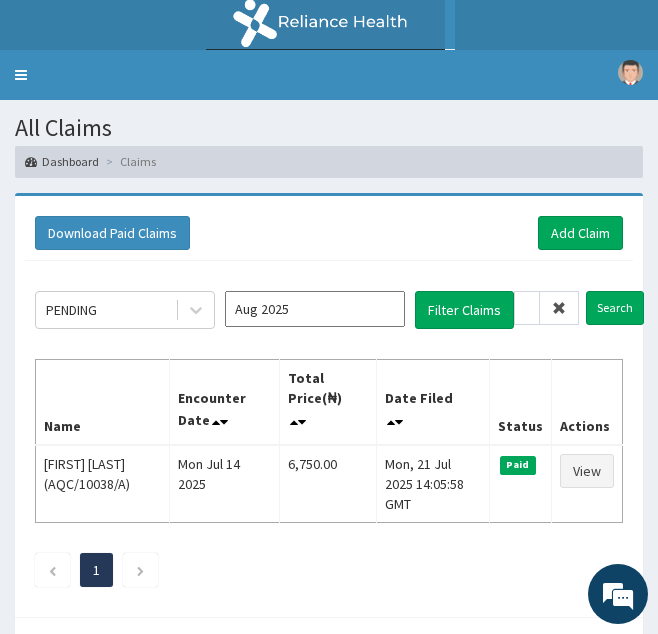 scroll, scrollTop: 0, scrollLeft: 0, axis: both 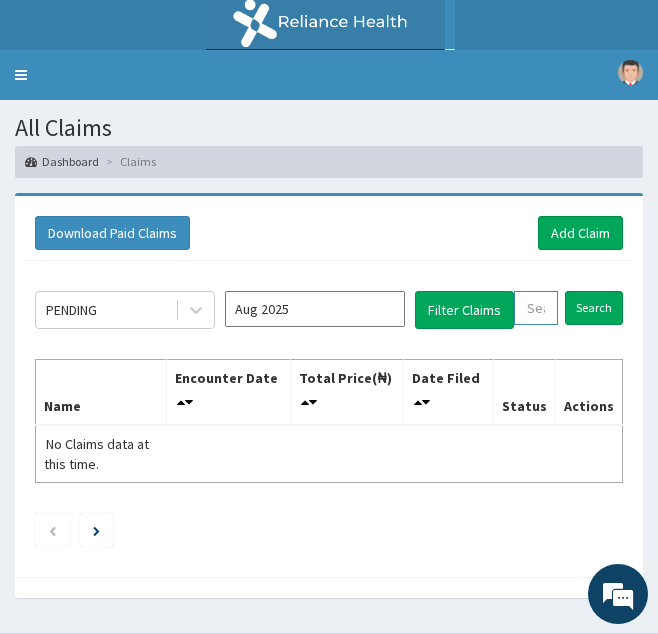 click at bounding box center [536, 308] 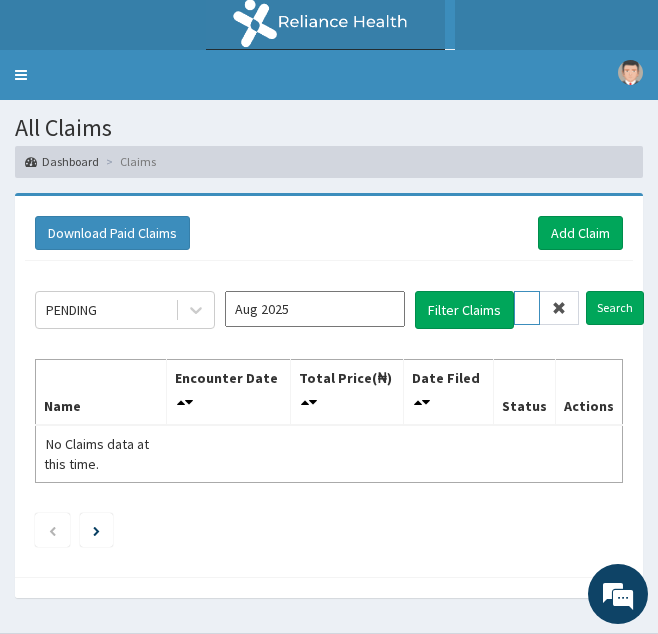 scroll, scrollTop: 0, scrollLeft: 72, axis: horizontal 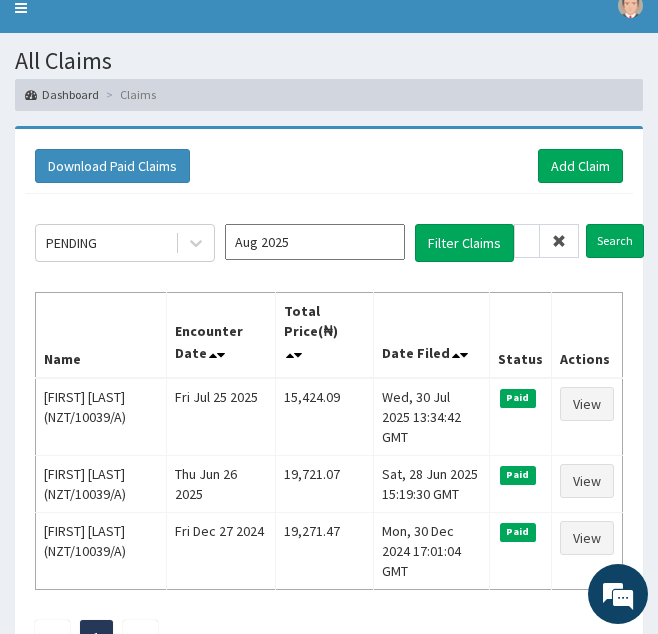 click at bounding box center (559, 241) 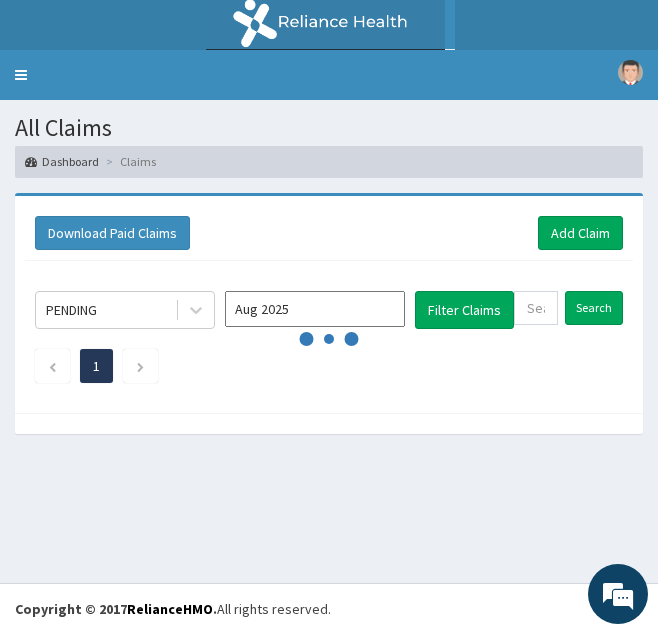 scroll, scrollTop: 0, scrollLeft: 0, axis: both 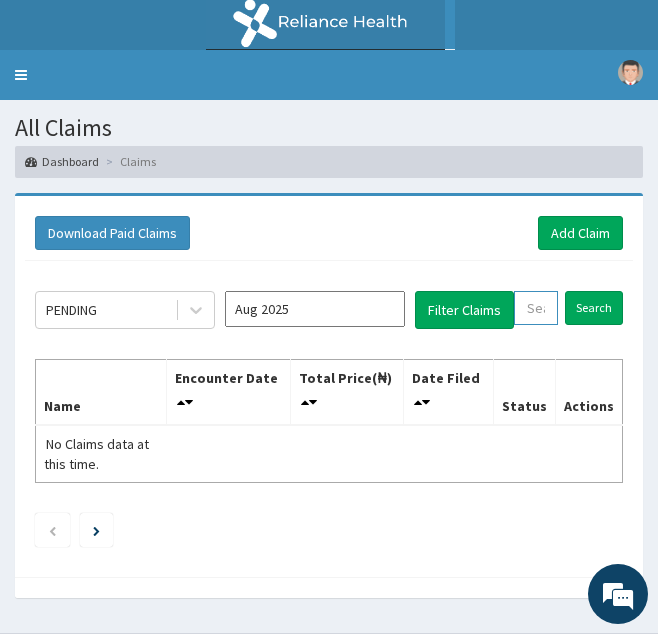 click at bounding box center (536, 308) 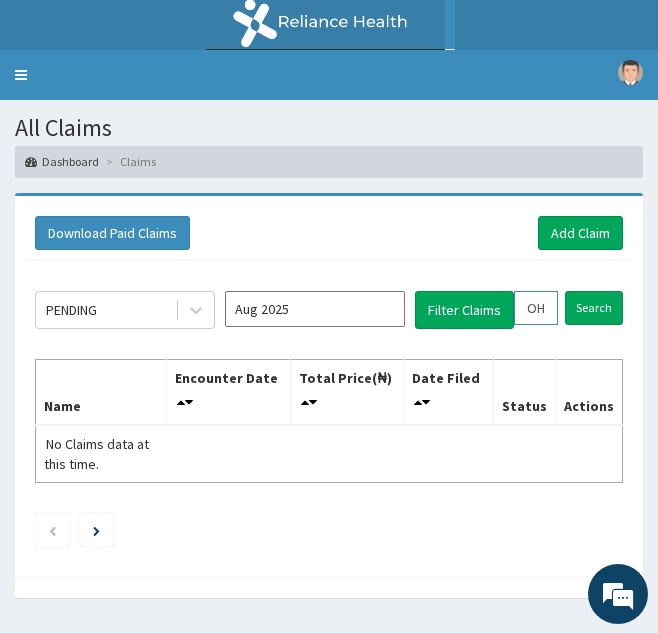 scroll, scrollTop: 0, scrollLeft: 74, axis: horizontal 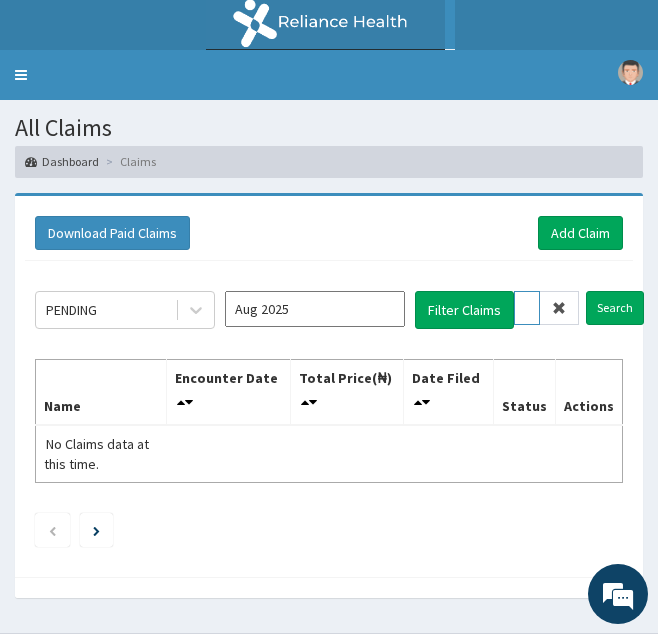 type on "OHT/11124/A" 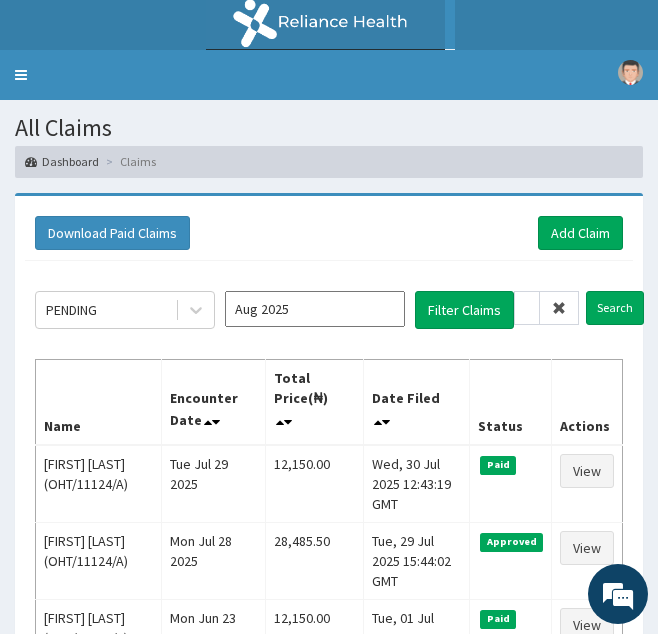scroll, scrollTop: 0, scrollLeft: 0, axis: both 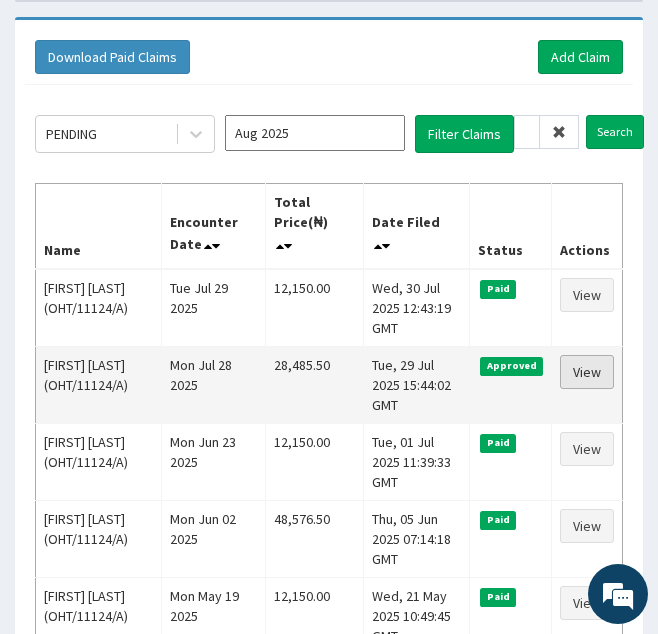 click on "View" at bounding box center (587, 372) 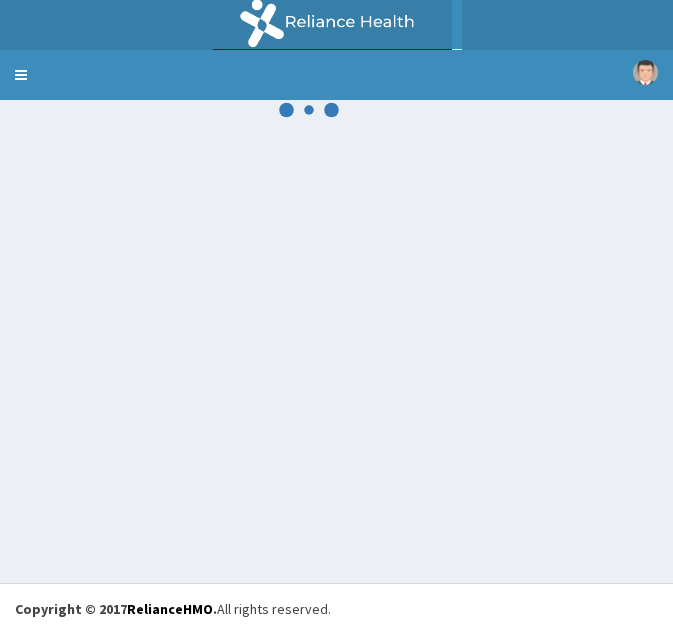 scroll, scrollTop: 0, scrollLeft: 0, axis: both 